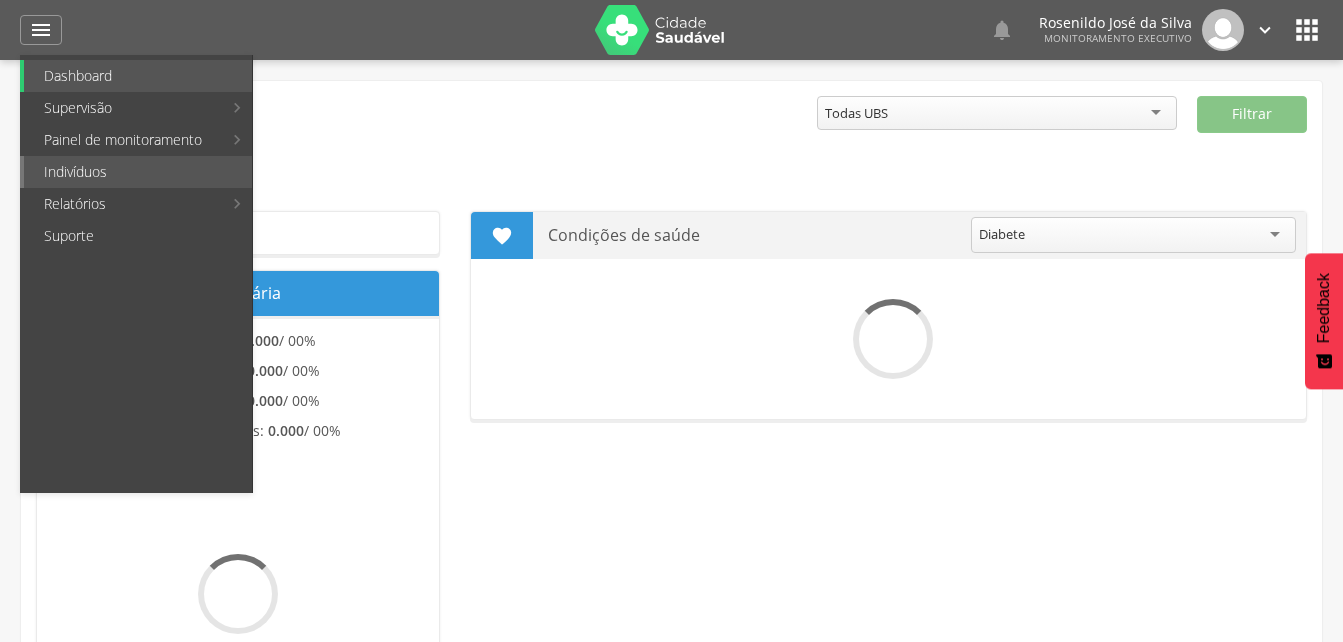 scroll, scrollTop: 0, scrollLeft: 0, axis: both 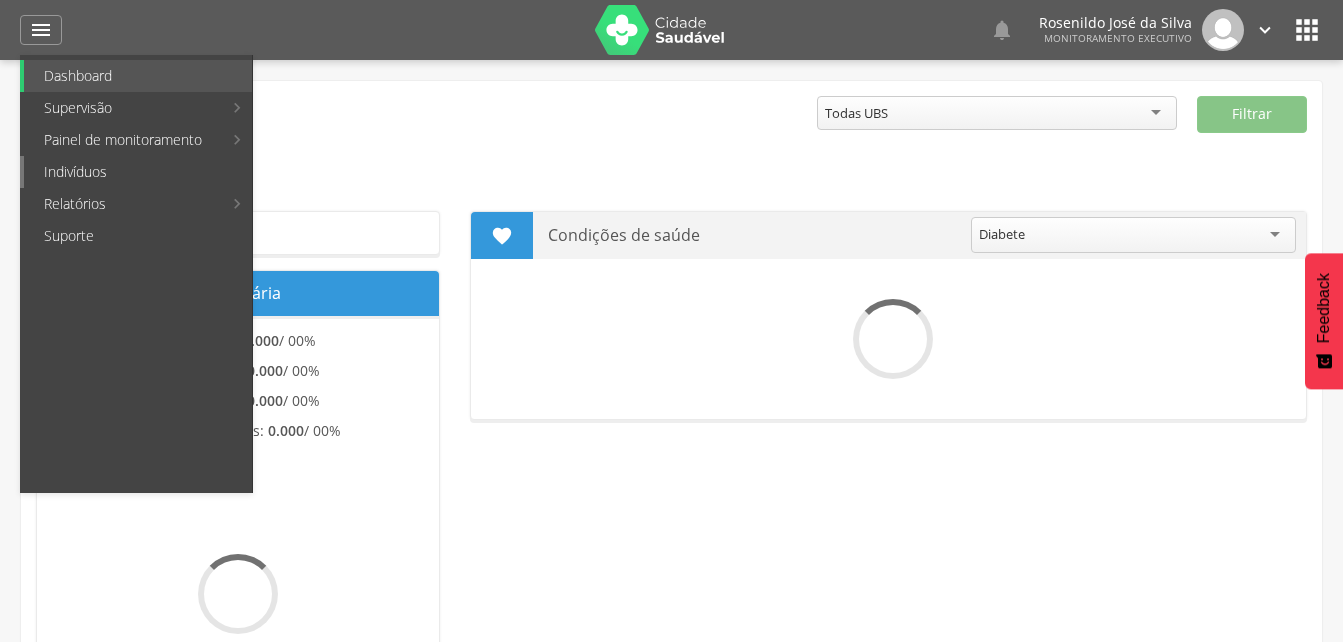 click on "Indivíduos" at bounding box center (138, 172) 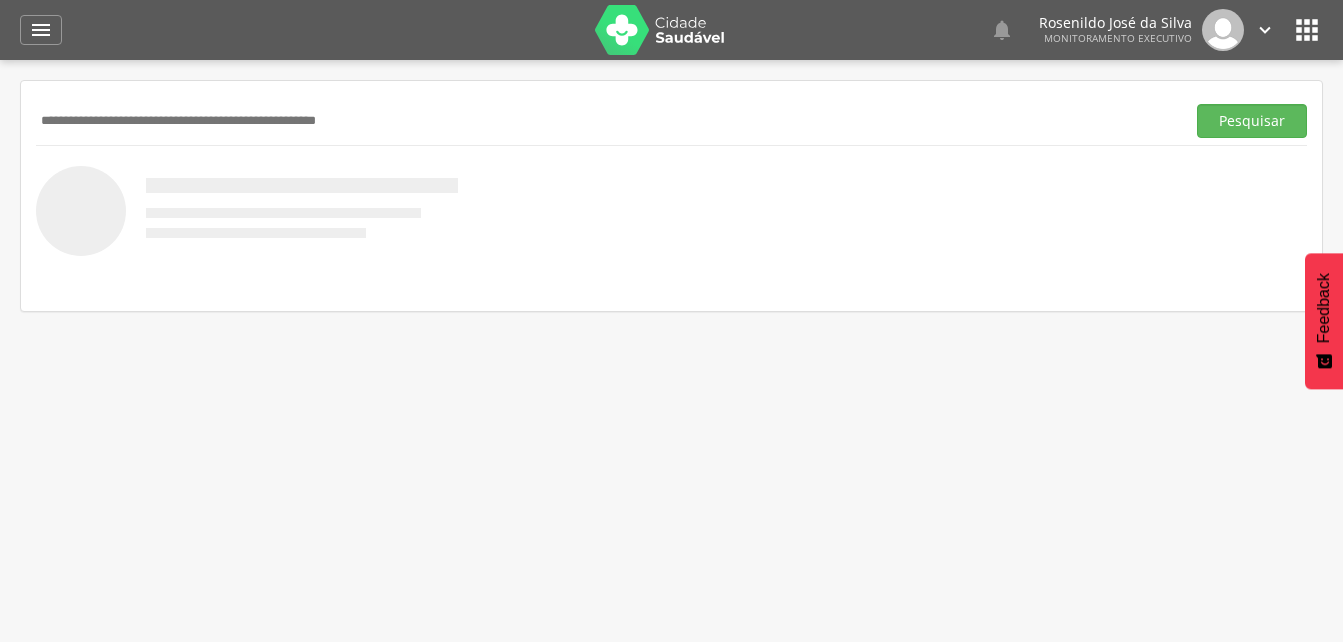 click at bounding box center [606, 121] 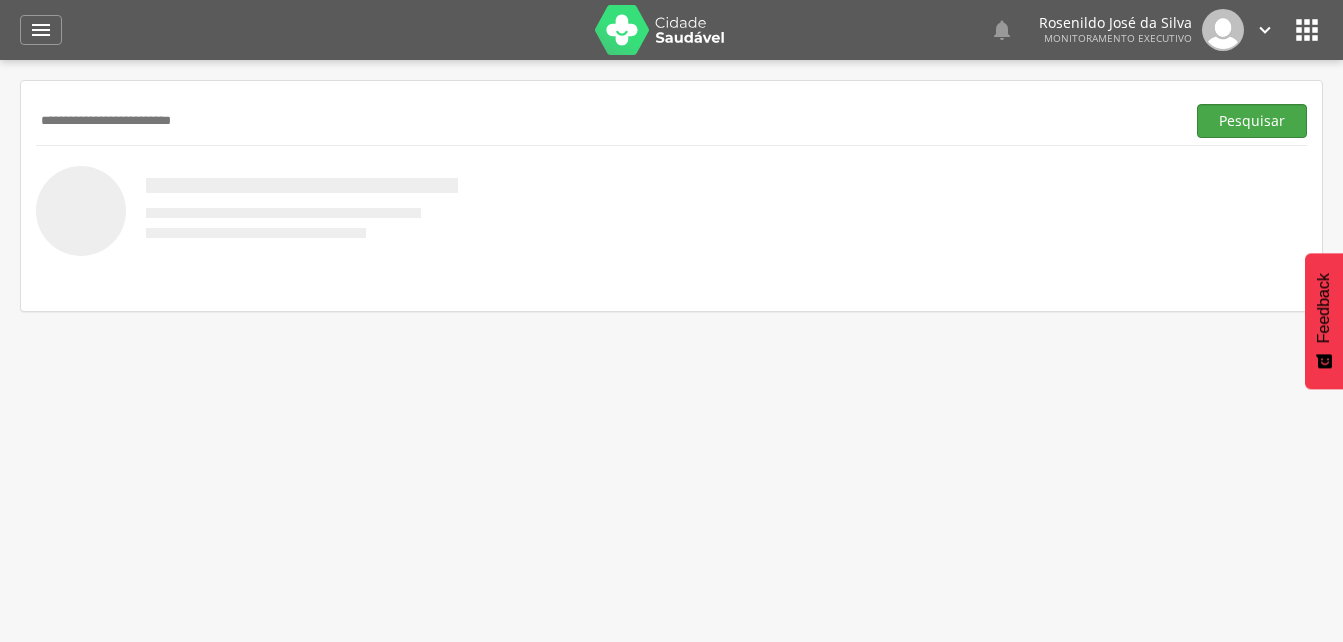 type on "**********" 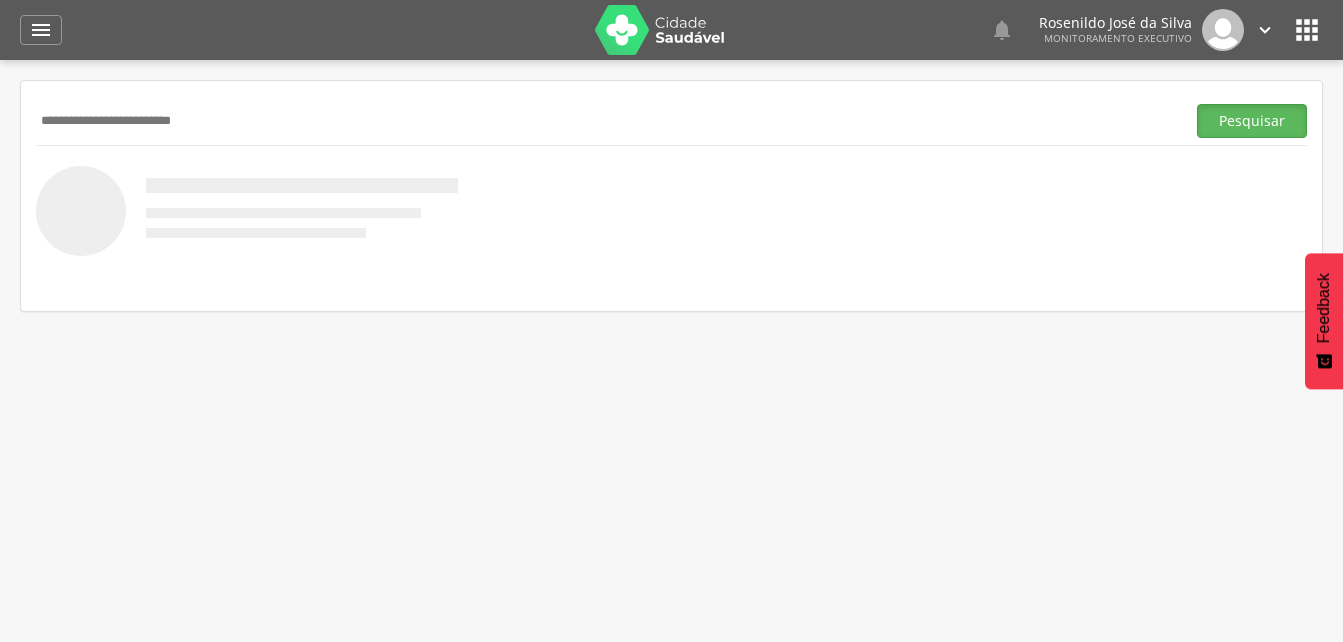 drag, startPoint x: 1245, startPoint y: 126, endPoint x: 1168, endPoint y: 140, distance: 78.26238 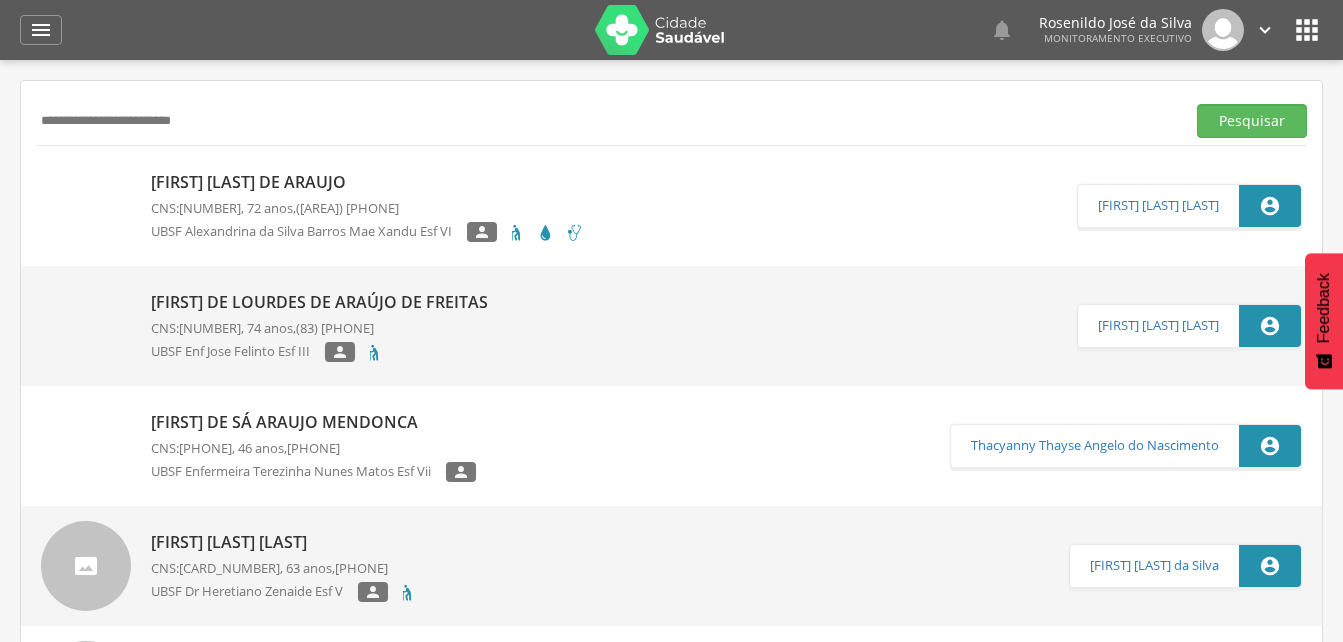 click on "[FIRST] [LAST] de Araujo" at bounding box center [367, 182] 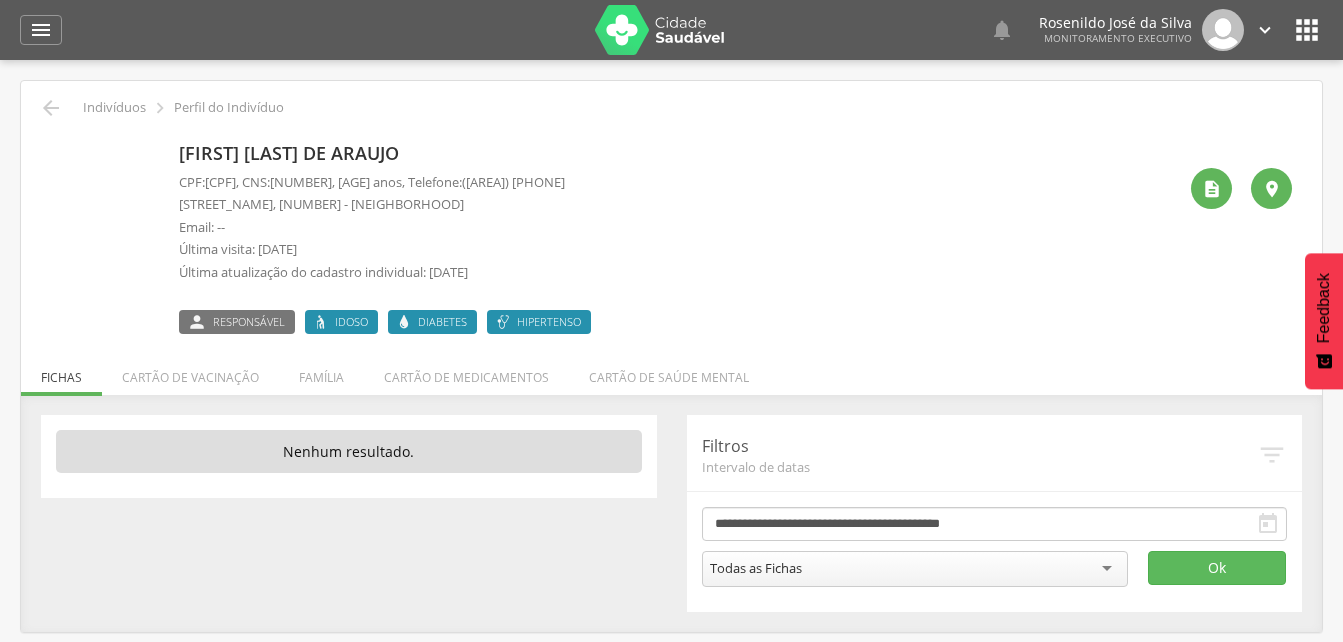 drag, startPoint x: 338, startPoint y: 178, endPoint x: 460, endPoint y: 179, distance: 122.0041 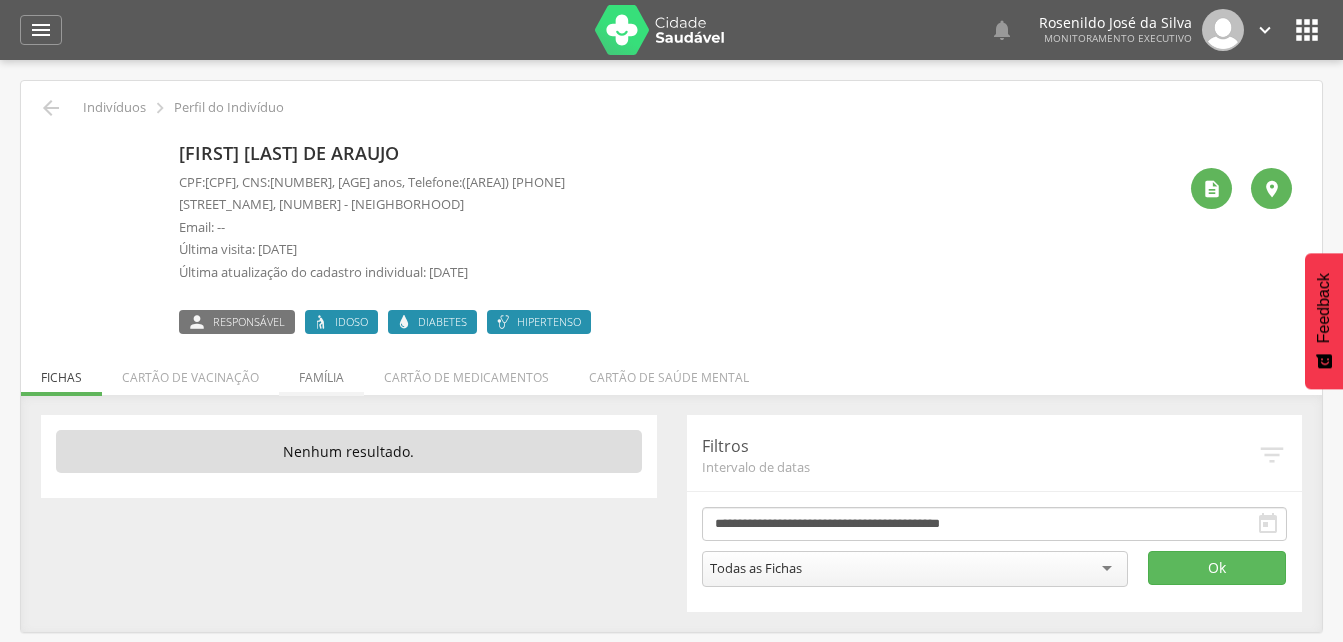 click on "Família" at bounding box center (321, 372) 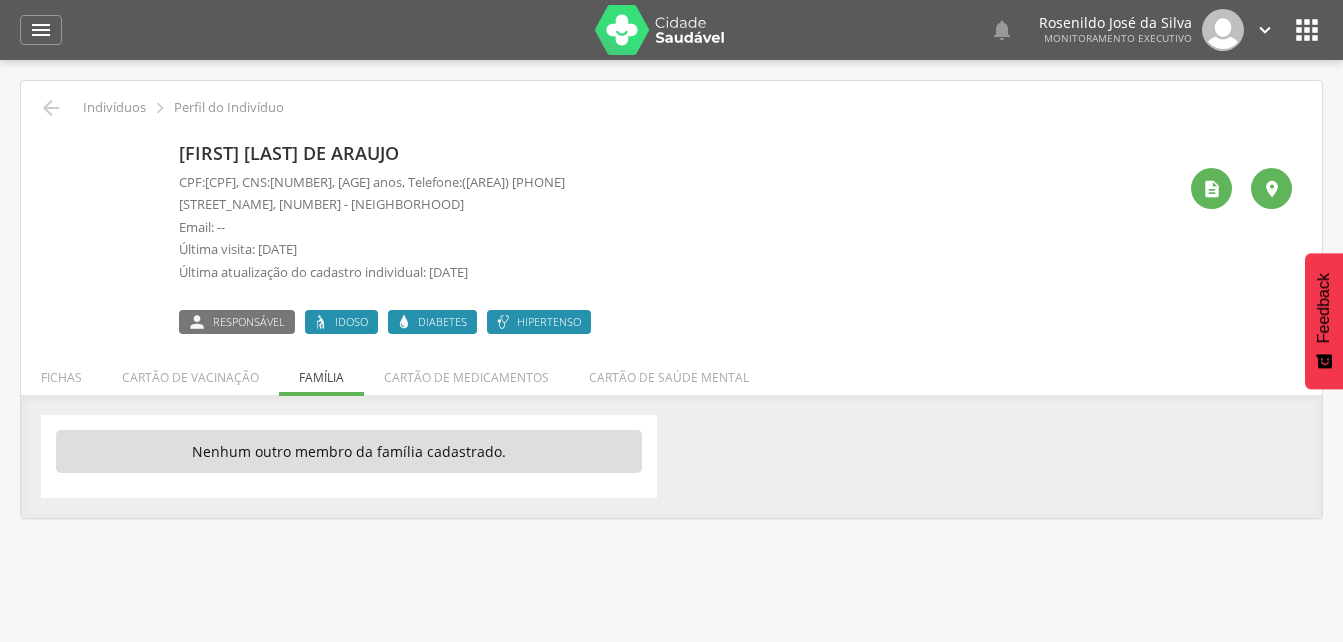 click on "Fichas Cartão de vacinação Família Cartão de medicamentos Cartão de saúde mental" at bounding box center [671, 377] 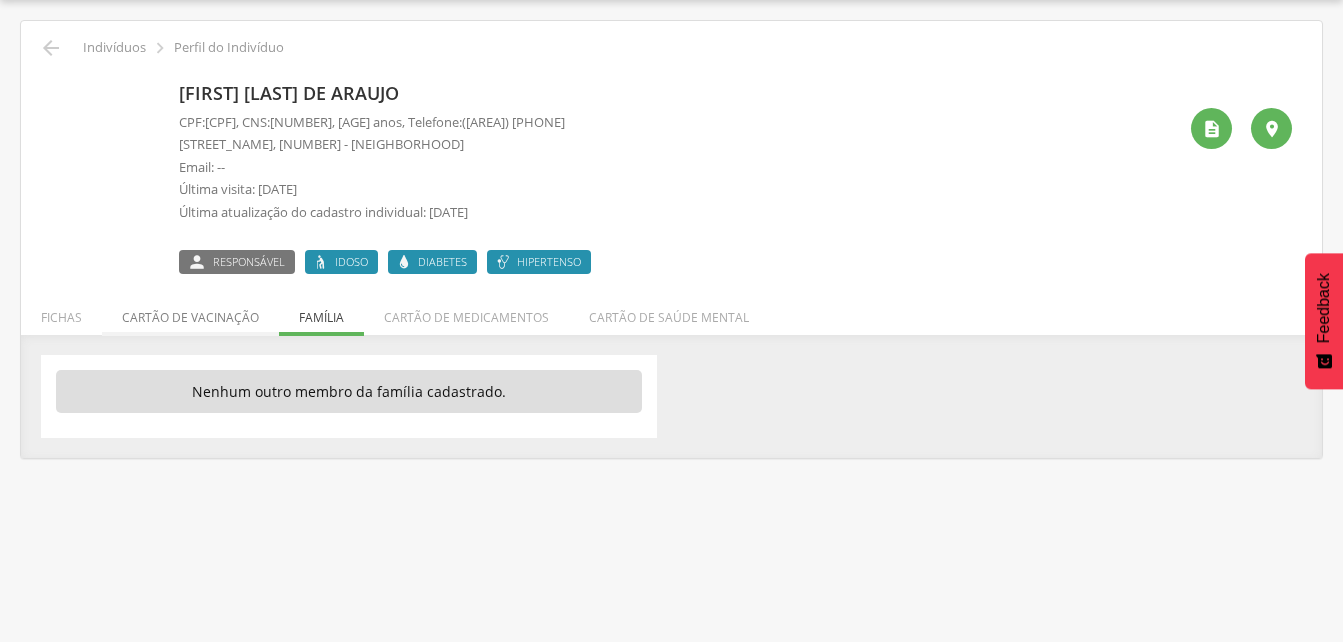 scroll, scrollTop: 0, scrollLeft: 0, axis: both 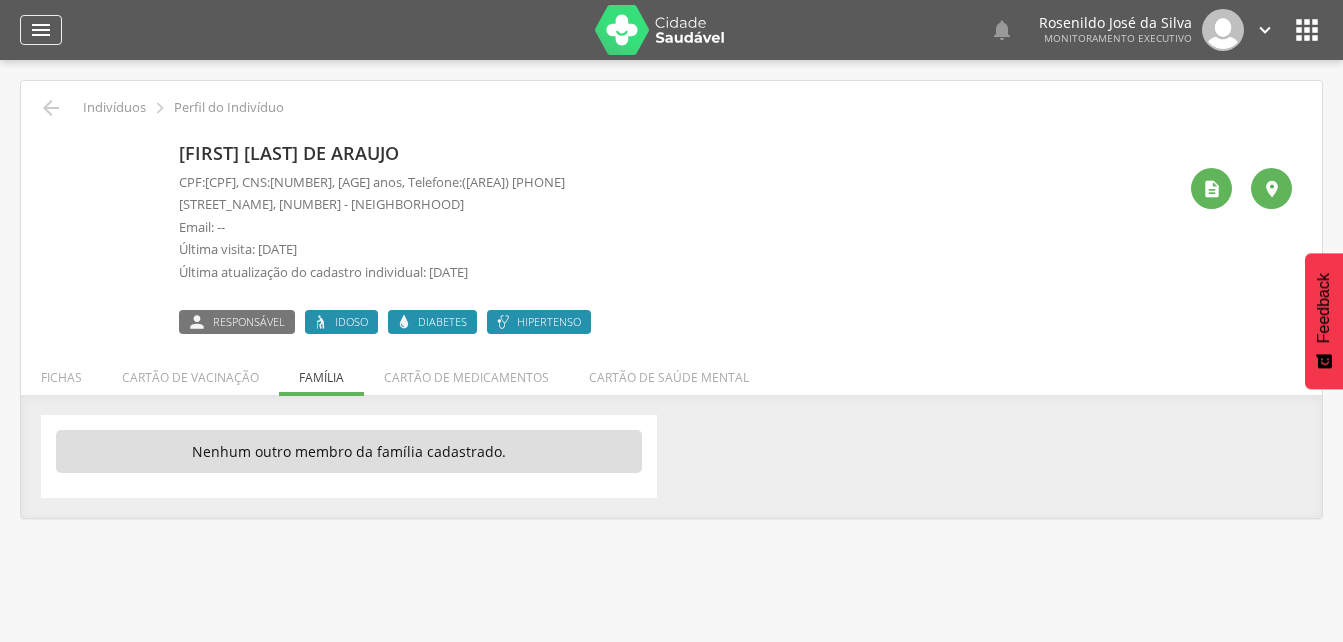 click on "" at bounding box center (41, 30) 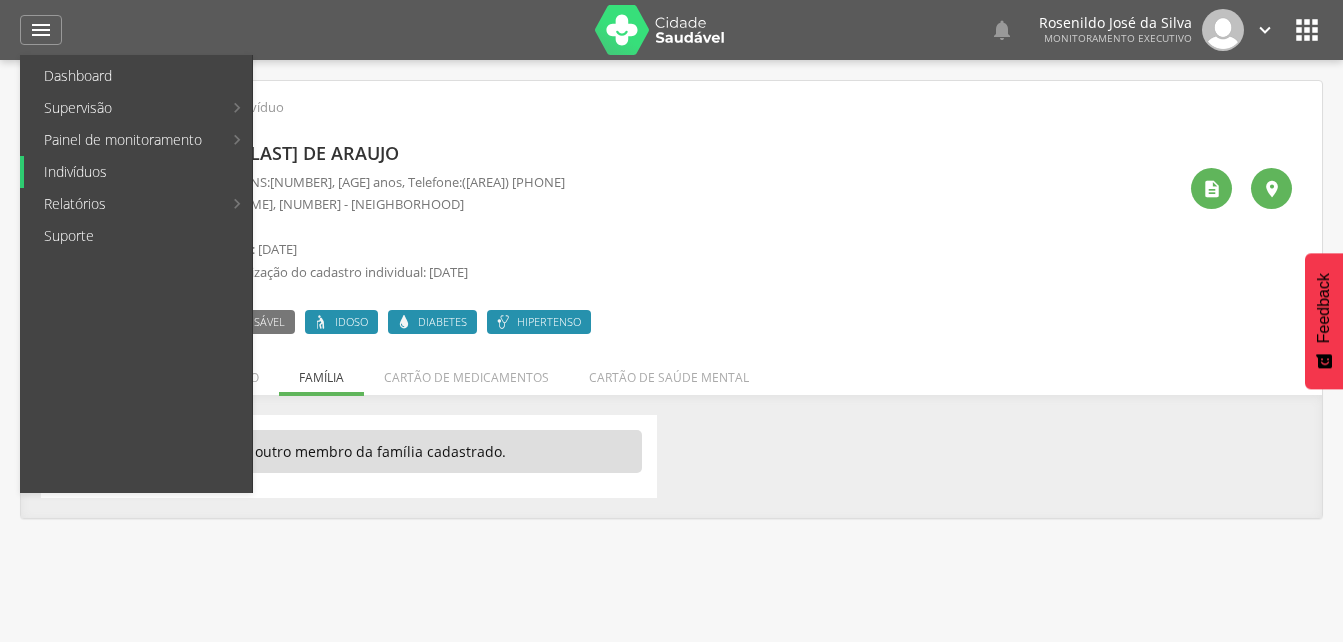 click on "Indivíduos" at bounding box center [138, 172] 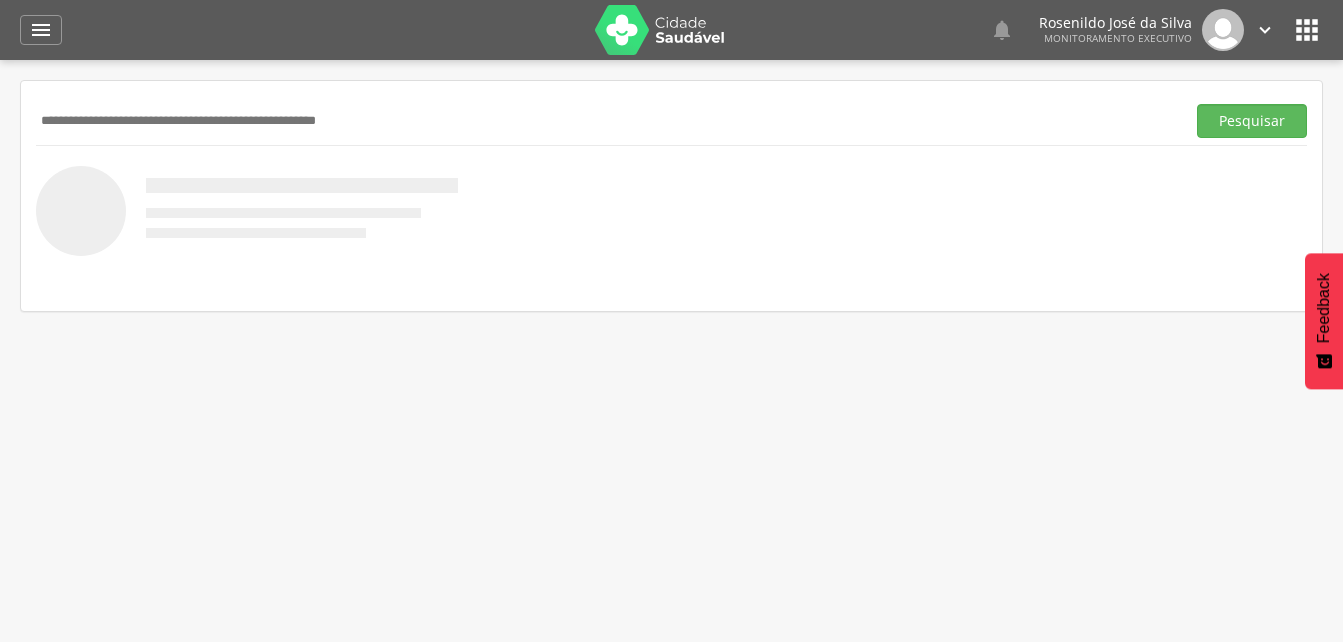 click at bounding box center [606, 121] 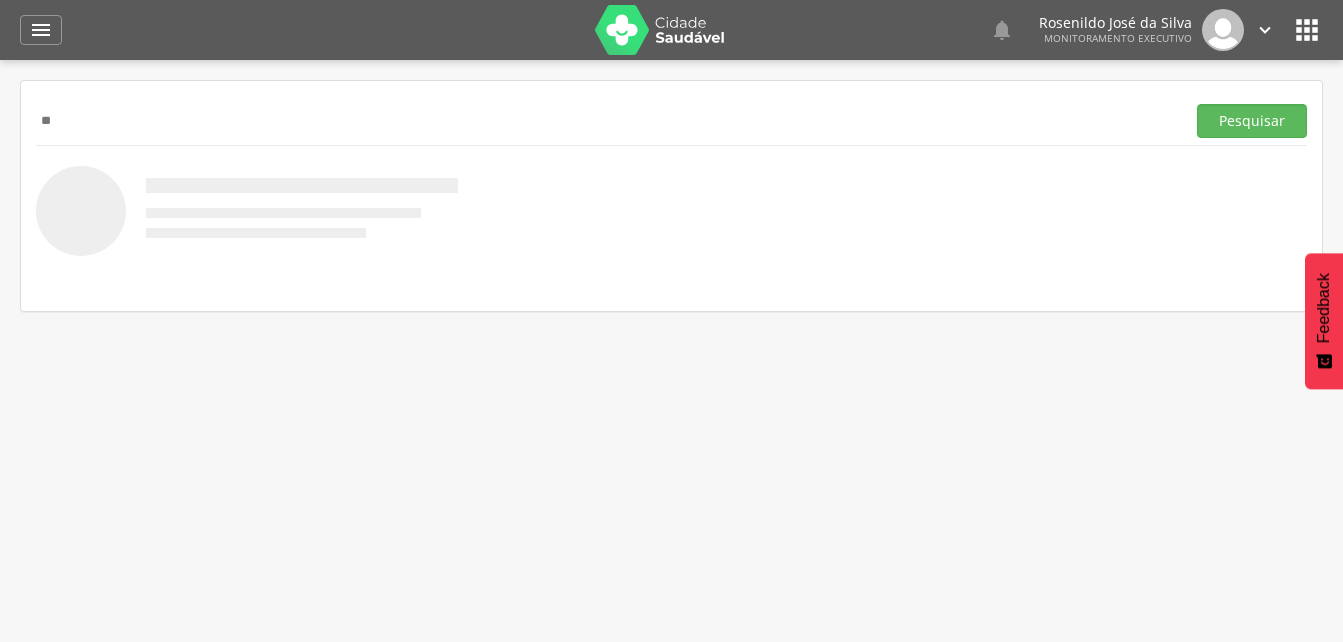 type on "*" 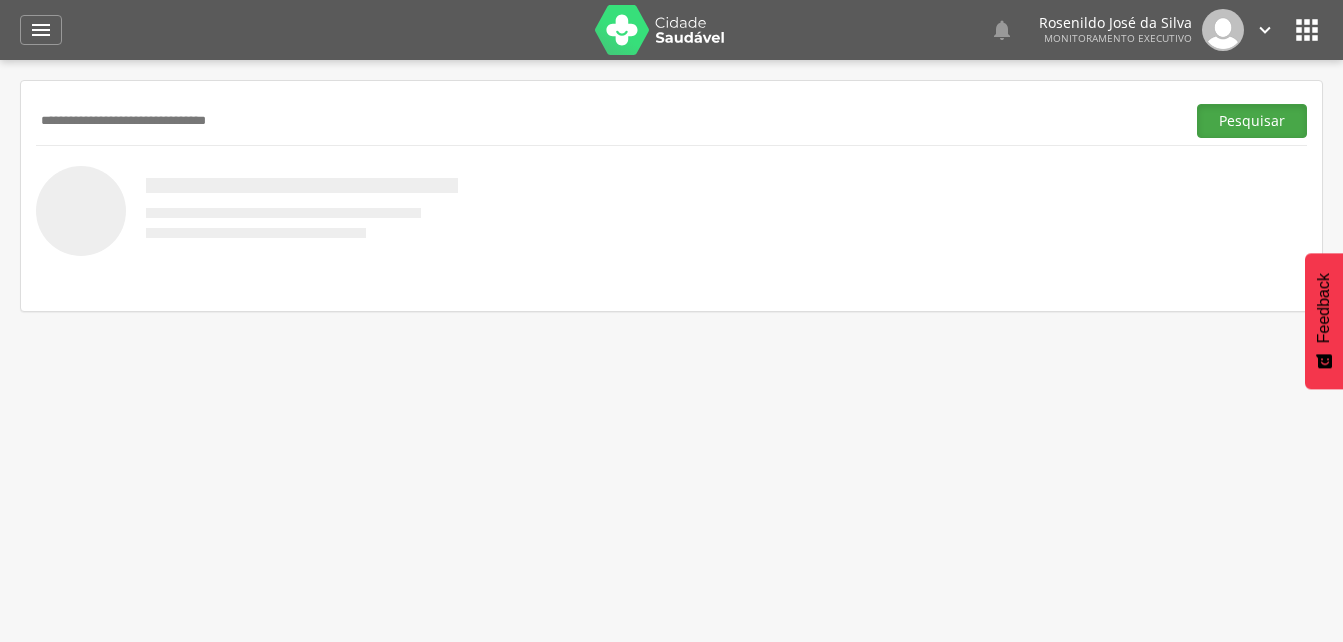 click on "Pesquisar" at bounding box center [1252, 121] 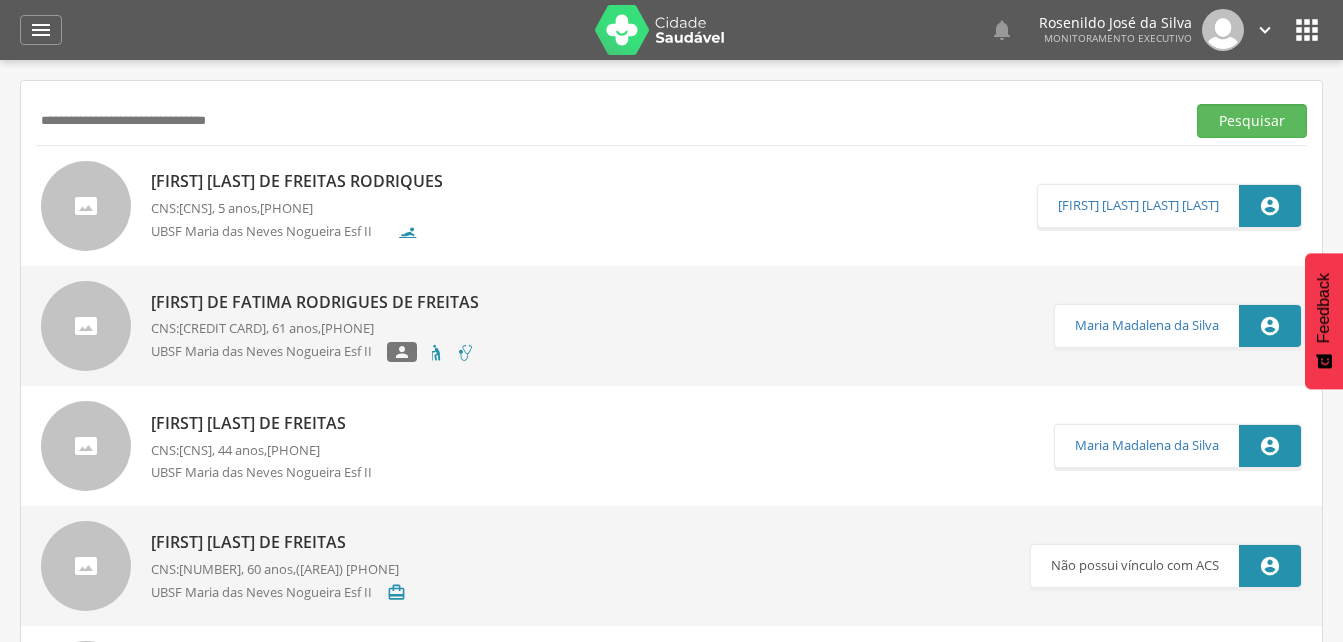 click on "[FIRST] [LAST] de Freitas Rodriques" at bounding box center (302, 181) 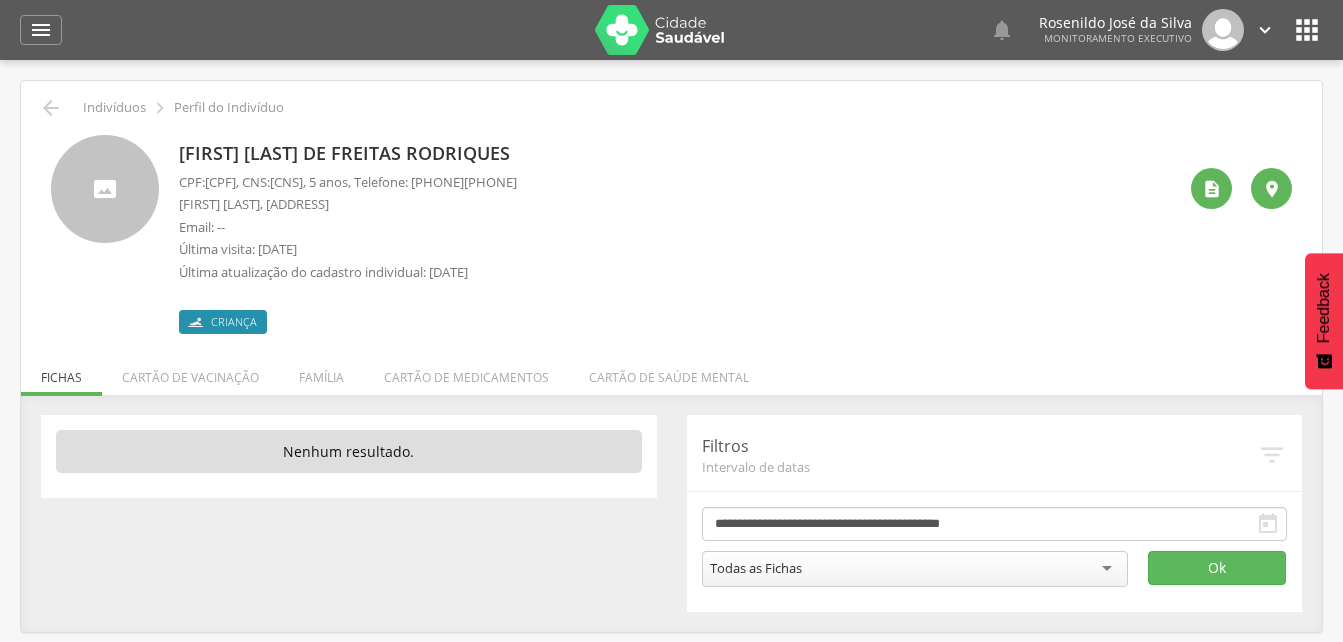 drag, startPoint x: 337, startPoint y: 178, endPoint x: 459, endPoint y: 180, distance: 122.016396 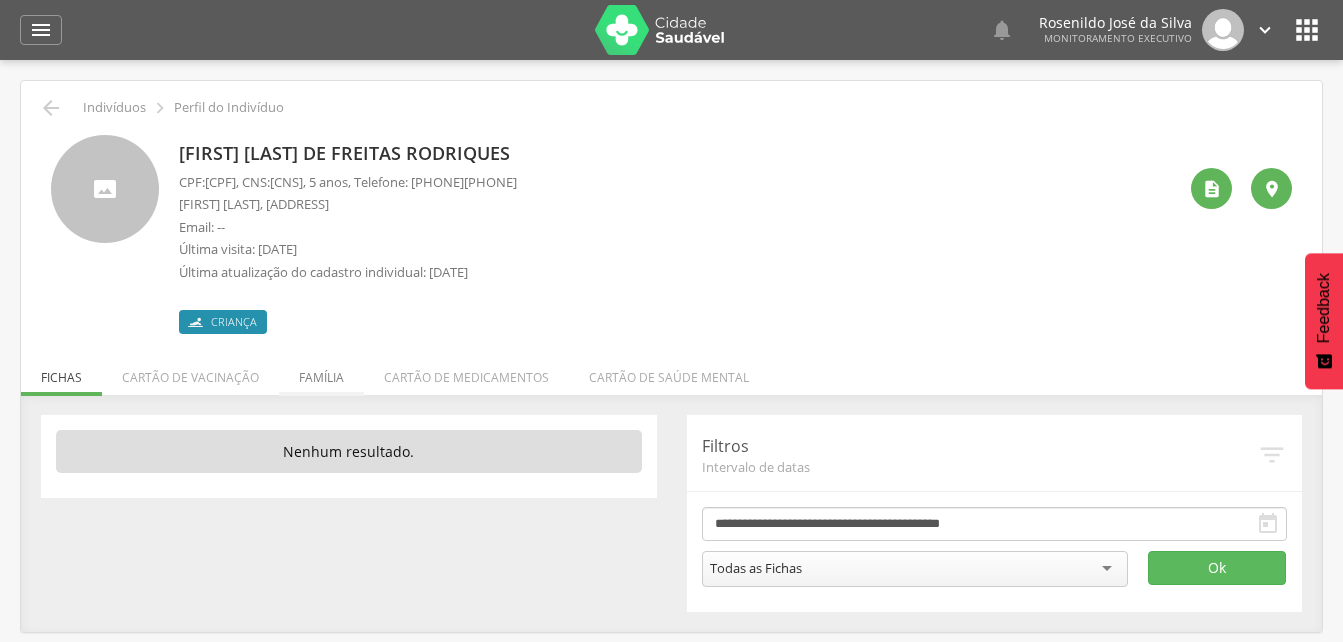 click on "Família" at bounding box center [321, 372] 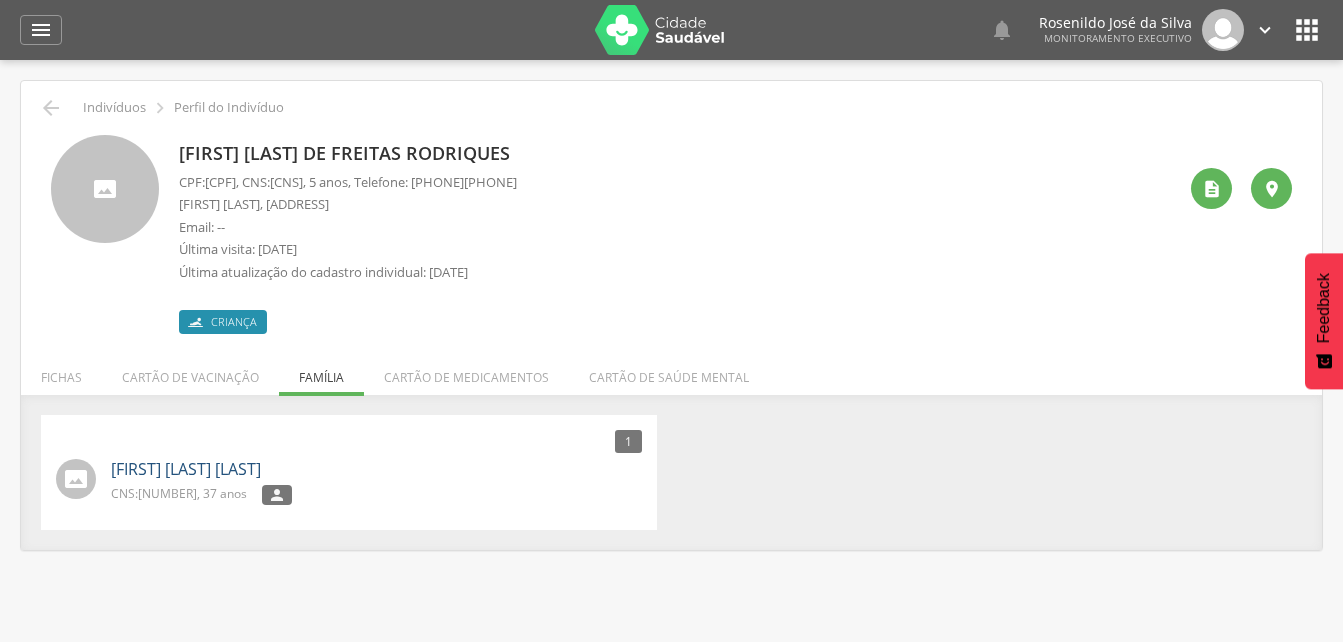 click on "[FIRST] [LAST] [LAST]" at bounding box center (186, 469) 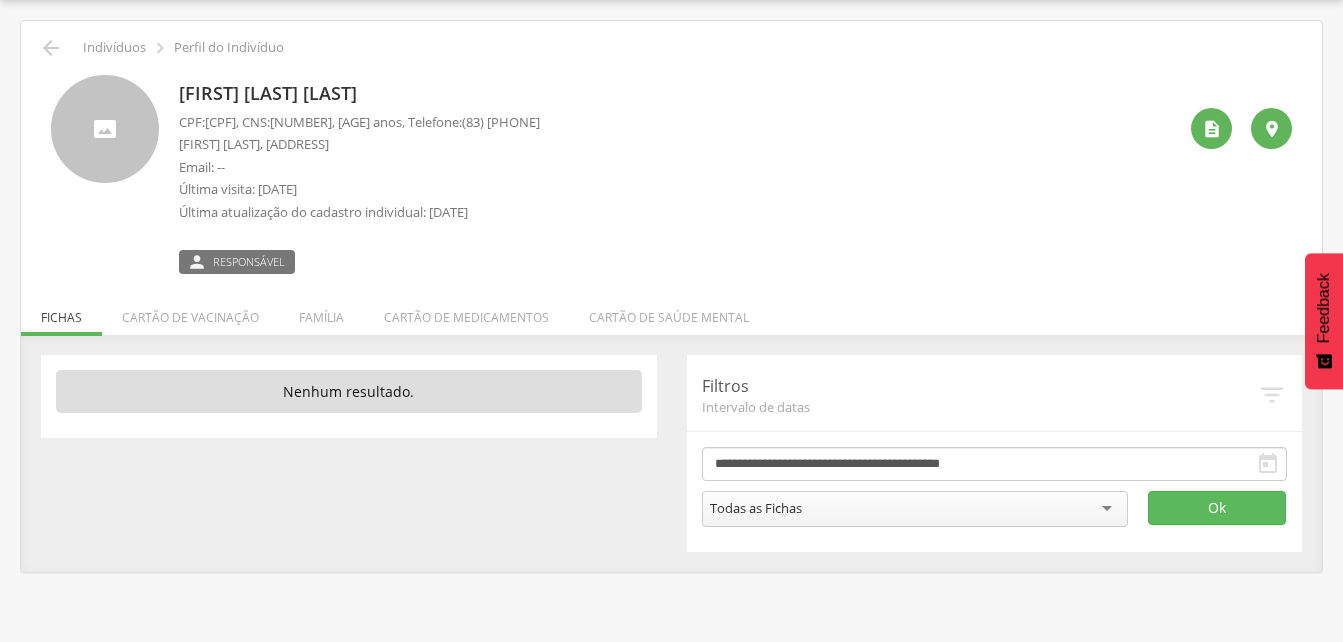 scroll, scrollTop: 0, scrollLeft: 0, axis: both 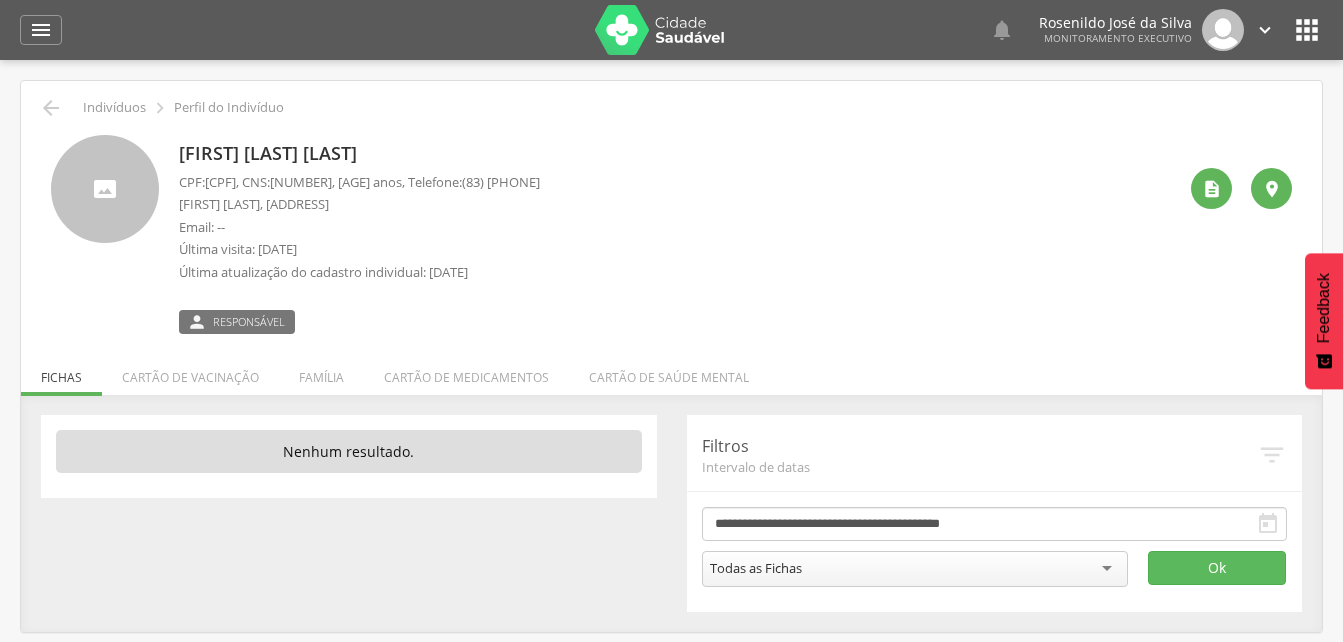 drag, startPoint x: 341, startPoint y: 182, endPoint x: 460, endPoint y: 178, distance: 119.06721 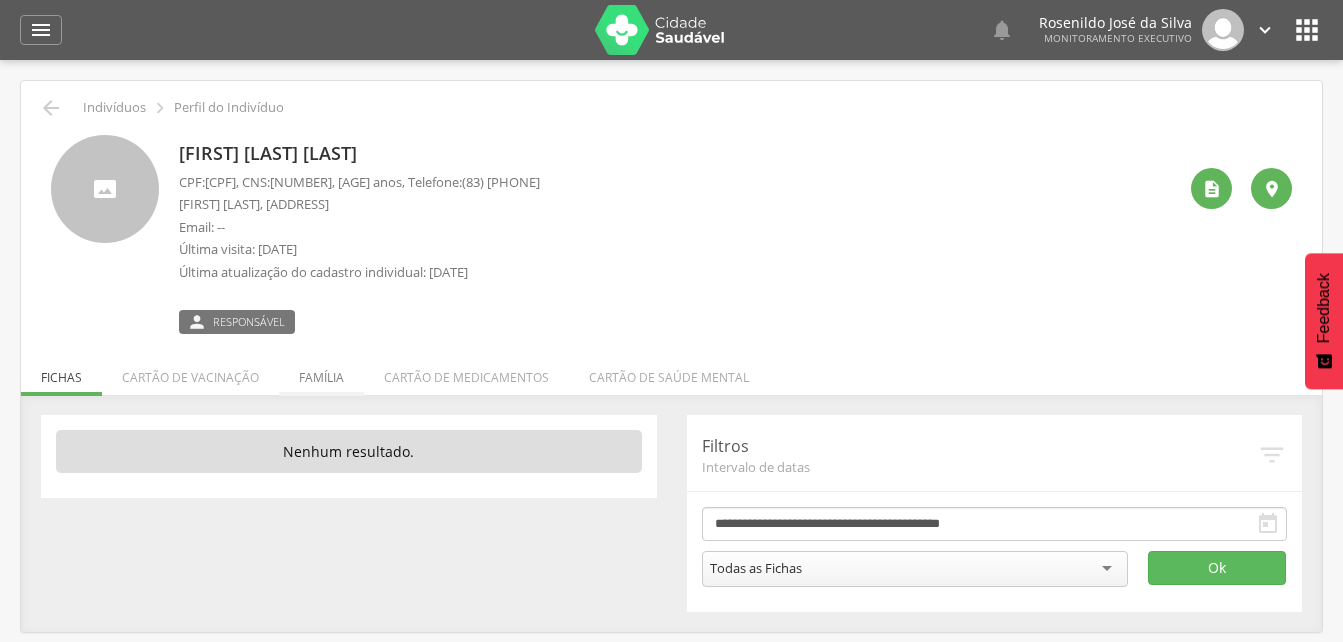 click on "Família" at bounding box center (321, 372) 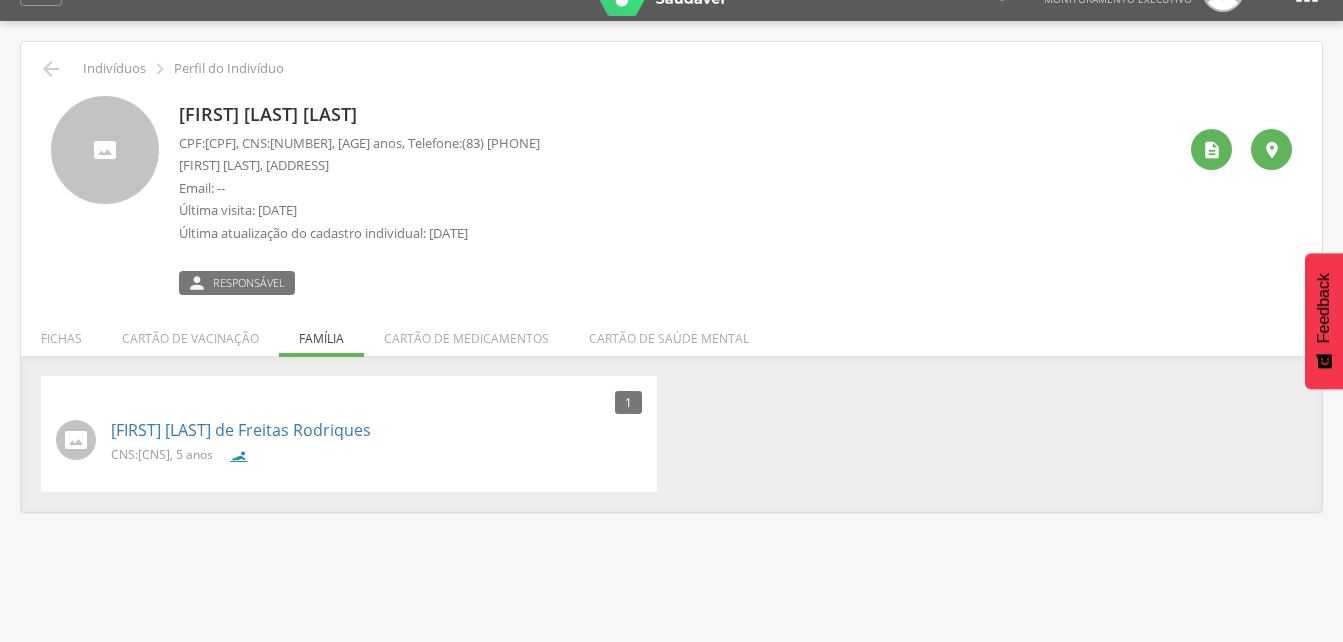 scroll, scrollTop: 60, scrollLeft: 0, axis: vertical 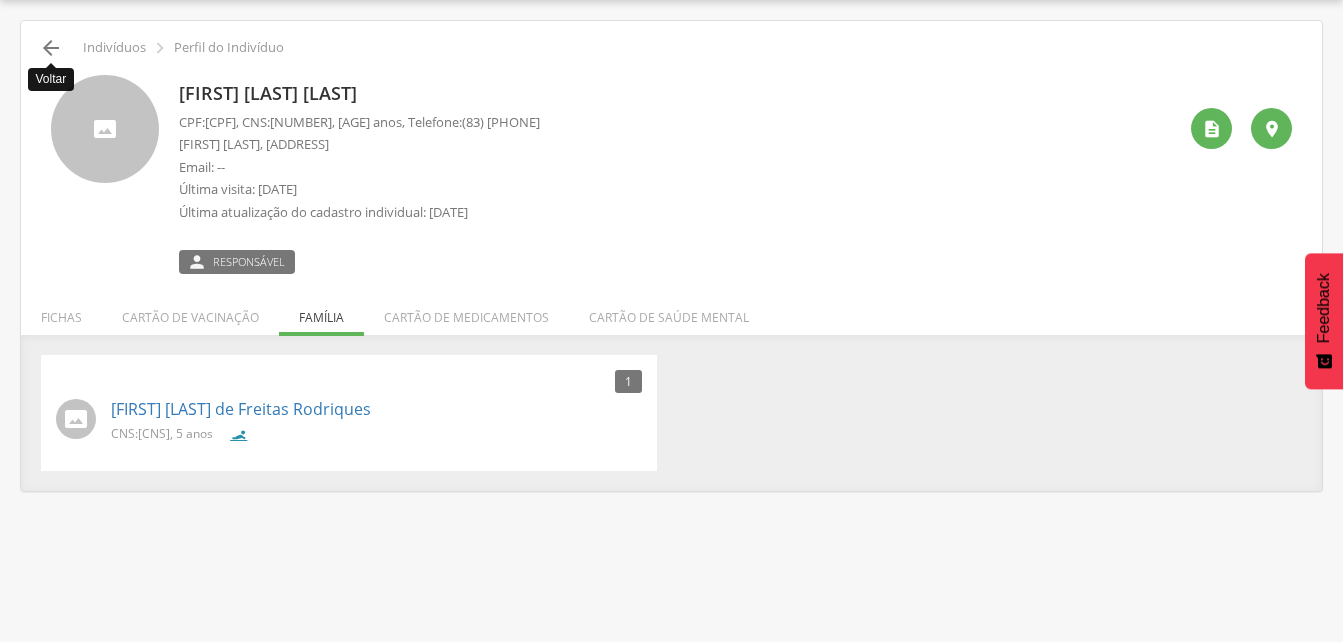 click on "" at bounding box center [51, 48] 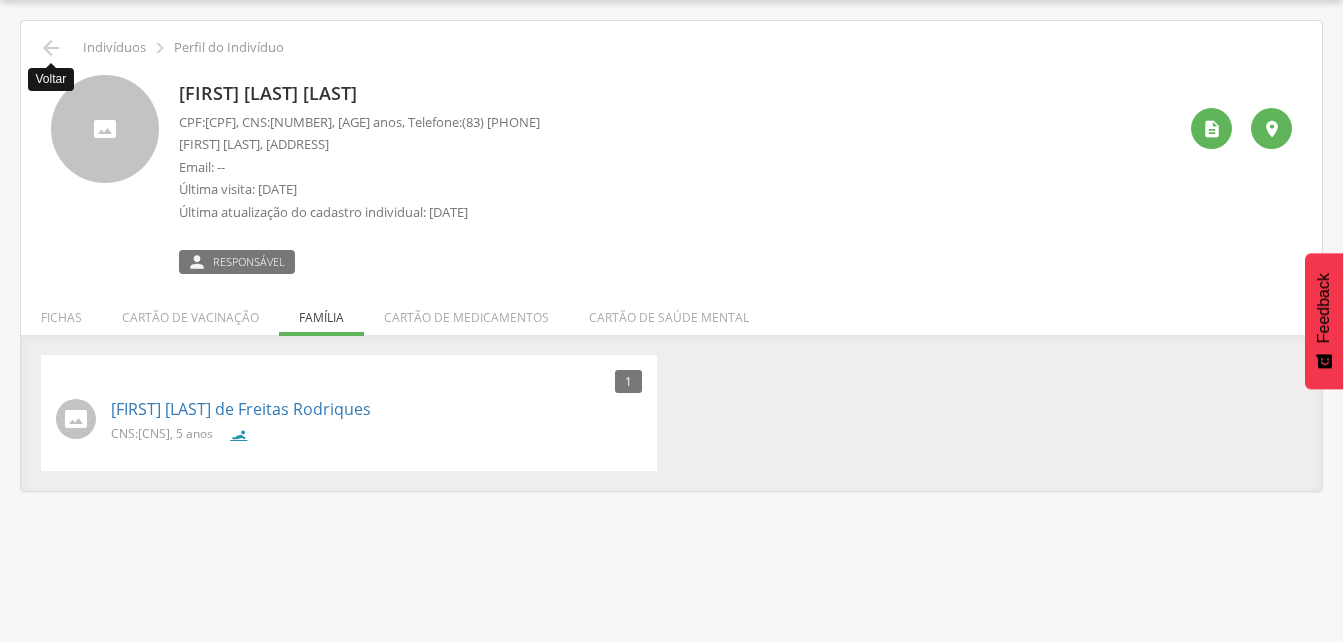 scroll, scrollTop: 0, scrollLeft: 0, axis: both 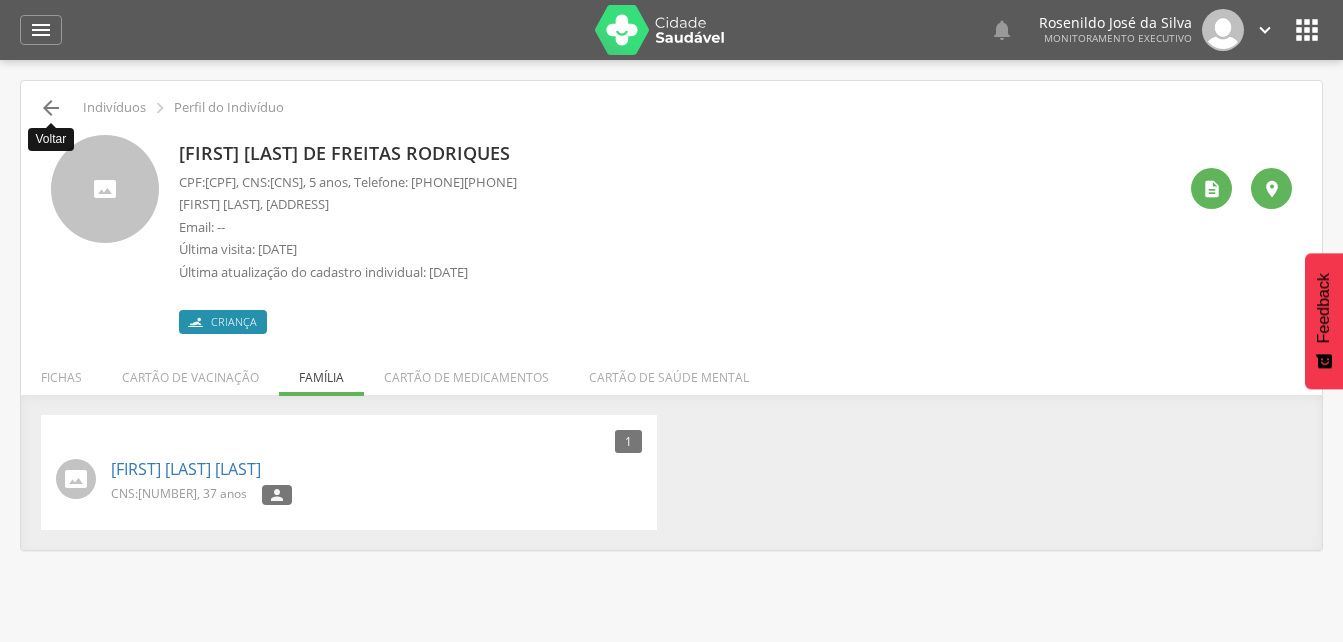 click on "" at bounding box center (51, 108) 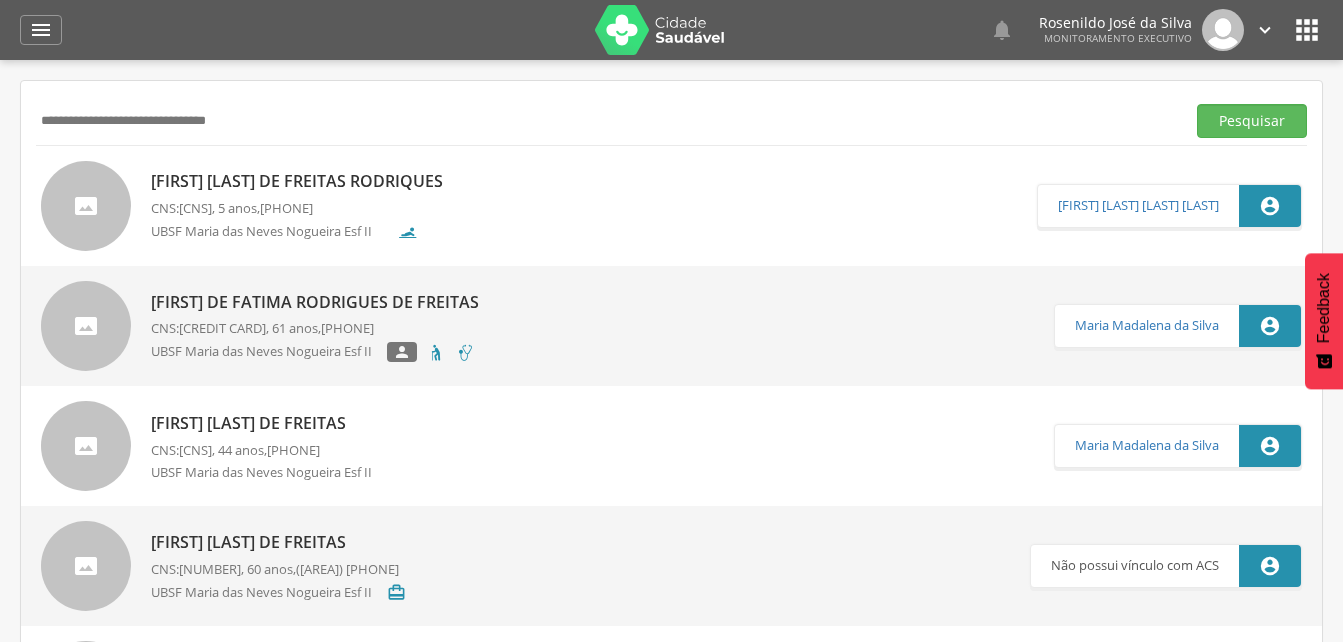 click on "**********" at bounding box center (606, 121) 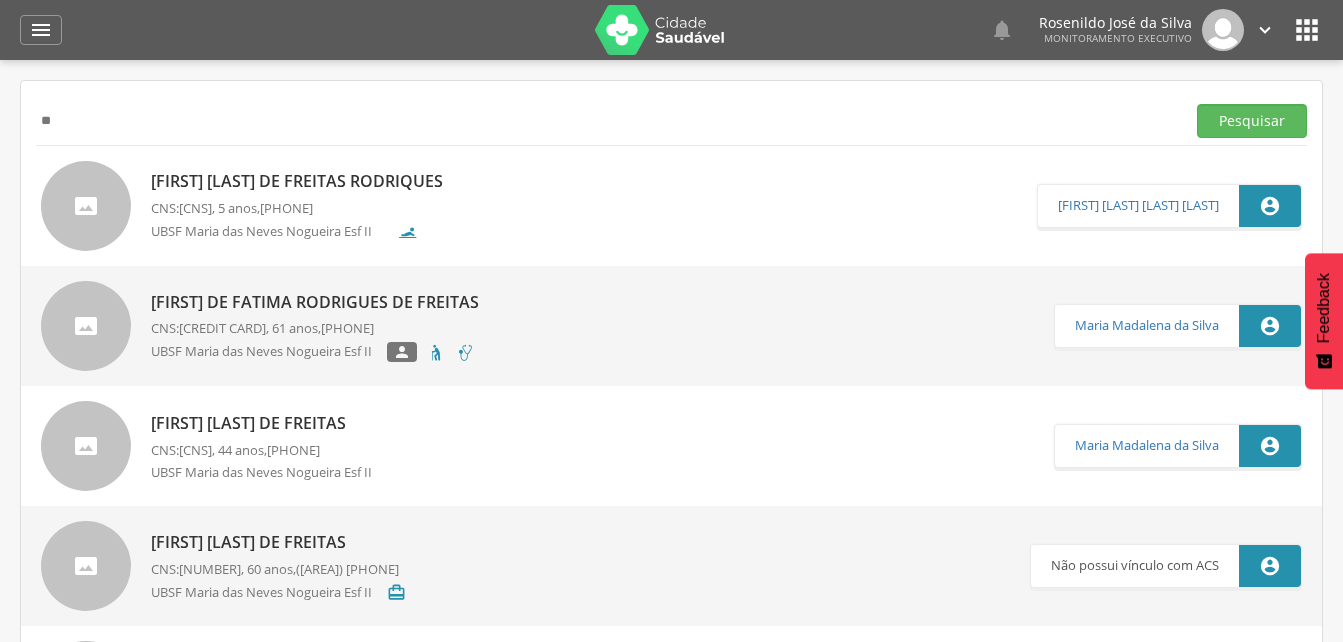 type on "*" 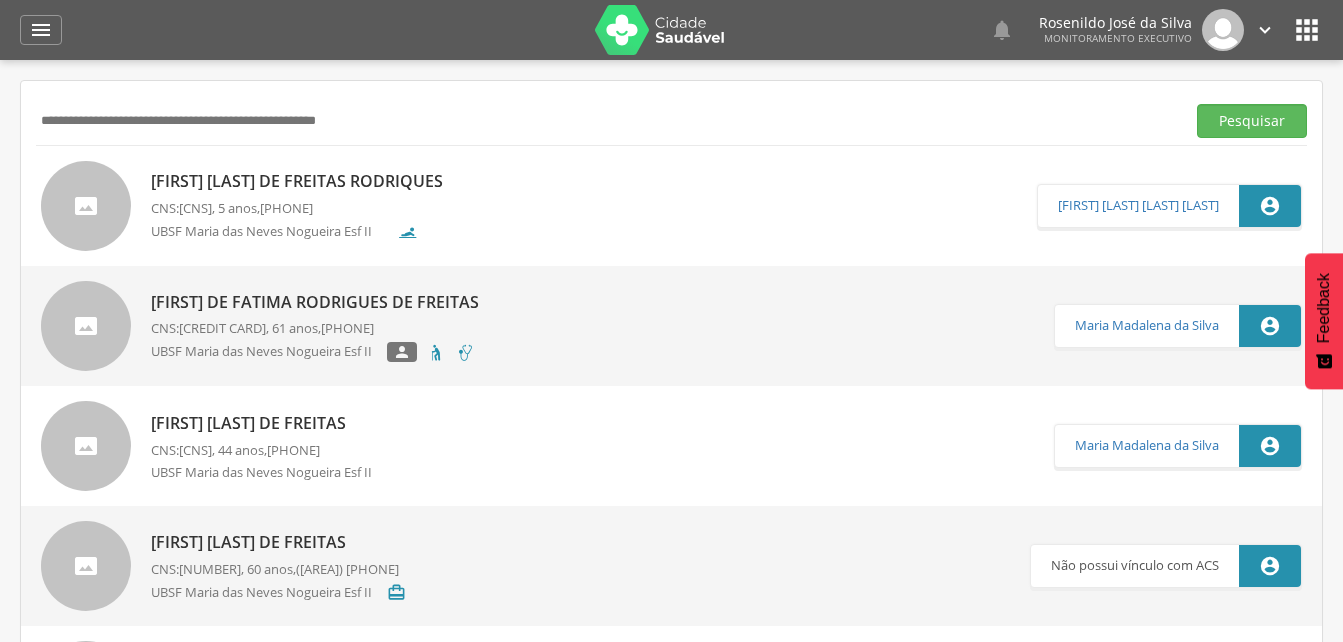 type on "*" 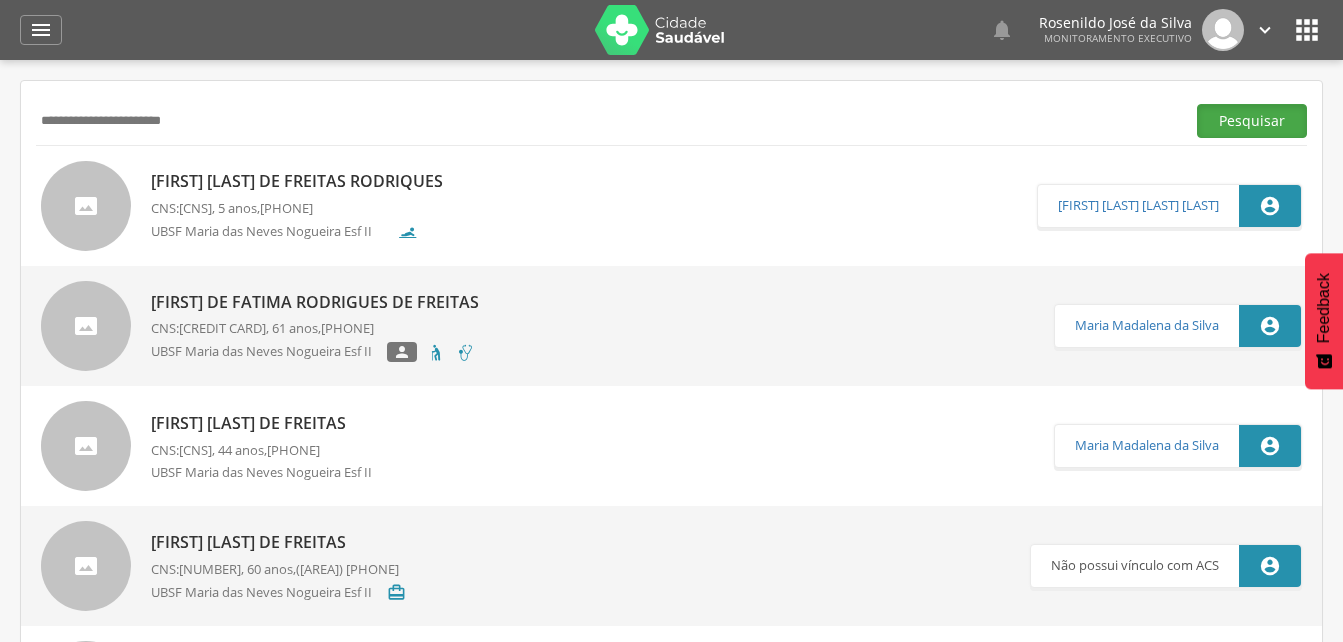 click on "Pesquisar" at bounding box center (1252, 121) 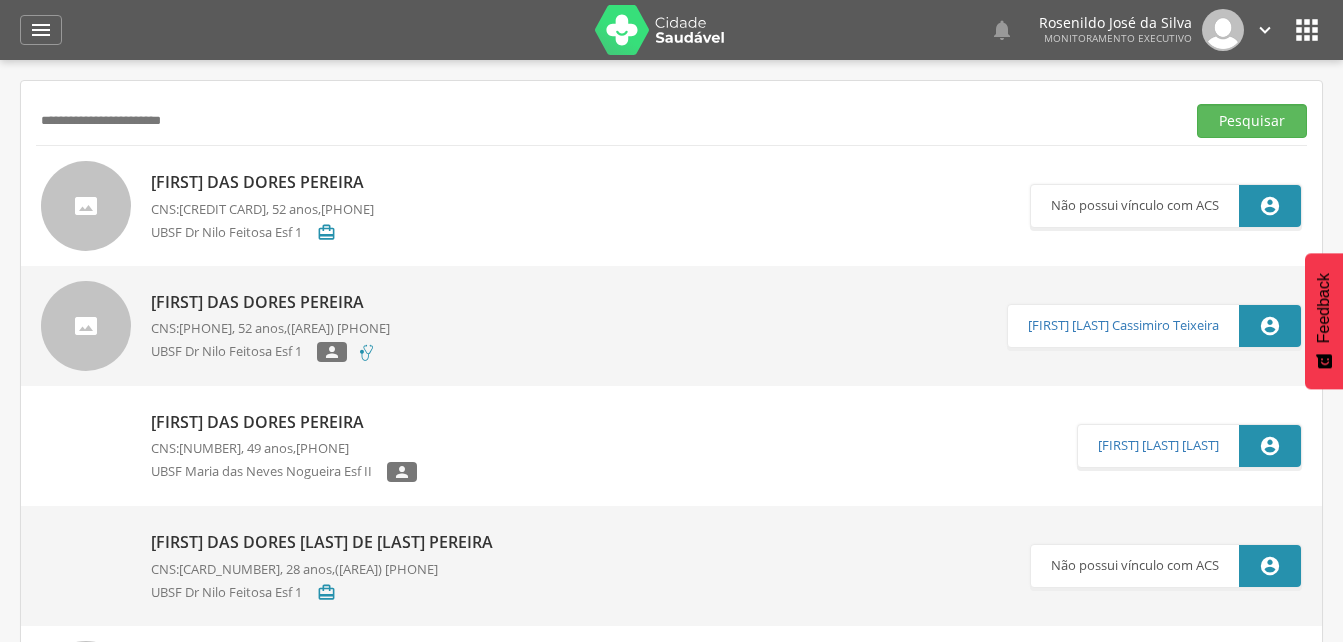 click on "[FIRST] das Dores Pereira" at bounding box center (270, 302) 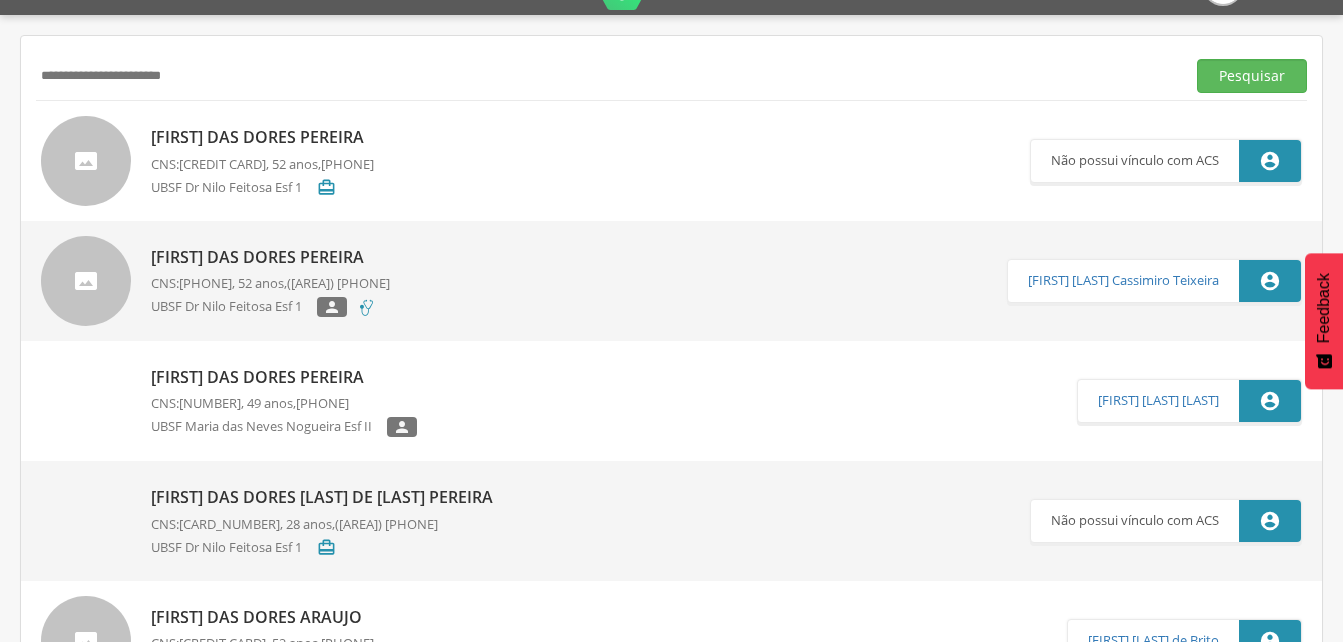 scroll, scrollTop: 0, scrollLeft: 0, axis: both 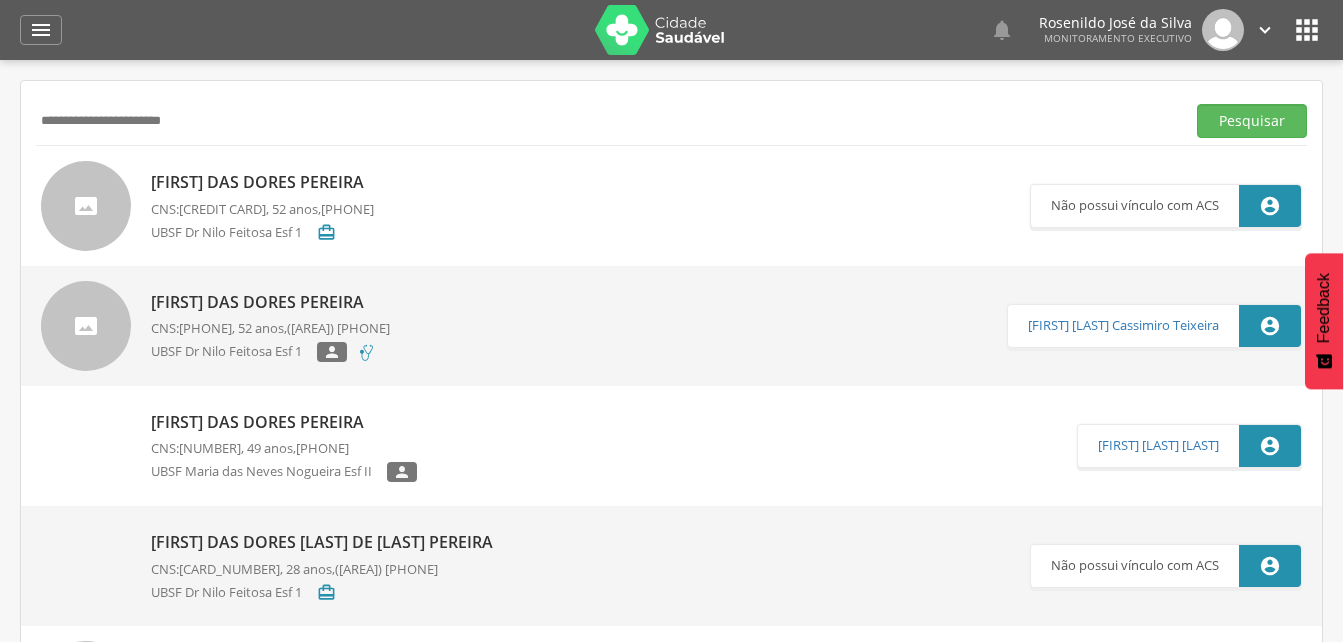 click on "**********" at bounding box center [606, 121] 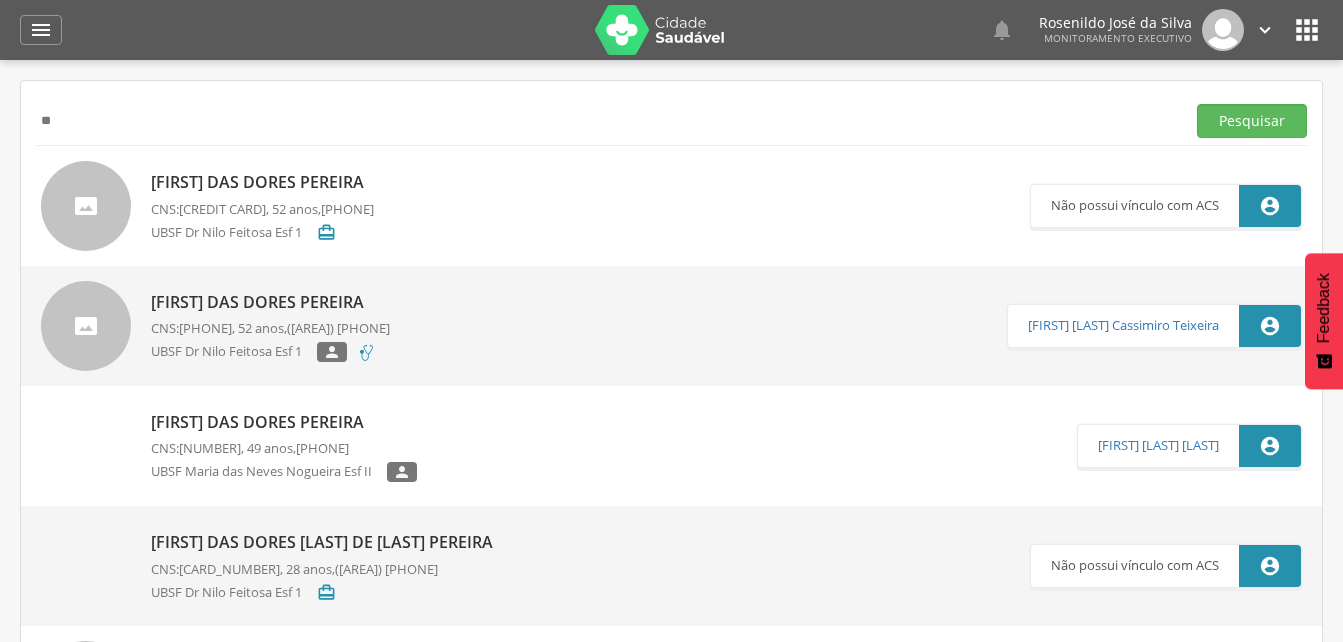 type on "*" 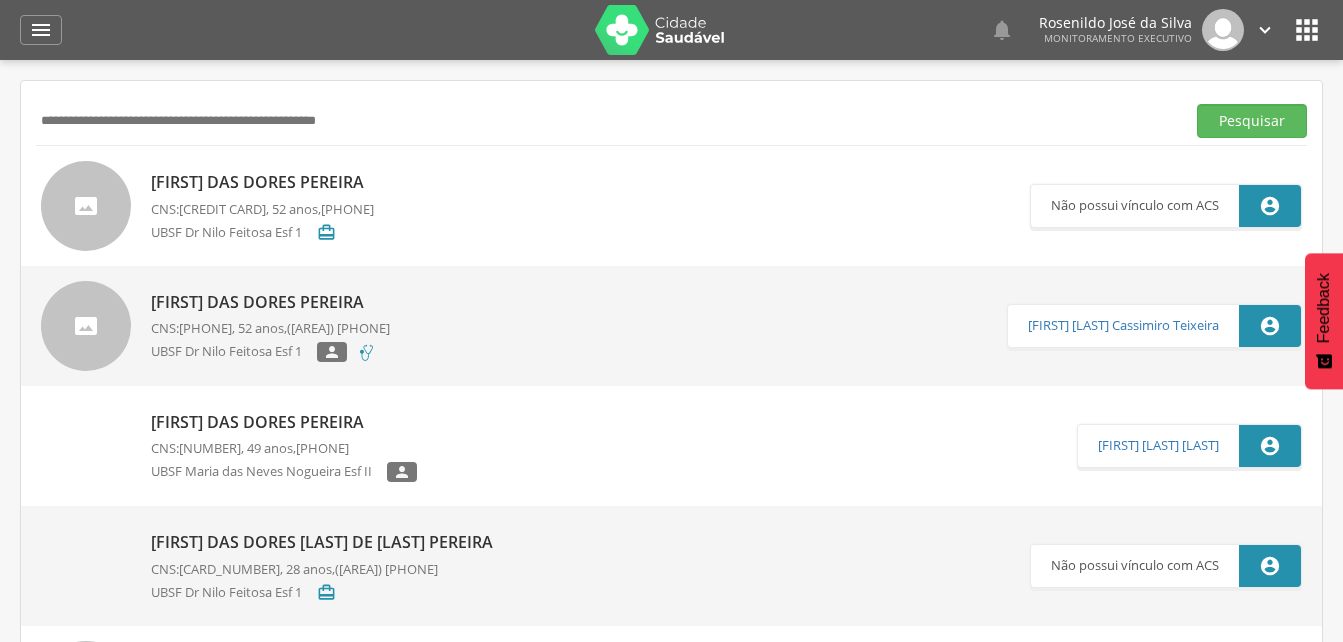 click at bounding box center (606, 121) 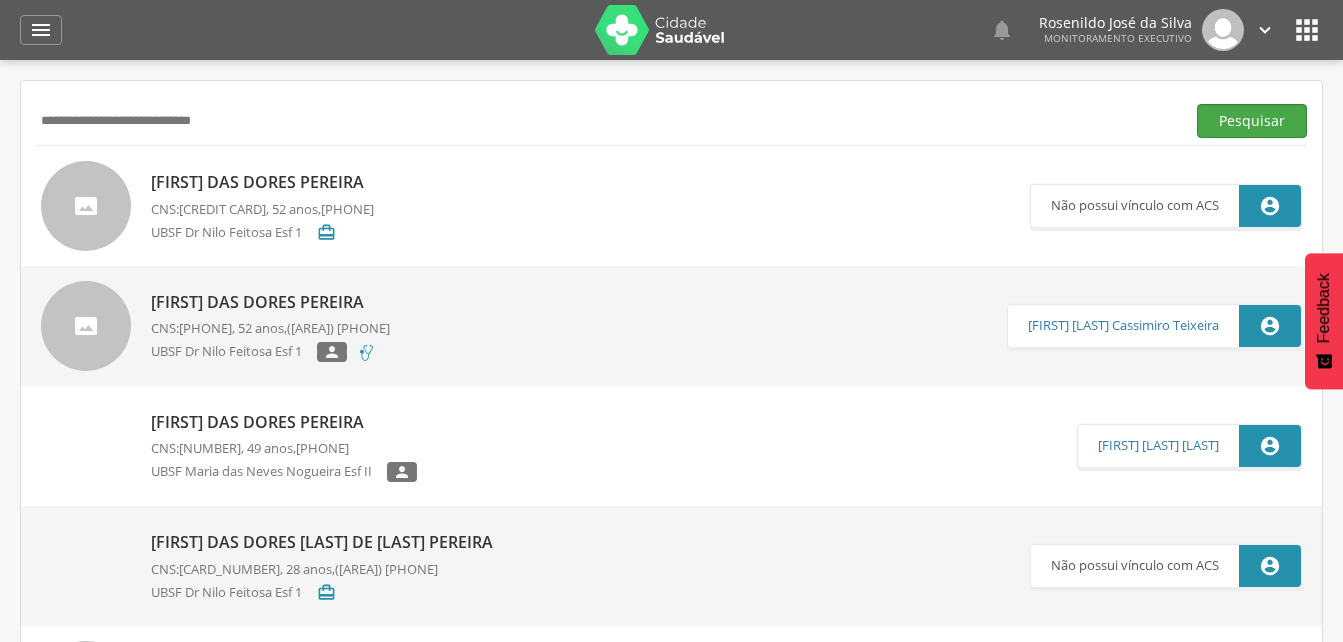 type on "**********" 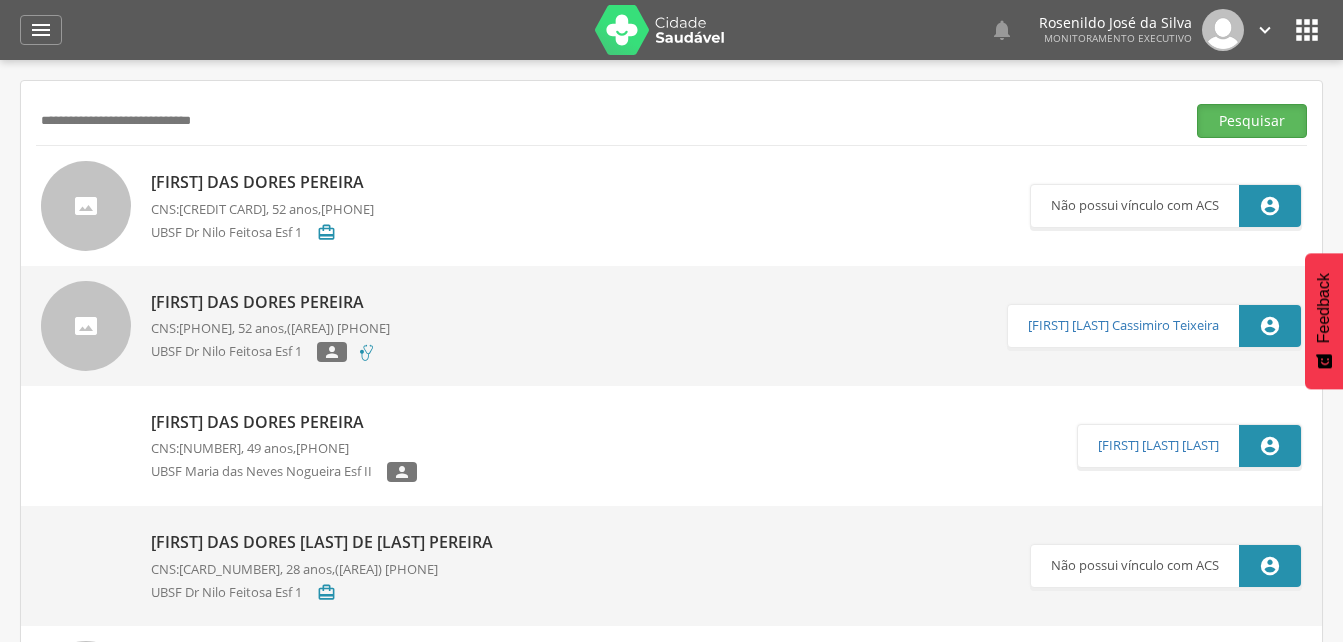 drag, startPoint x: 1234, startPoint y: 125, endPoint x: 1071, endPoint y: 167, distance: 168.3241 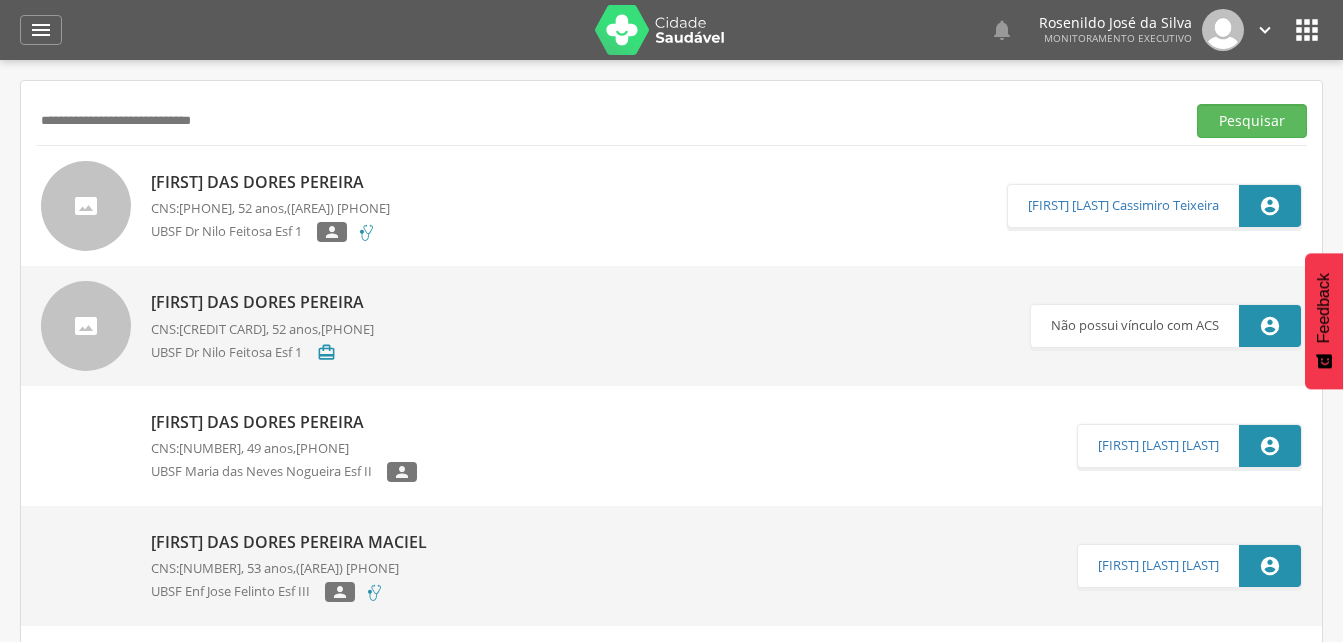 click on "[FIRST] das Dores Pereira" at bounding box center (262, 302) 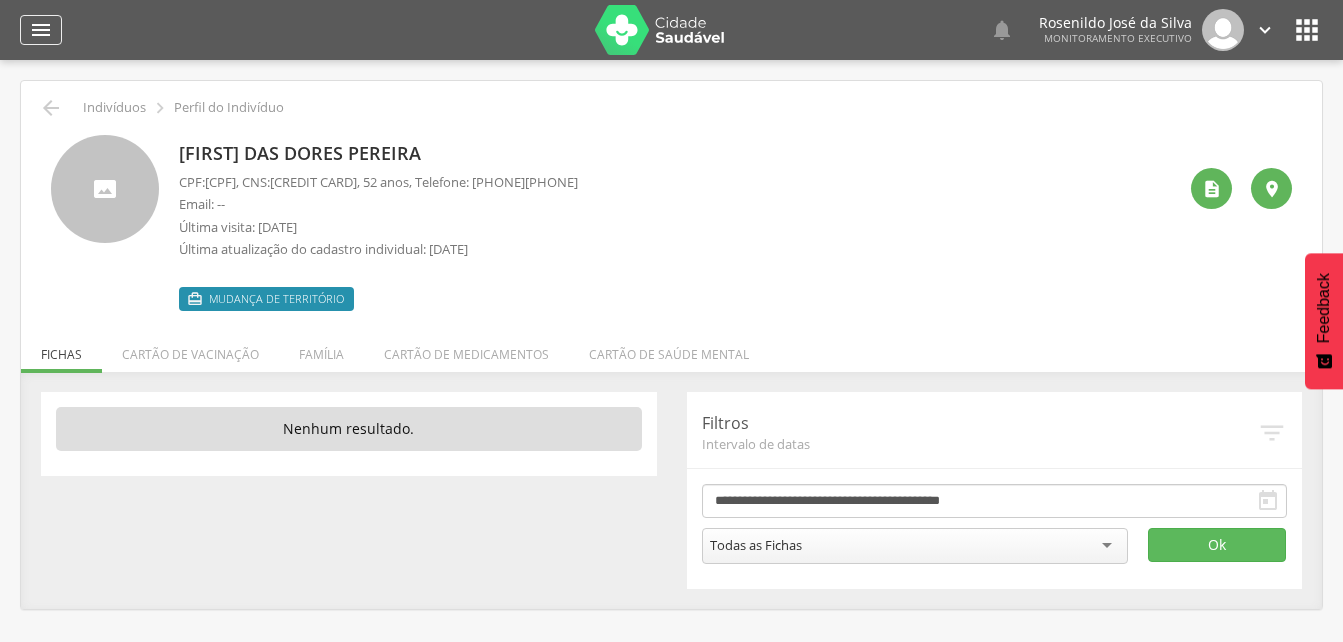 click on "" at bounding box center (41, 30) 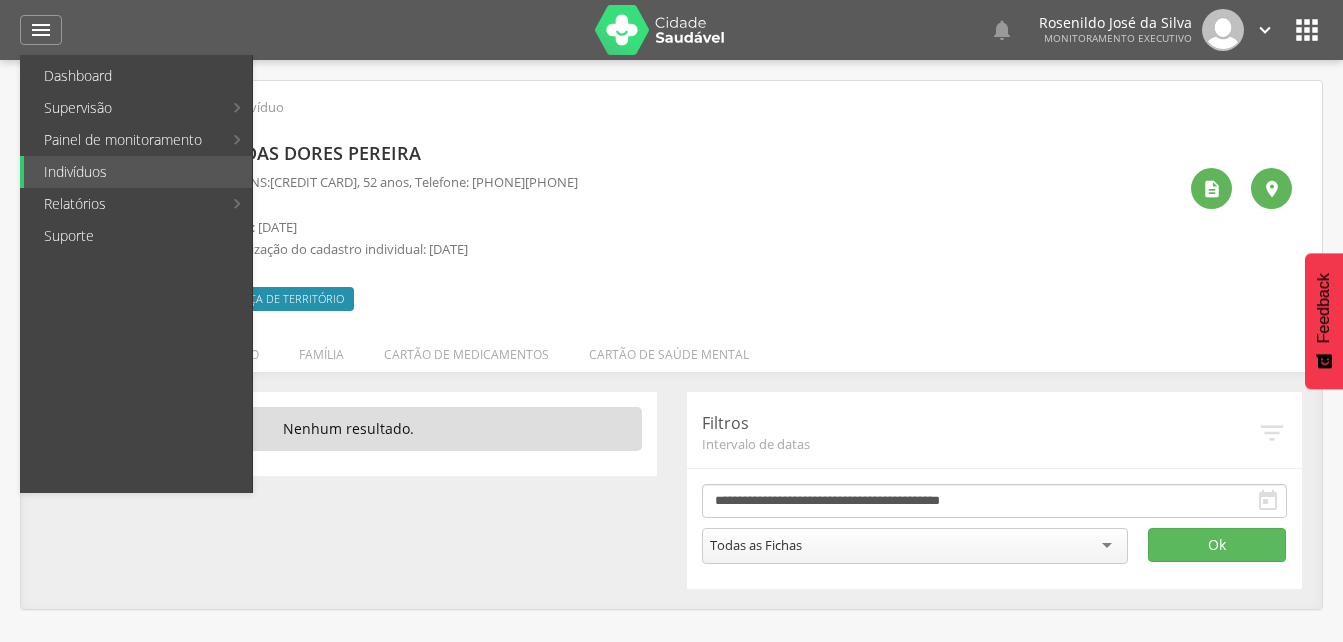 click on "**********" at bounding box center (671, 490) 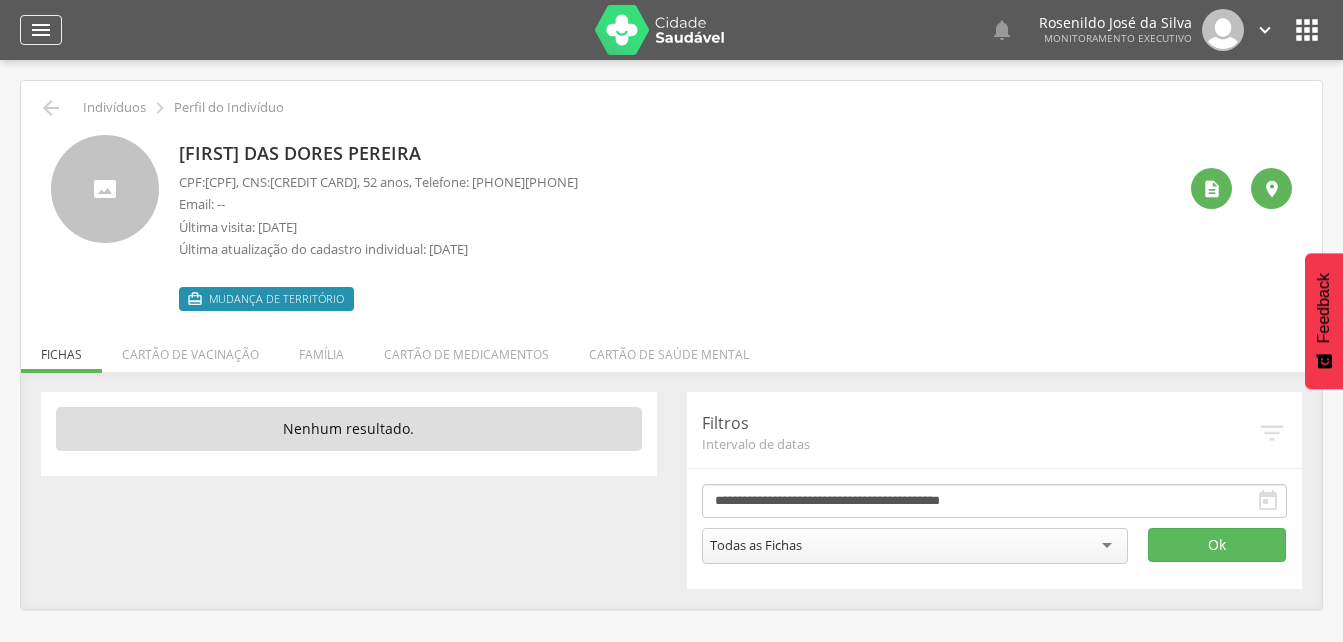 click on "" at bounding box center (41, 30) 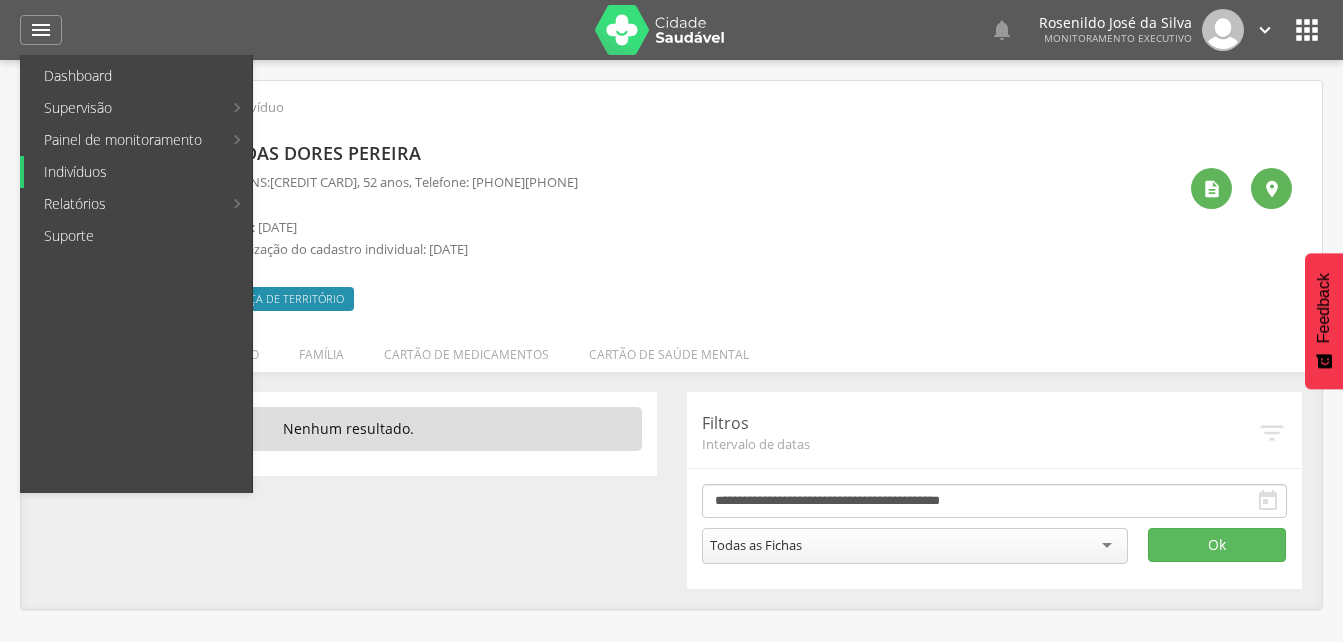 click on "Indivíduos" at bounding box center [138, 172] 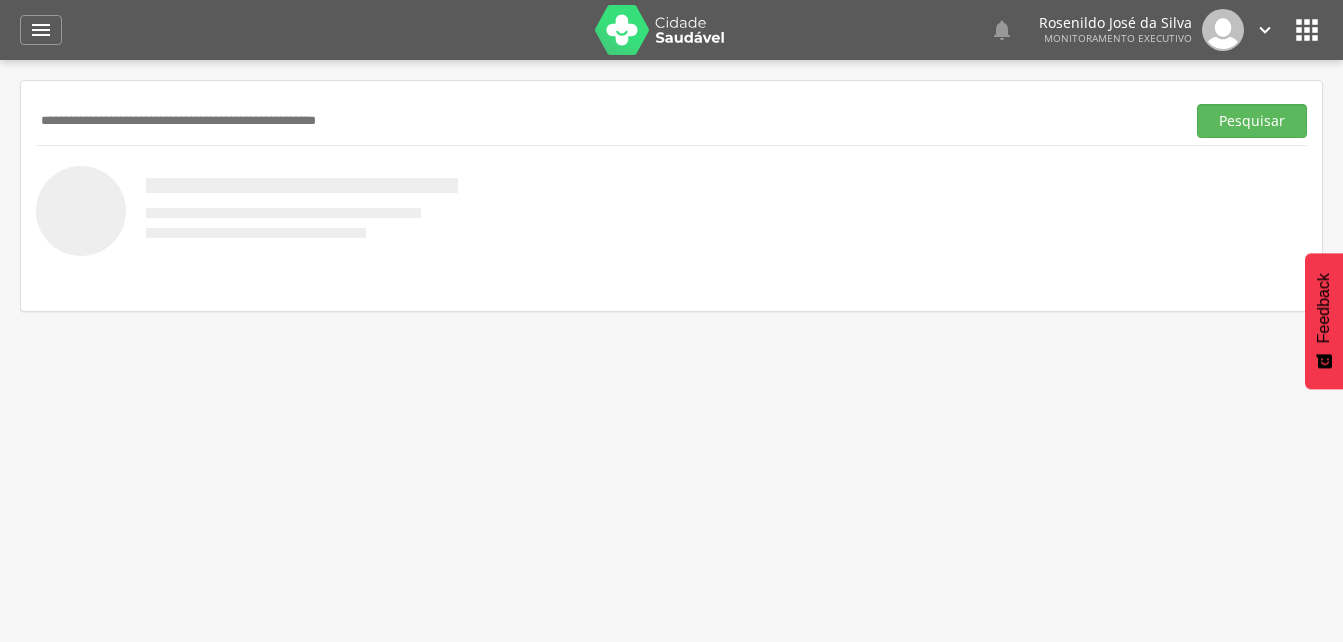 paste on "**********" 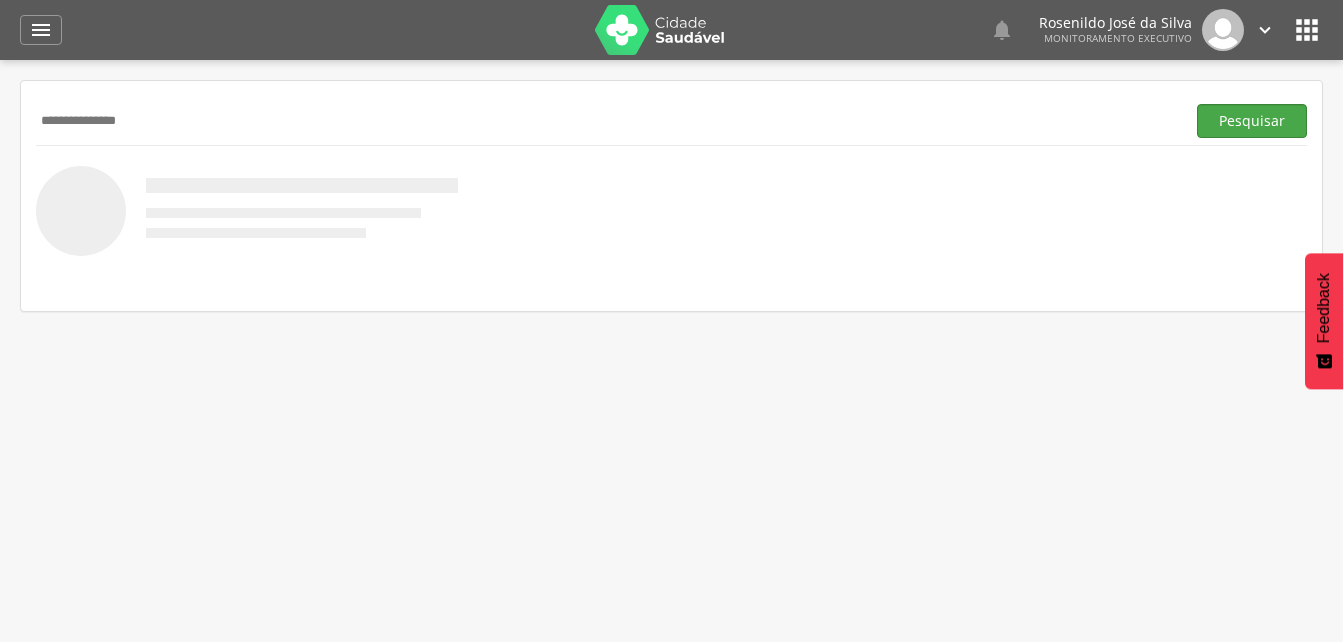 type on "**********" 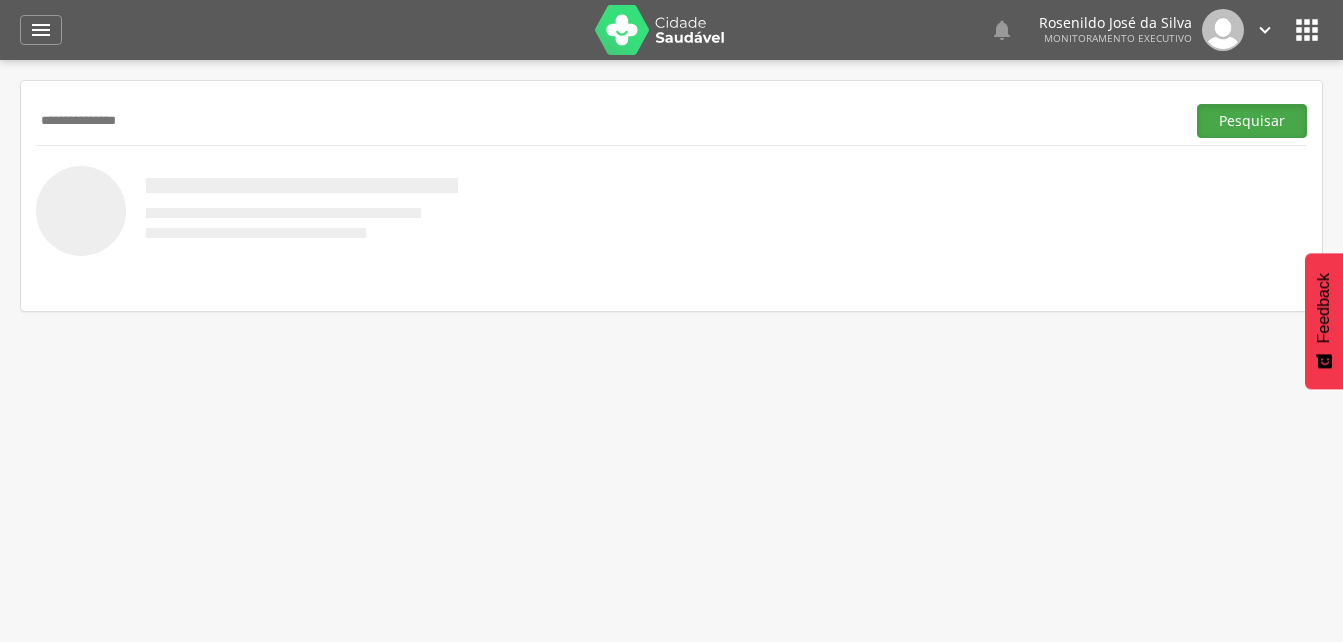 click on "Pesquisar" at bounding box center [1252, 121] 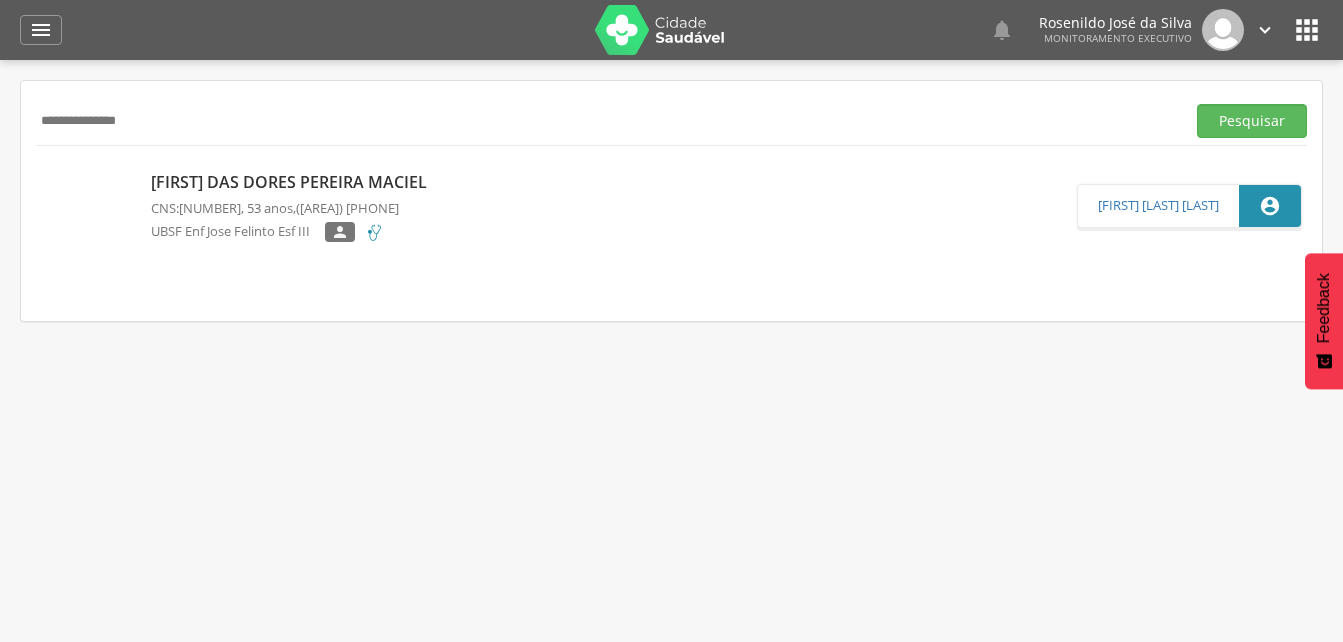 click on "[FIRST] das Dores Pereira Maciel" at bounding box center (294, 182) 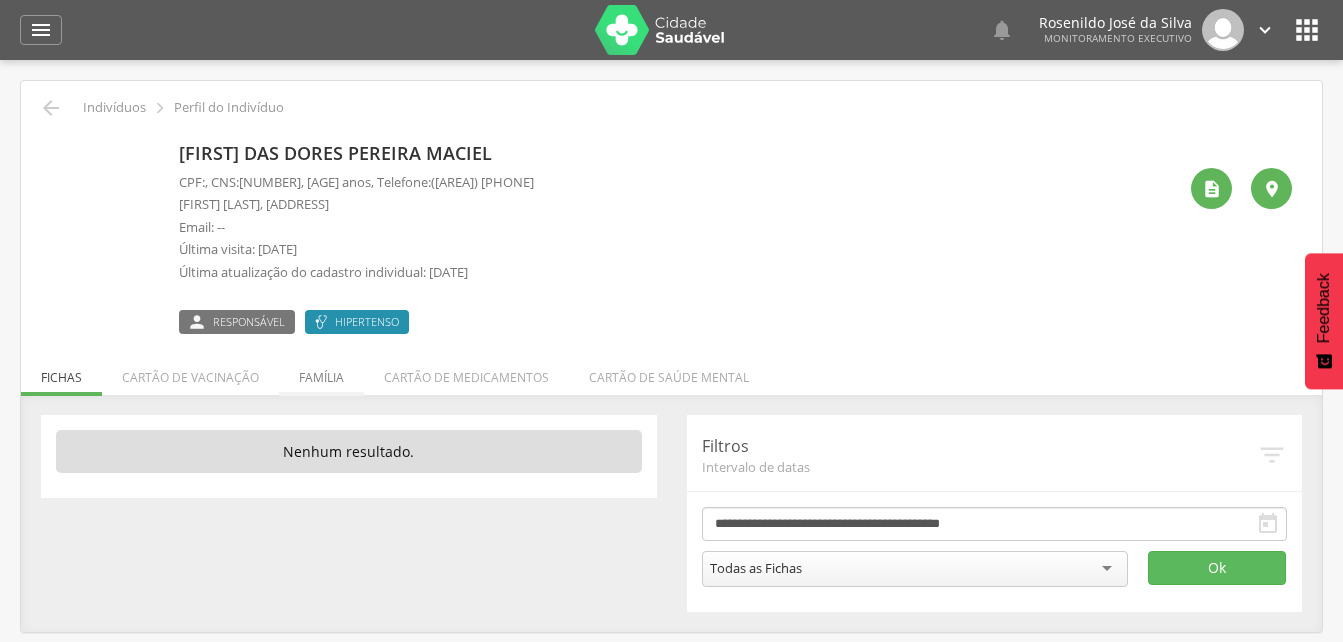 click on "Família" at bounding box center (321, 372) 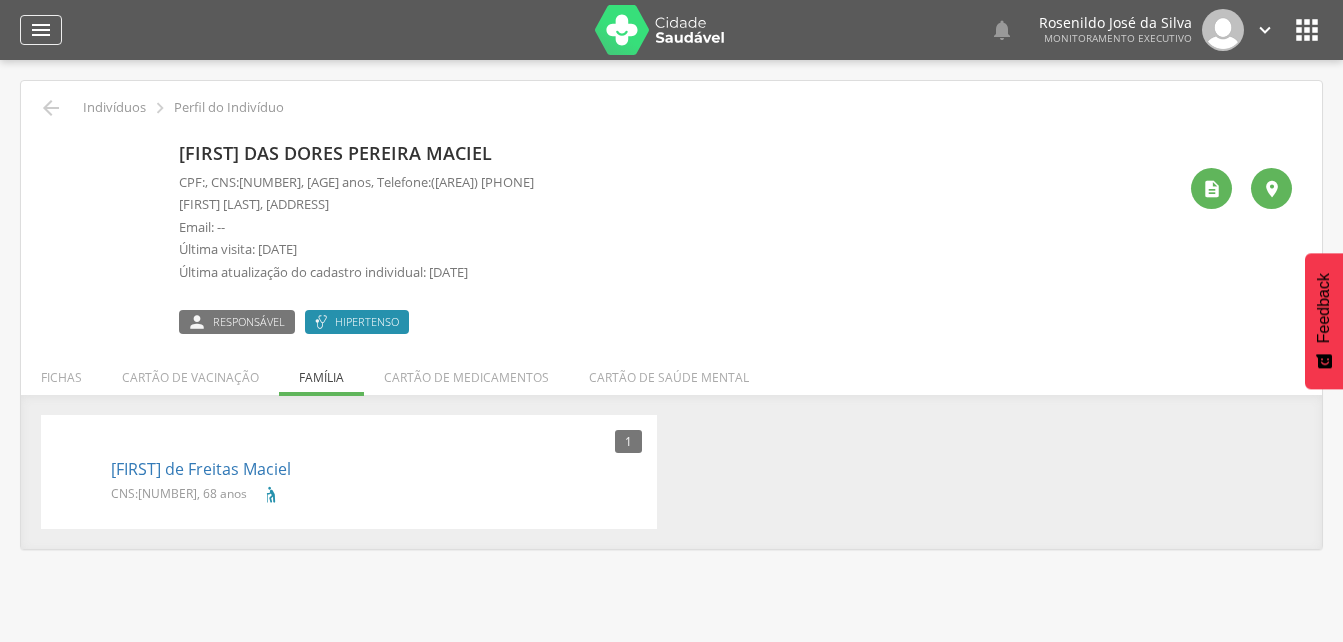 click on "" at bounding box center (41, 30) 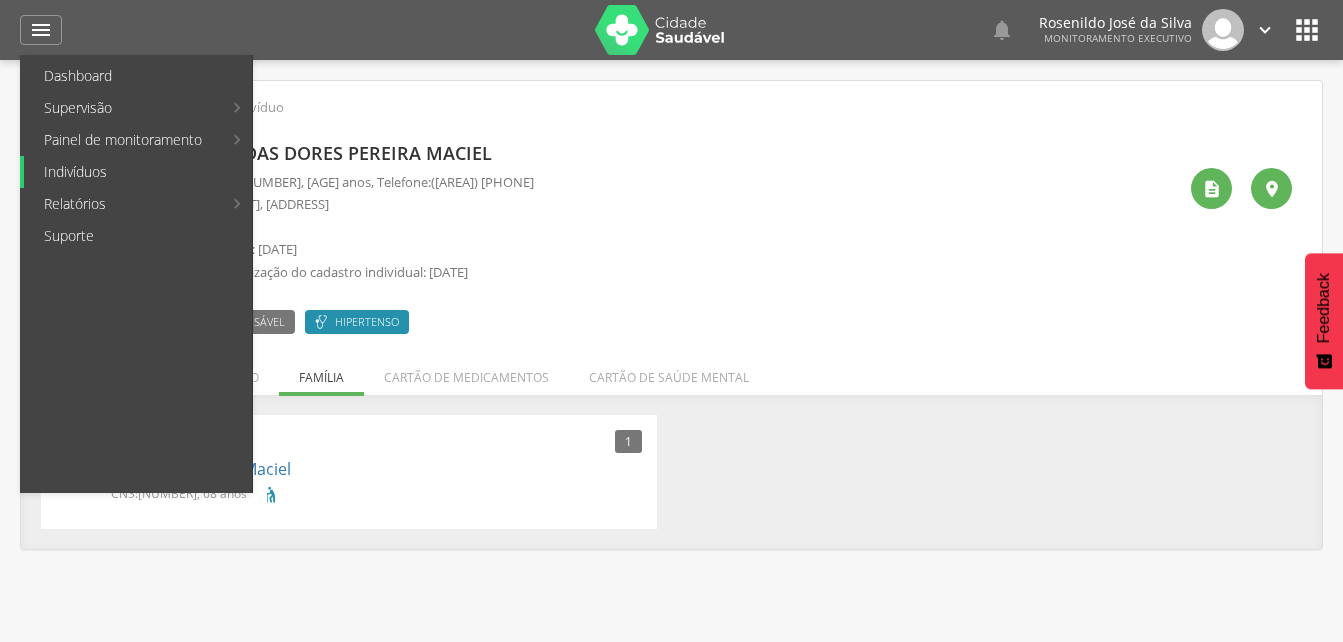 click on "Indivíduos" at bounding box center [138, 172] 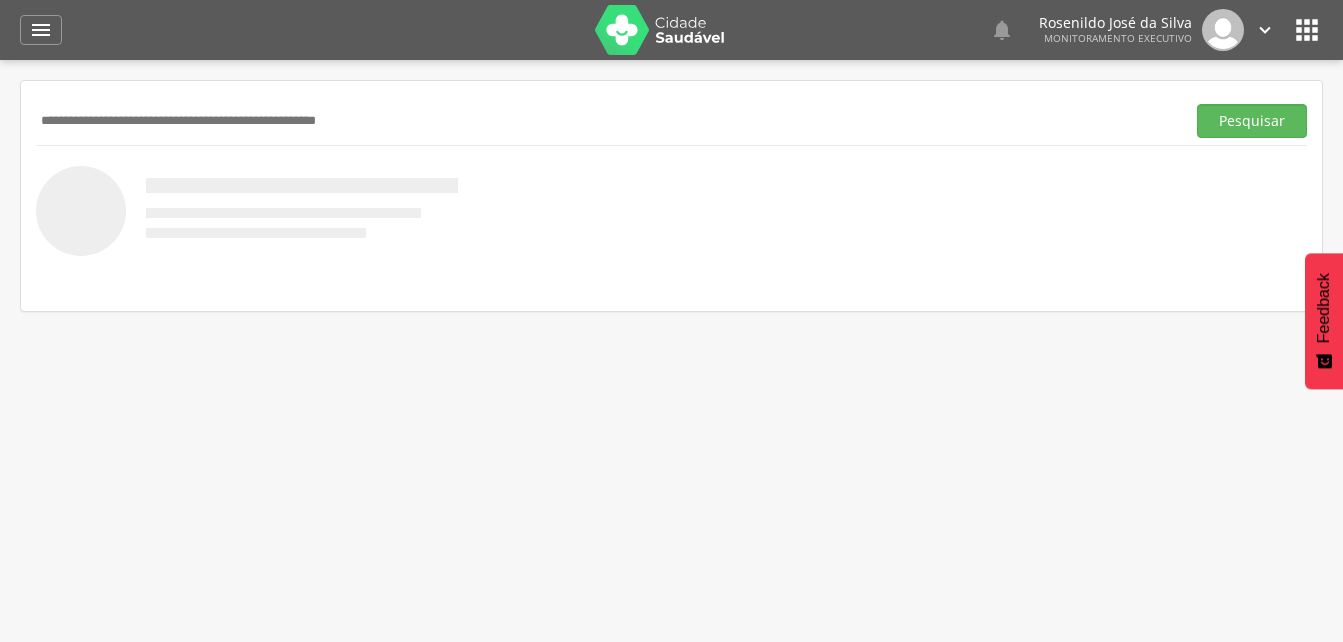 paste on "**********" 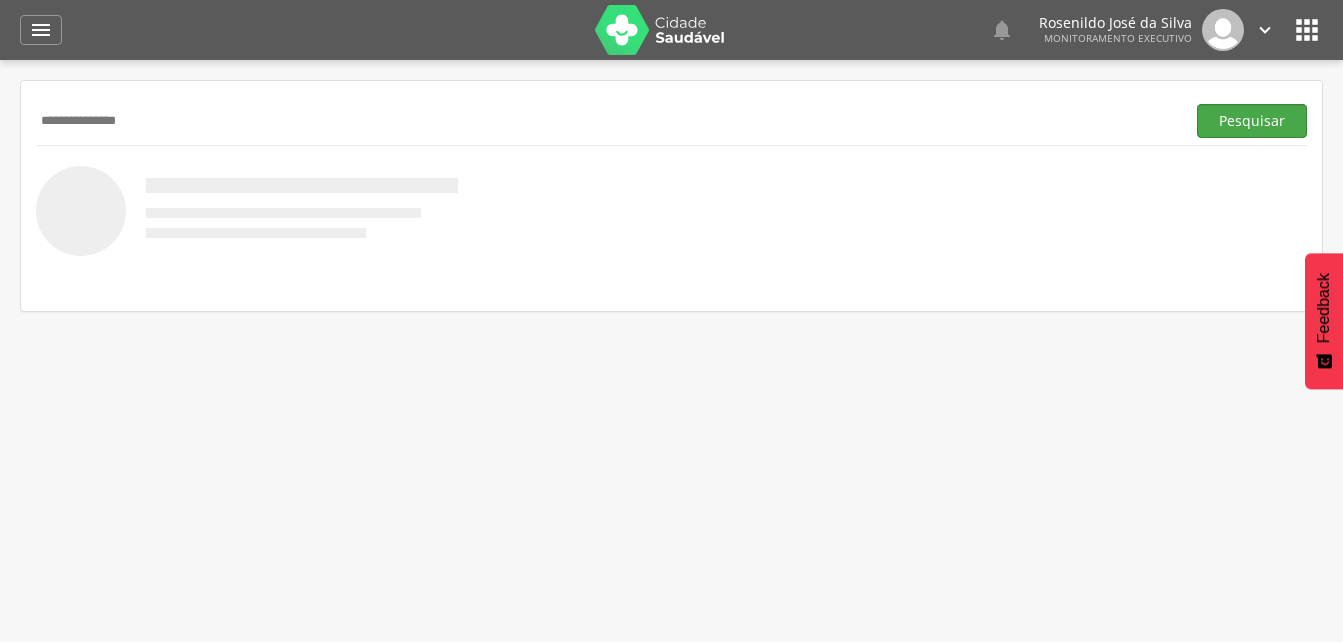 type on "**********" 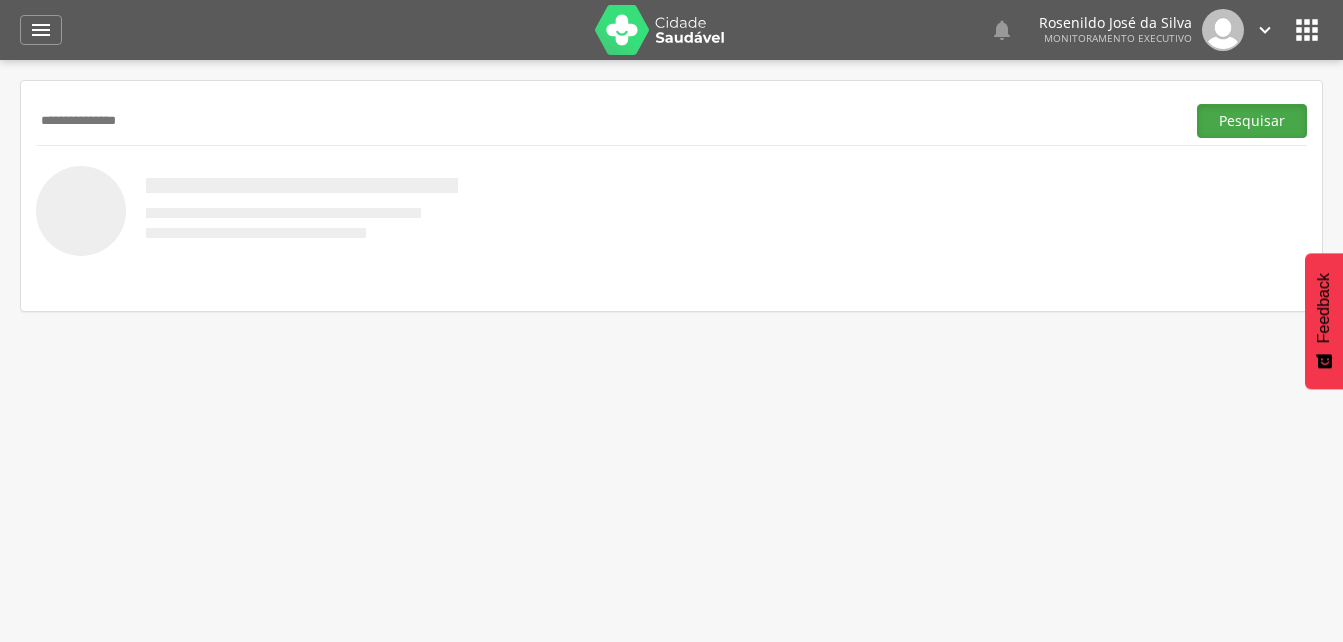 click on "Pesquisar" at bounding box center (1252, 121) 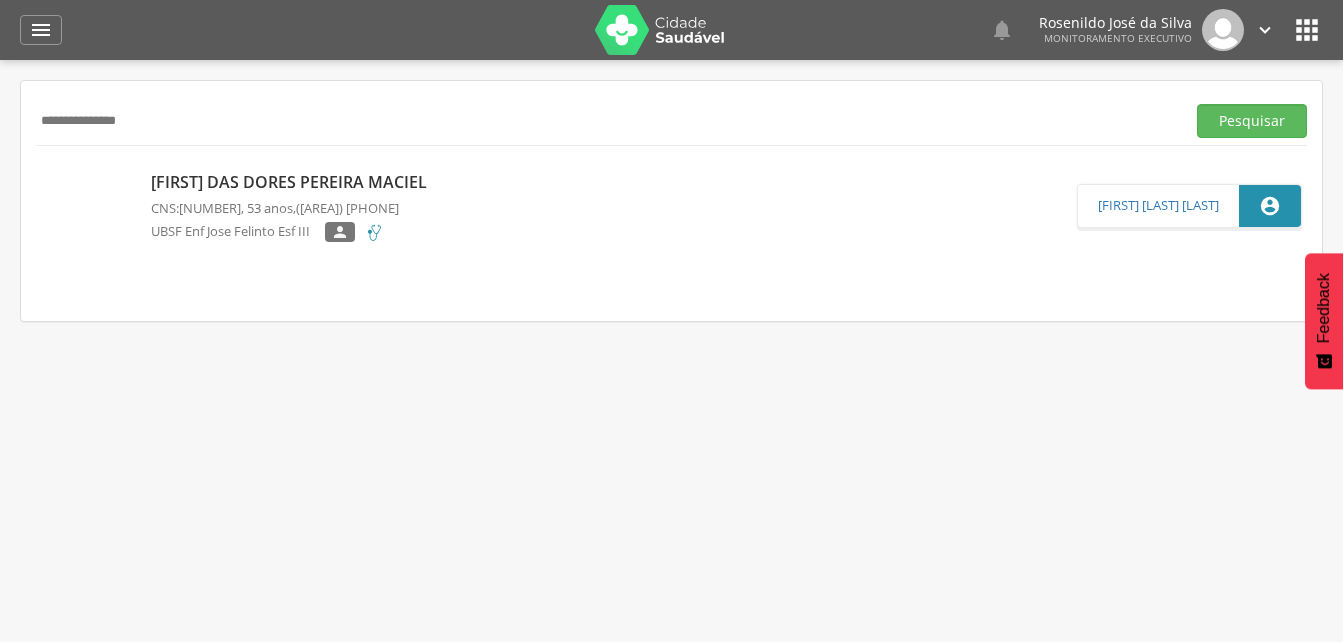 click on "[FIRST] das Dores Pereira Maciel" at bounding box center (294, 182) 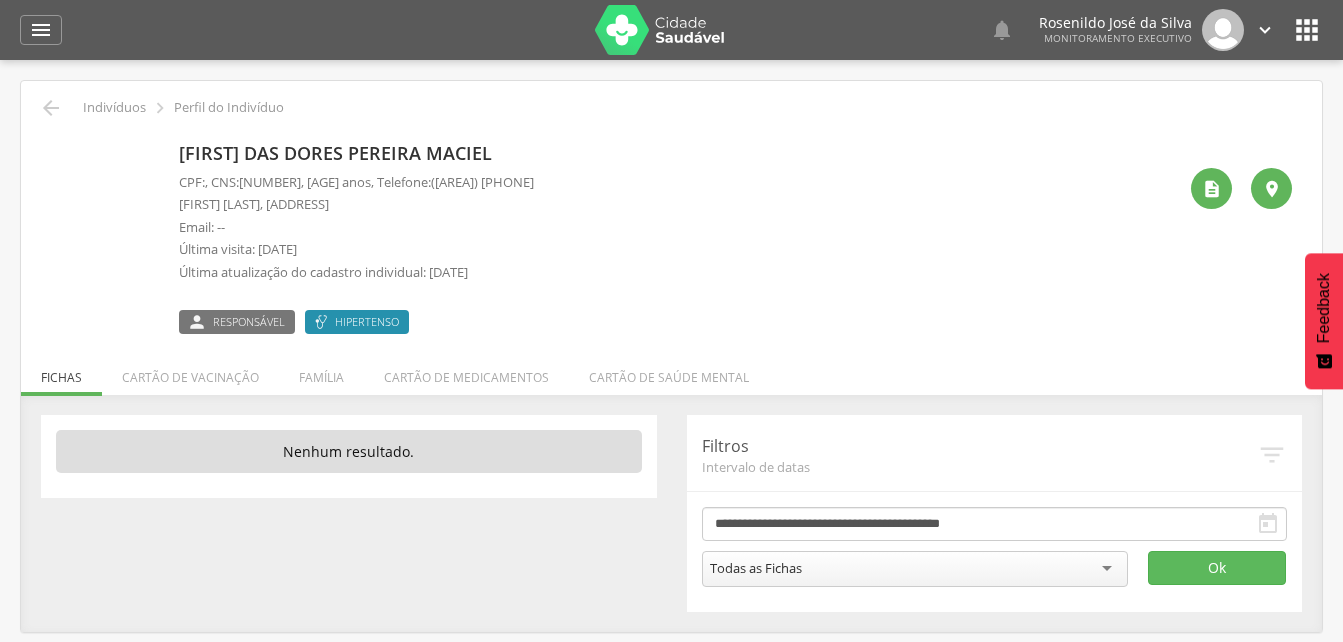 click on "Família" at bounding box center [321, 372] 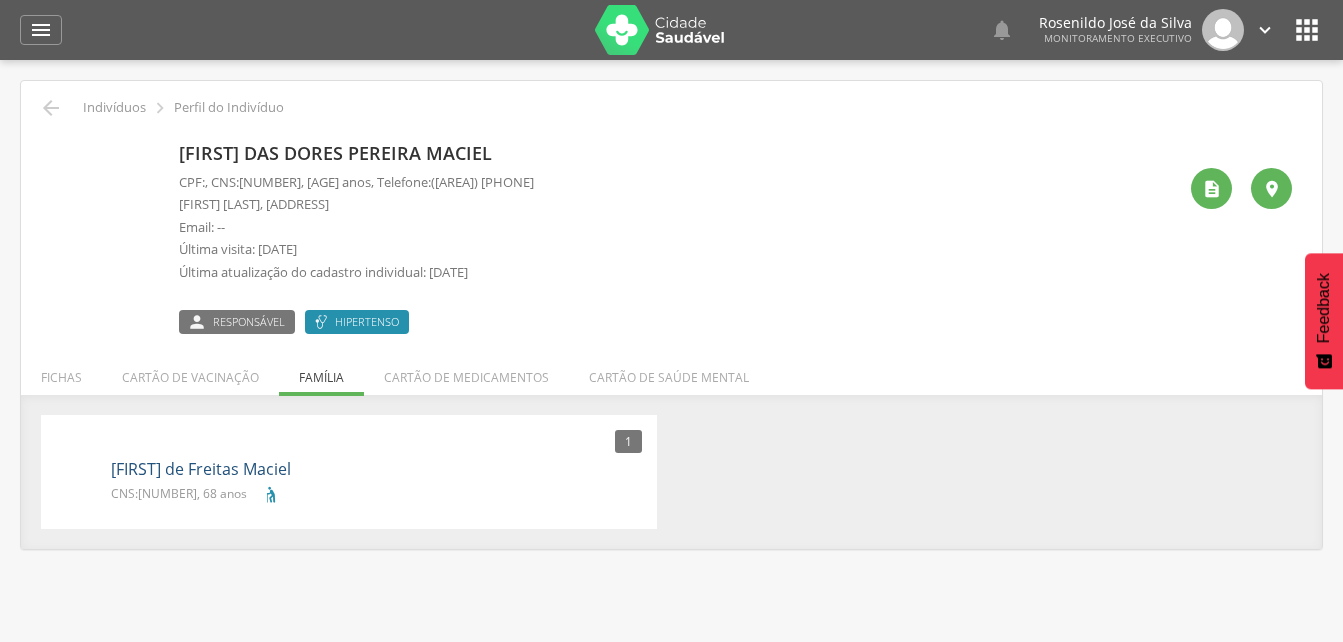 click on "[FIRST] de Freitas Maciel" at bounding box center (201, 469) 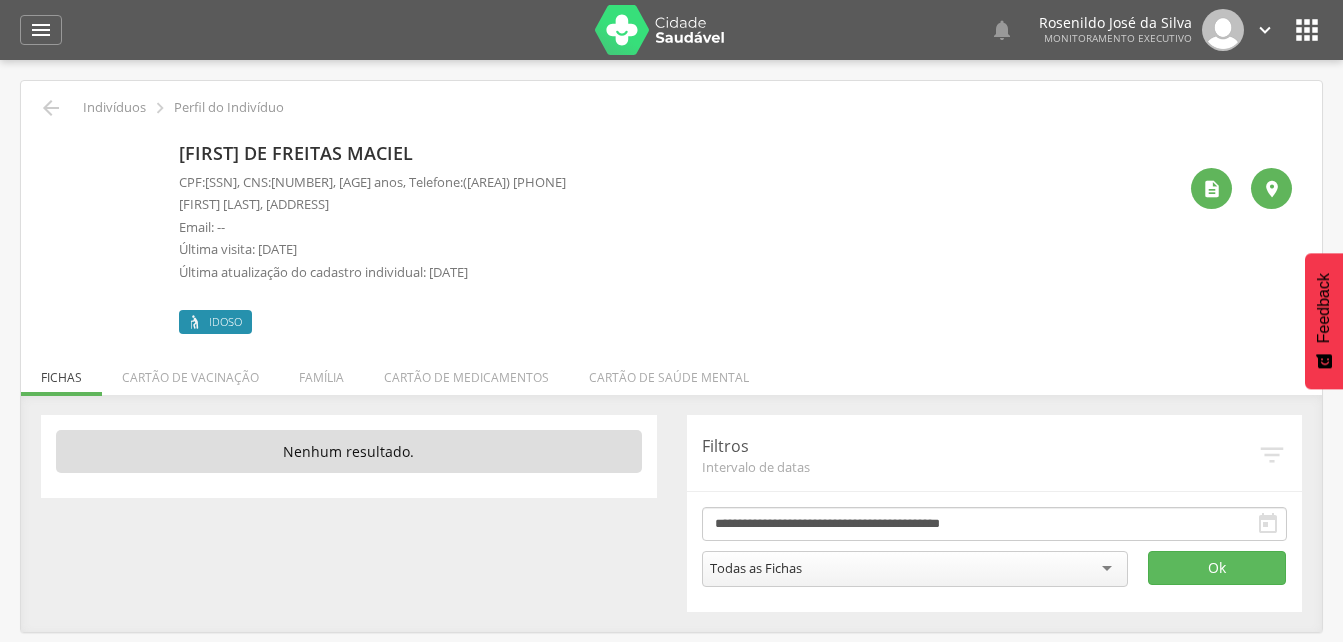 drag, startPoint x: 339, startPoint y: 181, endPoint x: 458, endPoint y: 182, distance: 119.0042 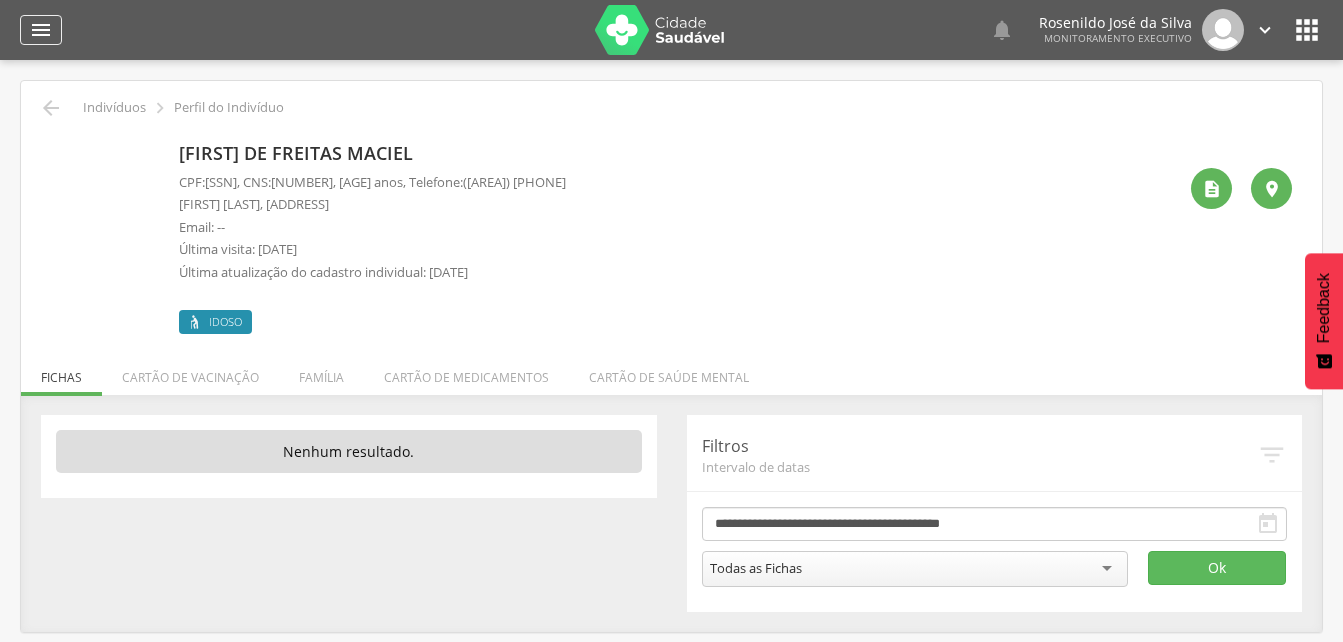 click on "" at bounding box center (41, 30) 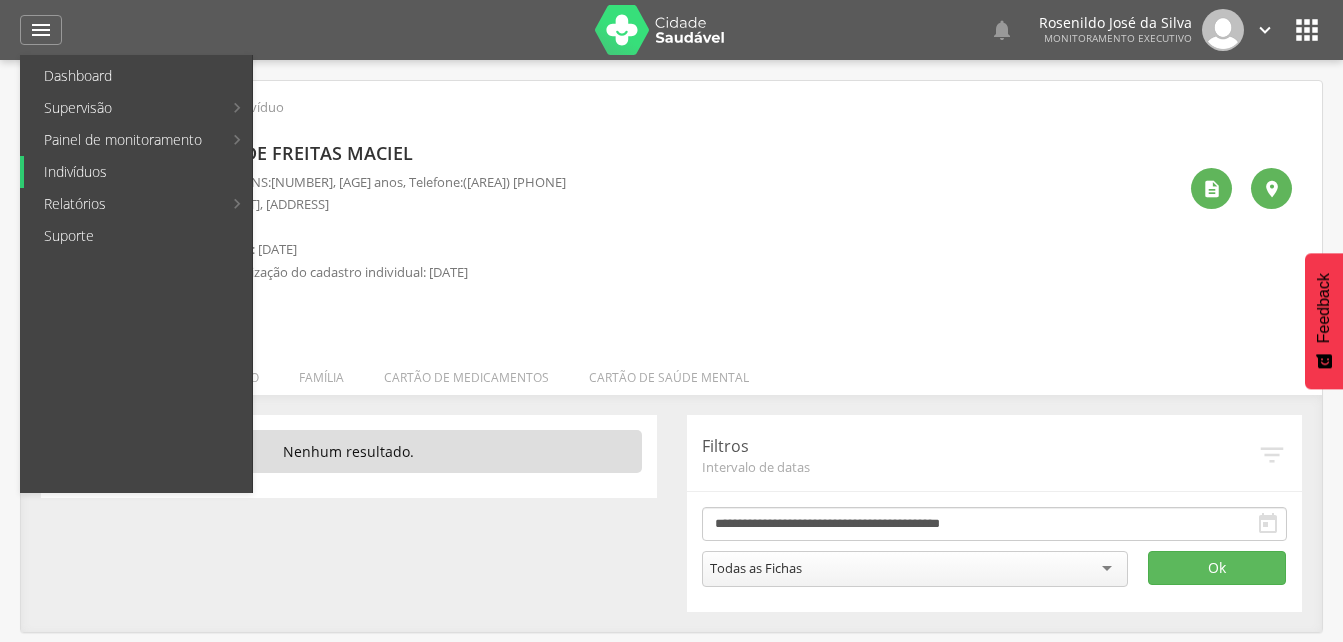click on "Indivíduos" at bounding box center [138, 172] 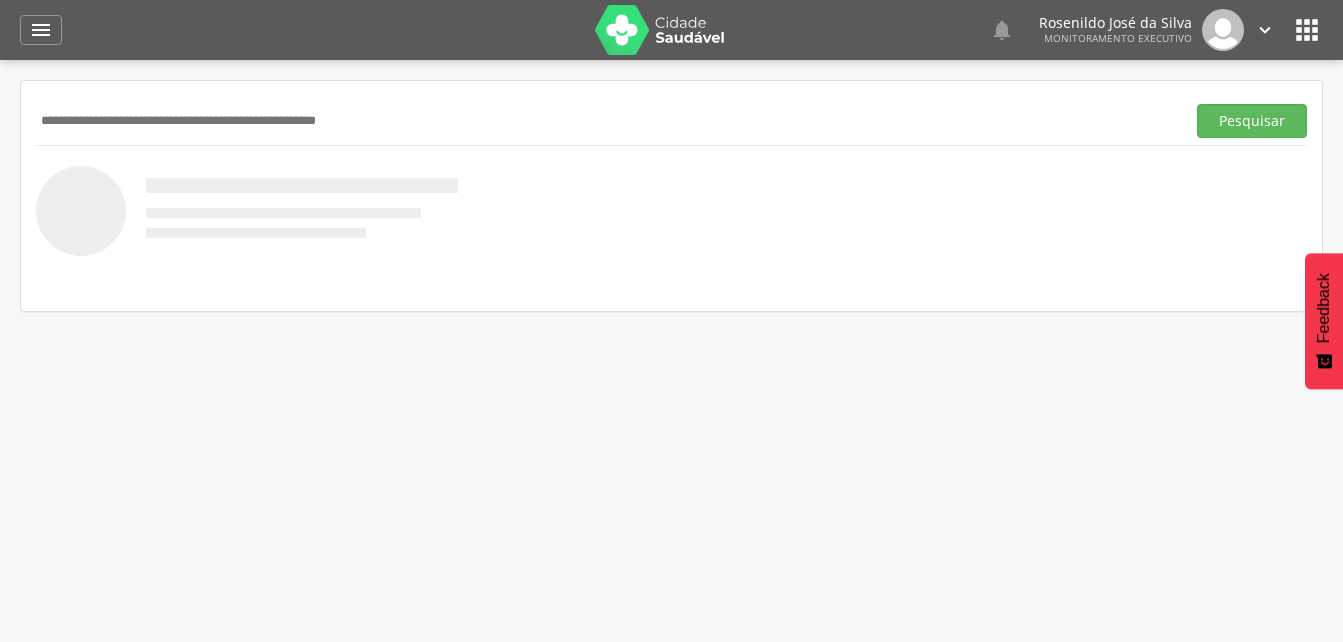 click at bounding box center [606, 121] 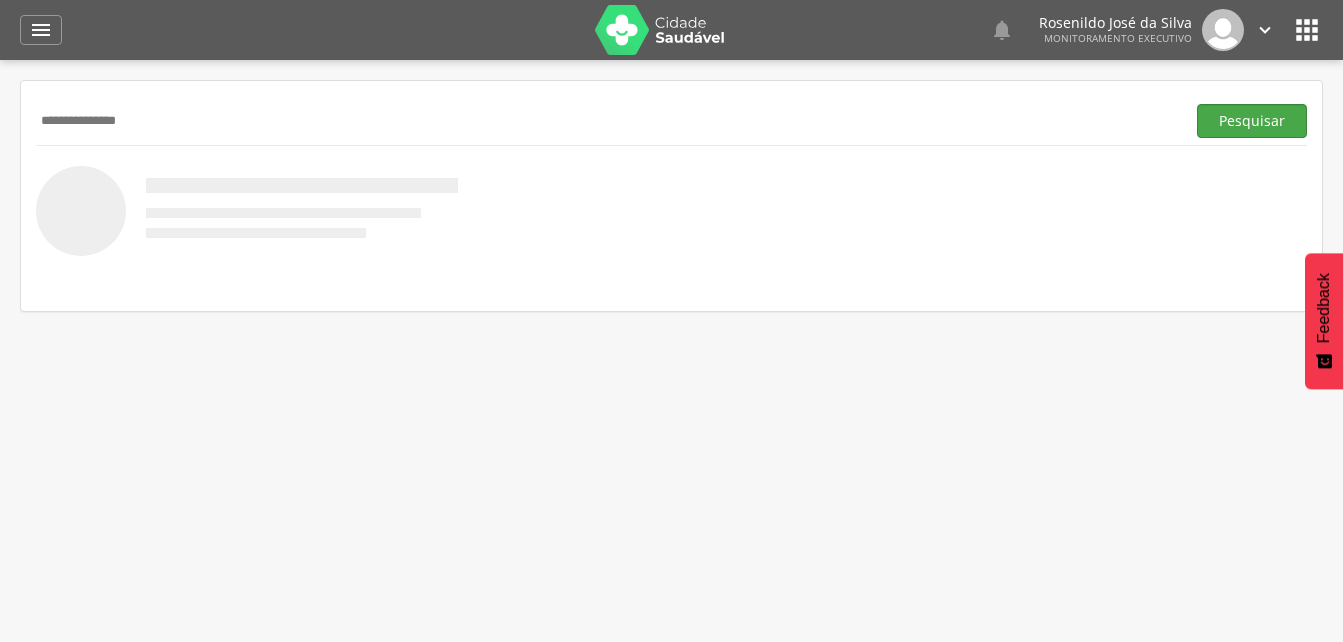 type on "**********" 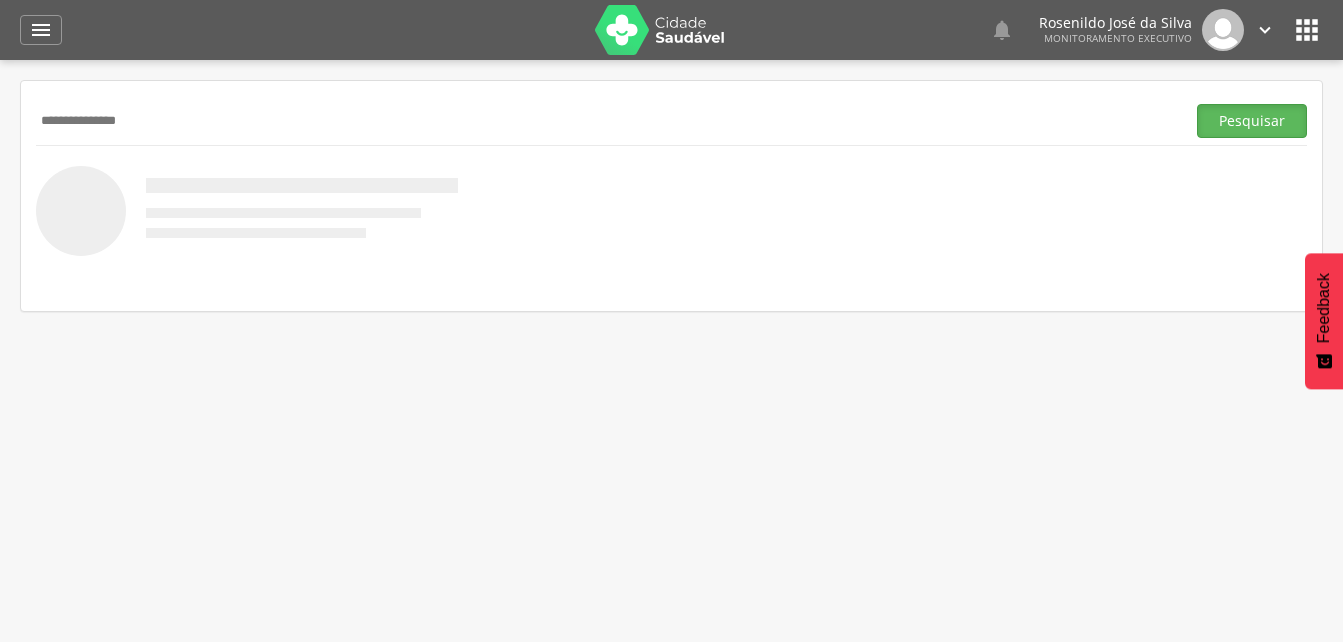 drag, startPoint x: 1244, startPoint y: 128, endPoint x: 1189, endPoint y: 128, distance: 55 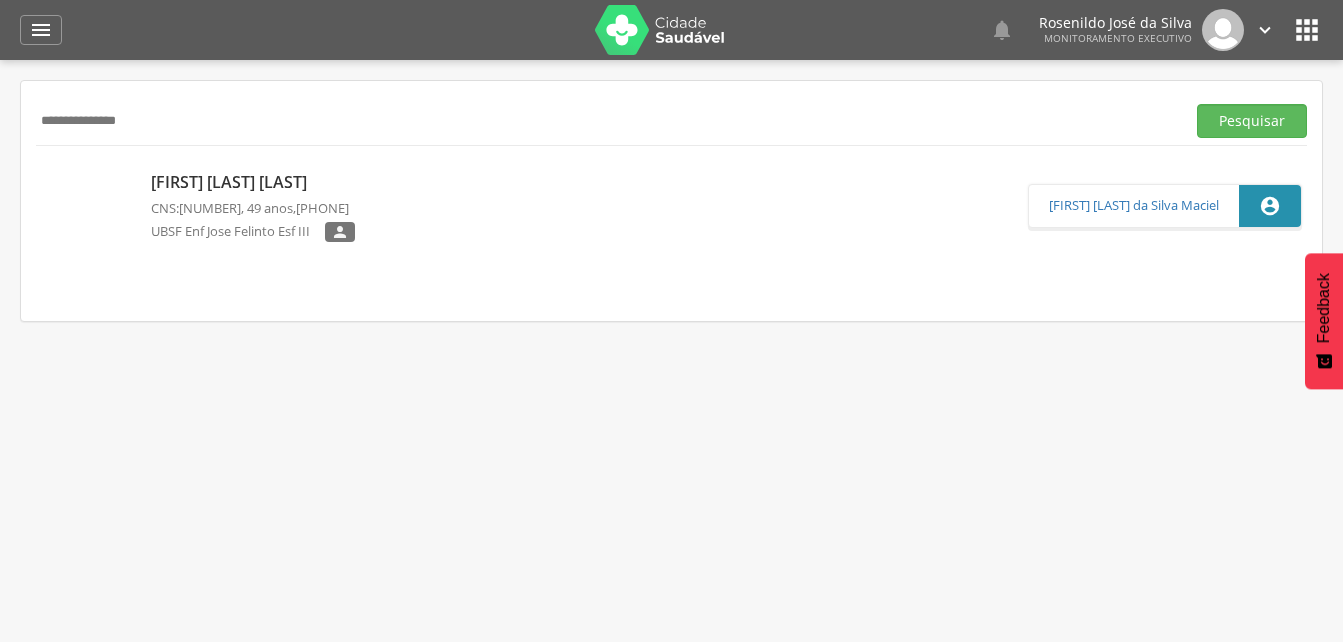 click on "[FIRST] [LAST] [LAST]" at bounding box center (253, 182) 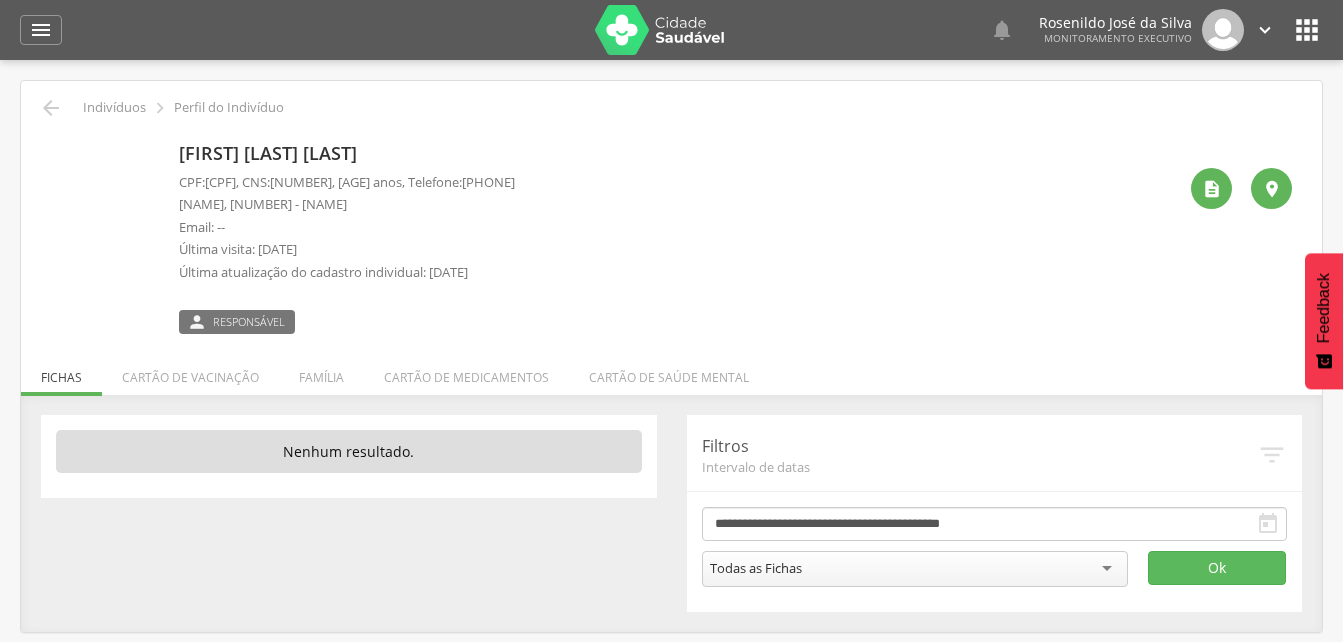 drag, startPoint x: 338, startPoint y: 184, endPoint x: 460, endPoint y: 182, distance: 122.016396 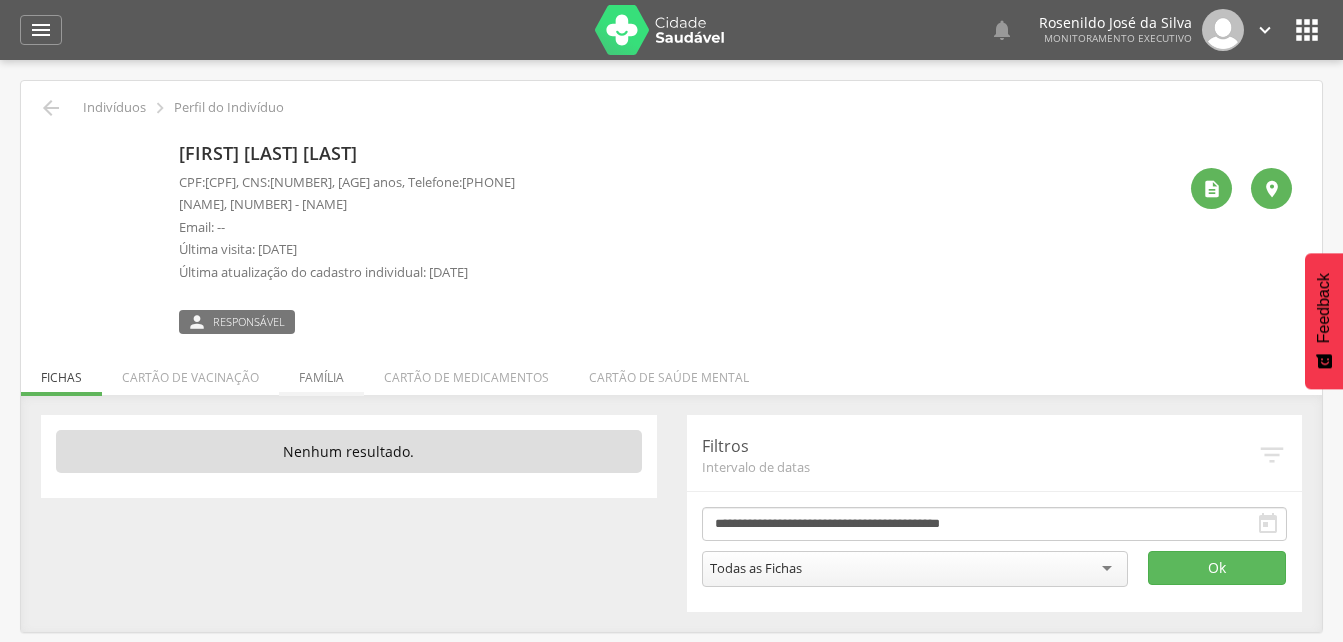 click on "Família" at bounding box center [321, 372] 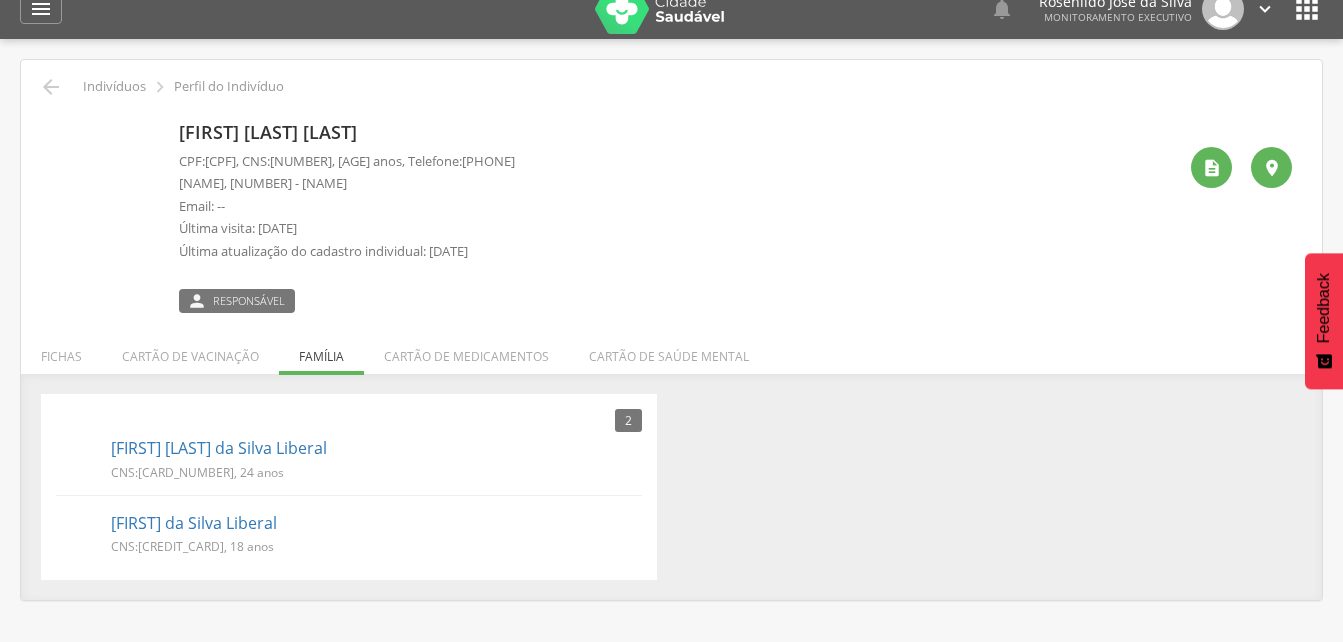 scroll, scrollTop: 0, scrollLeft: 0, axis: both 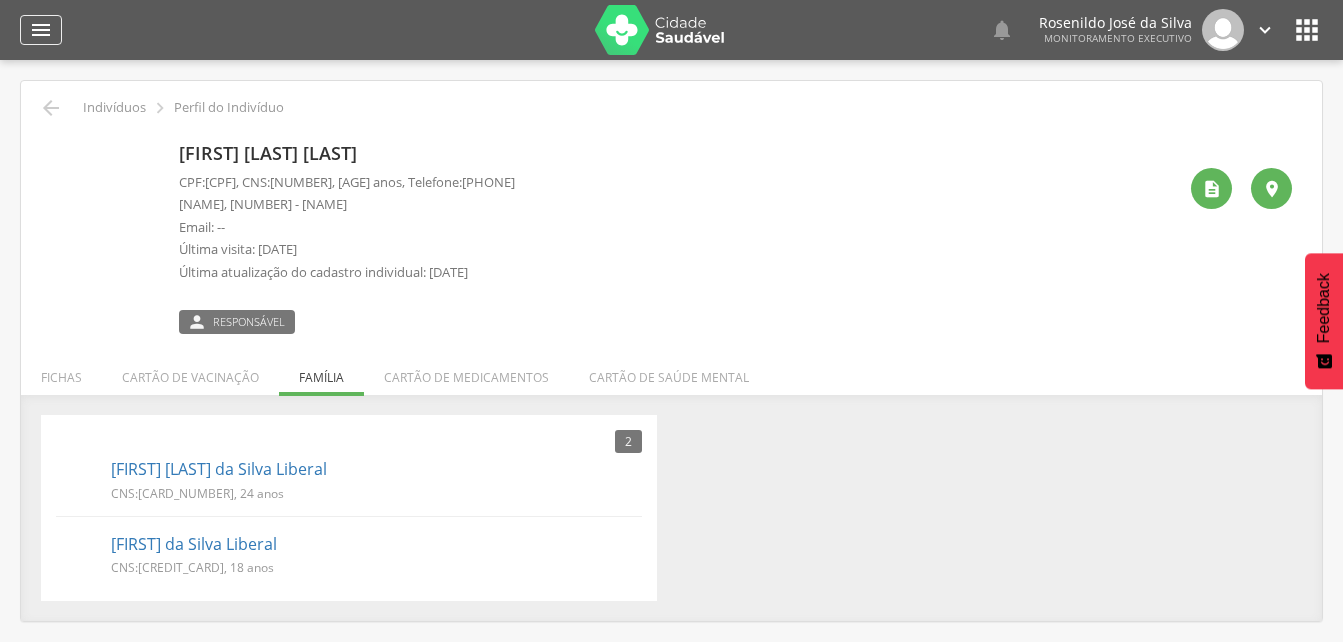 click on "" at bounding box center (41, 30) 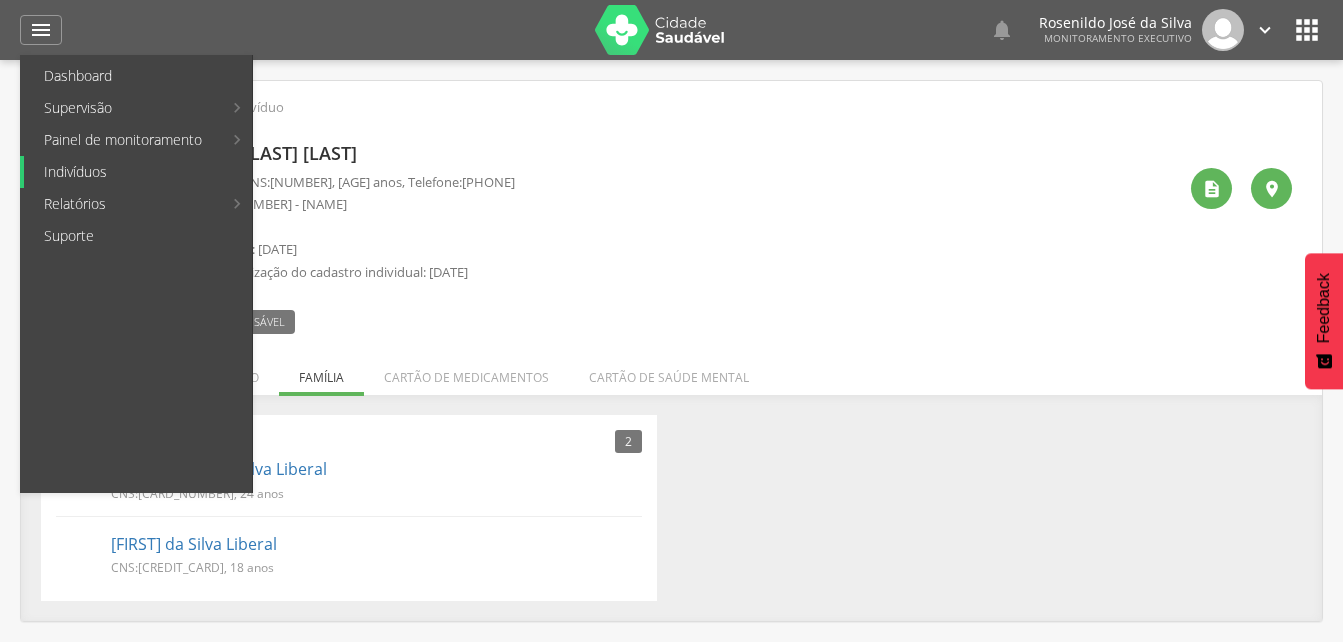 click on "Indivíduos" at bounding box center (138, 172) 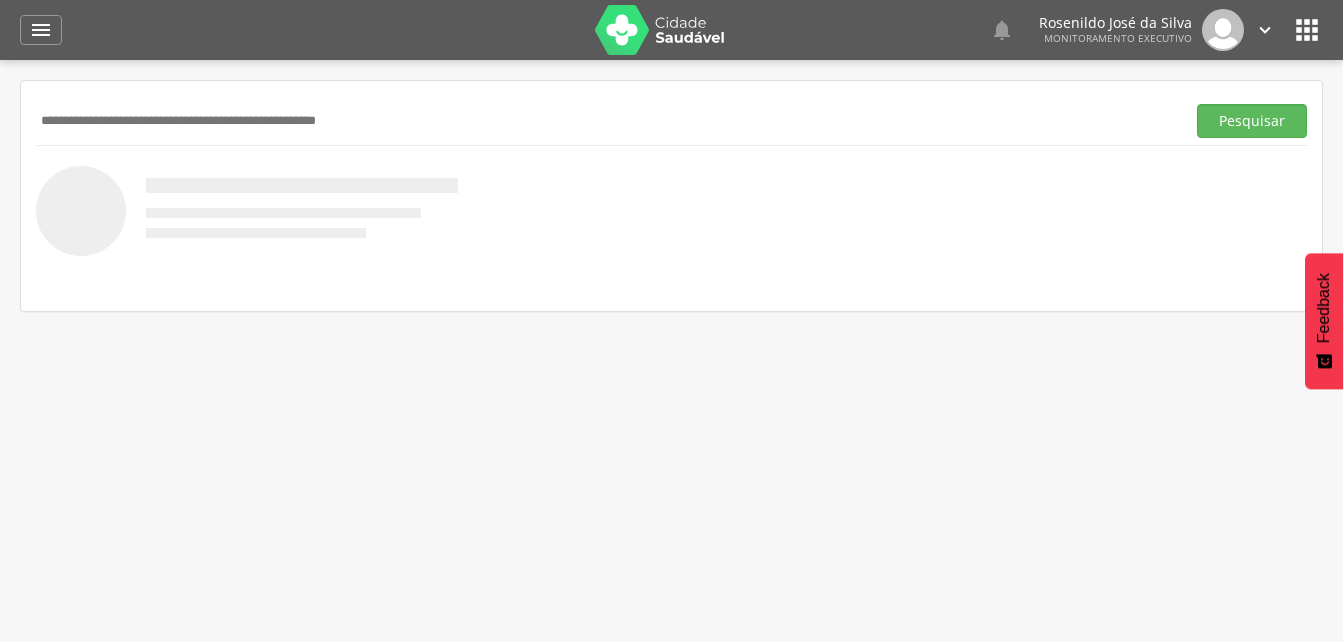 paste on "**********" 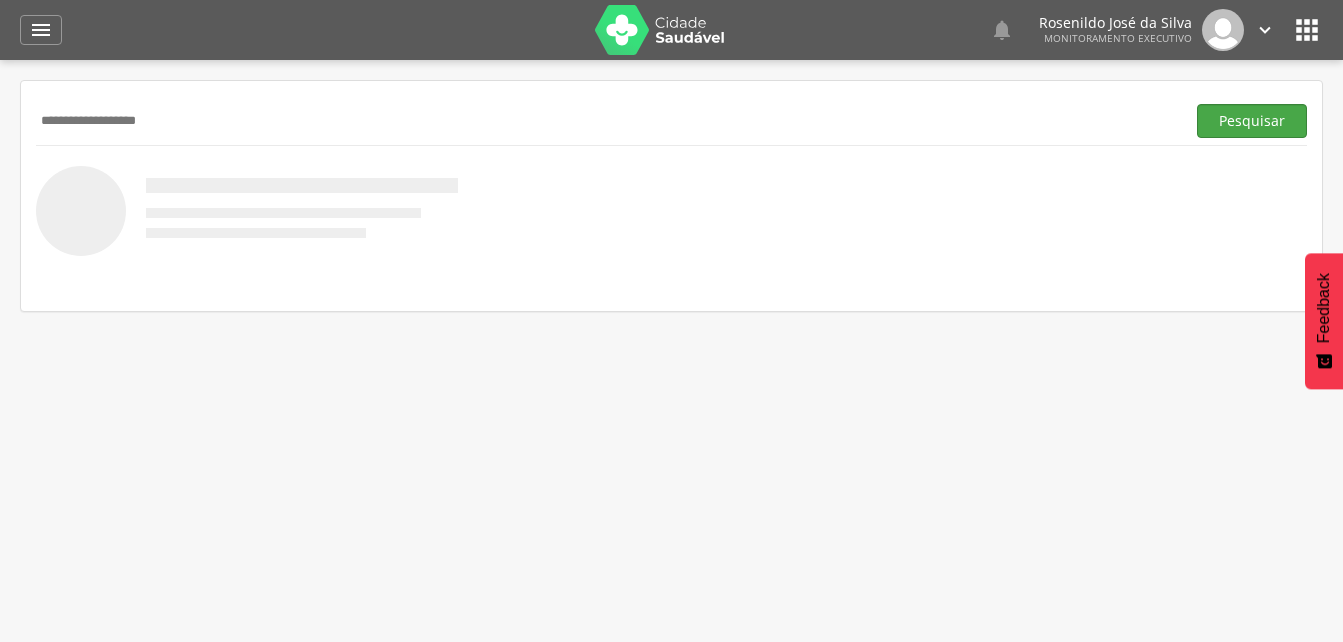 type on "**********" 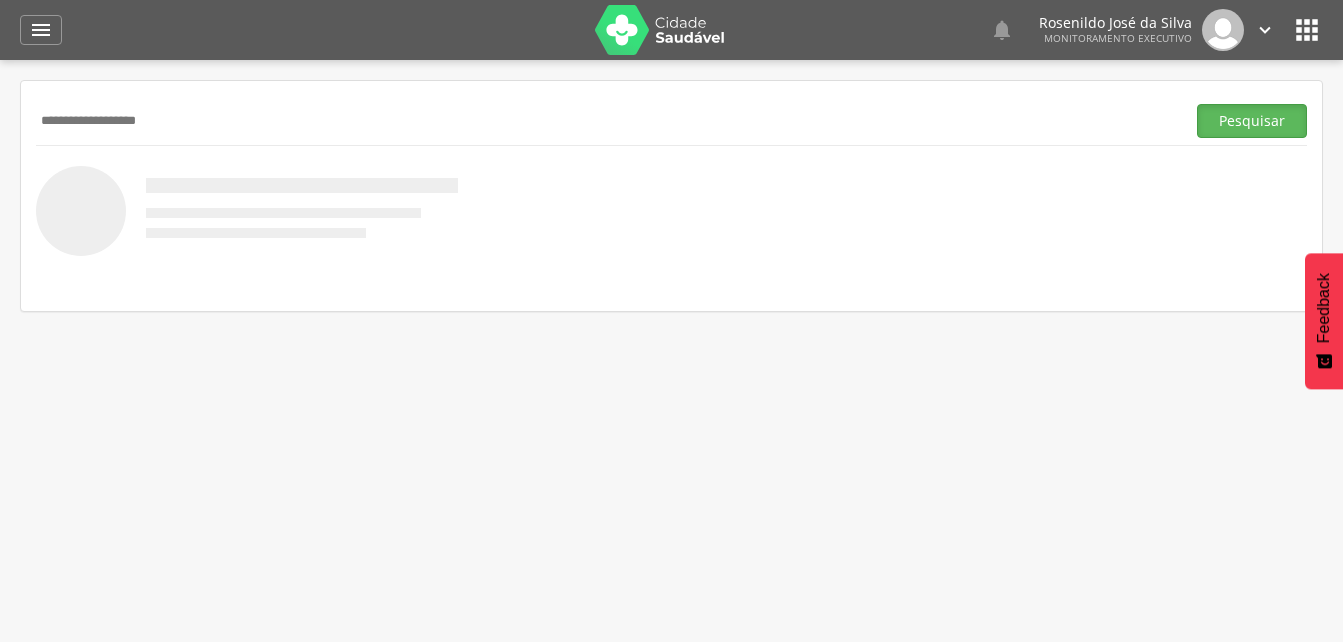 drag, startPoint x: 1271, startPoint y: 126, endPoint x: 952, endPoint y: 170, distance: 322.02017 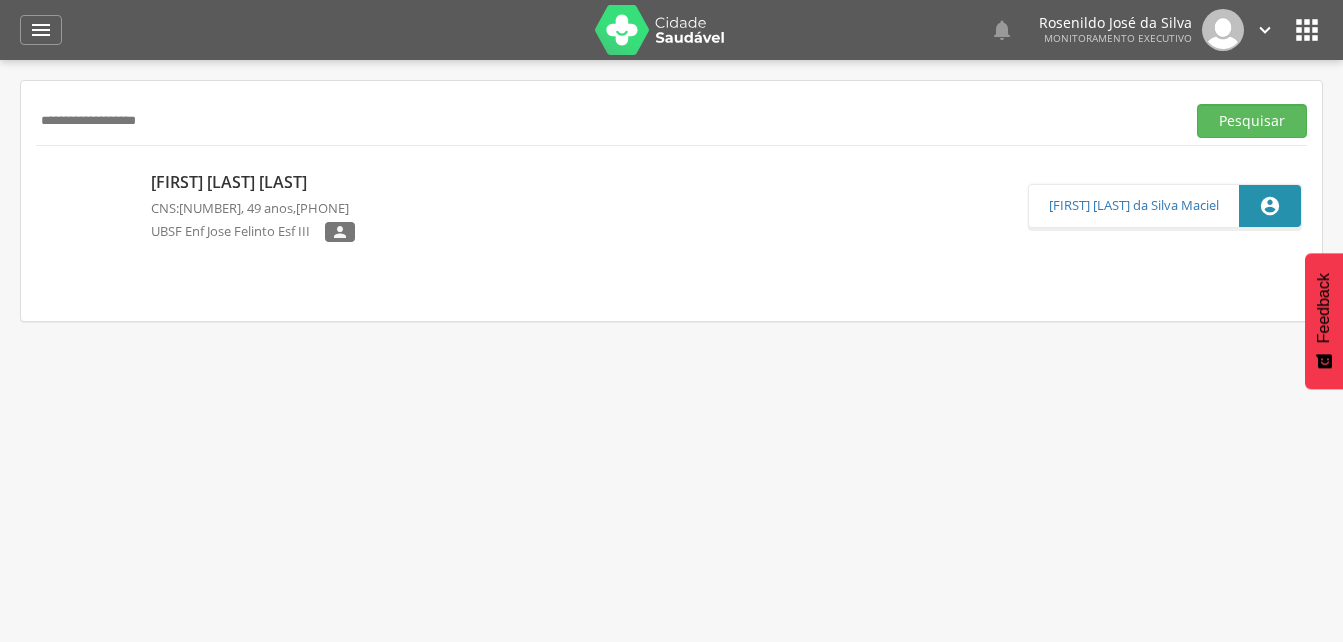 click on "[FIRST] [LAST] [LAST]" at bounding box center (253, 182) 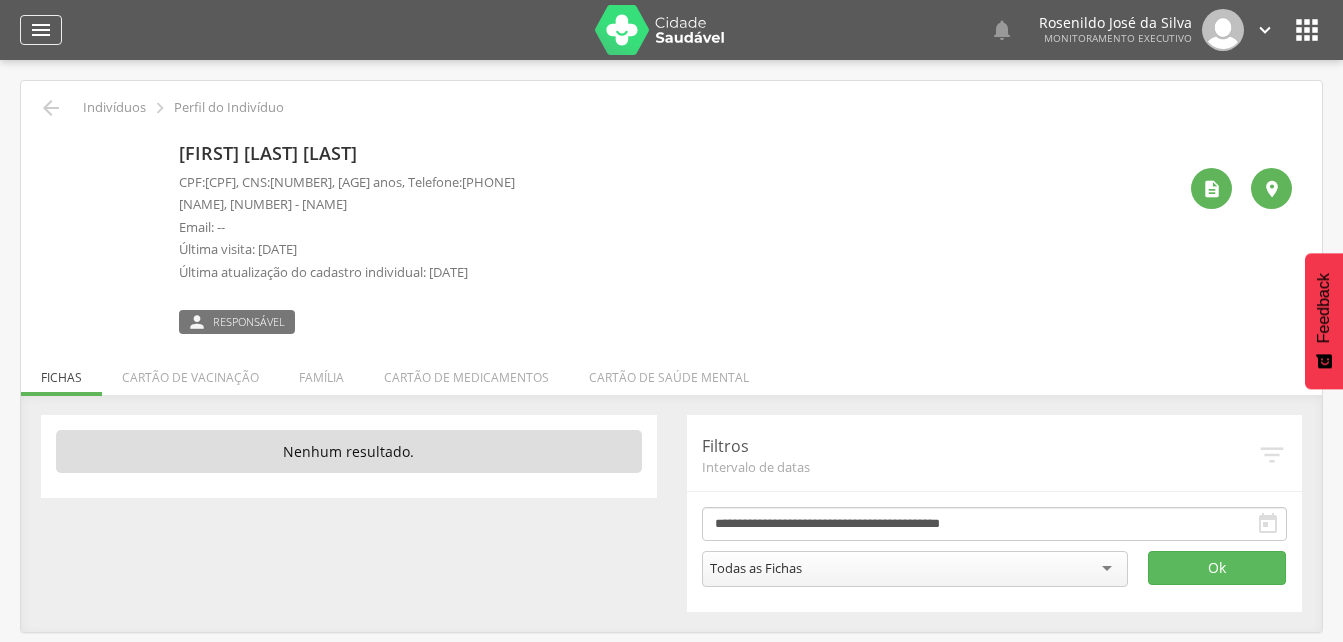 click on "" at bounding box center (41, 30) 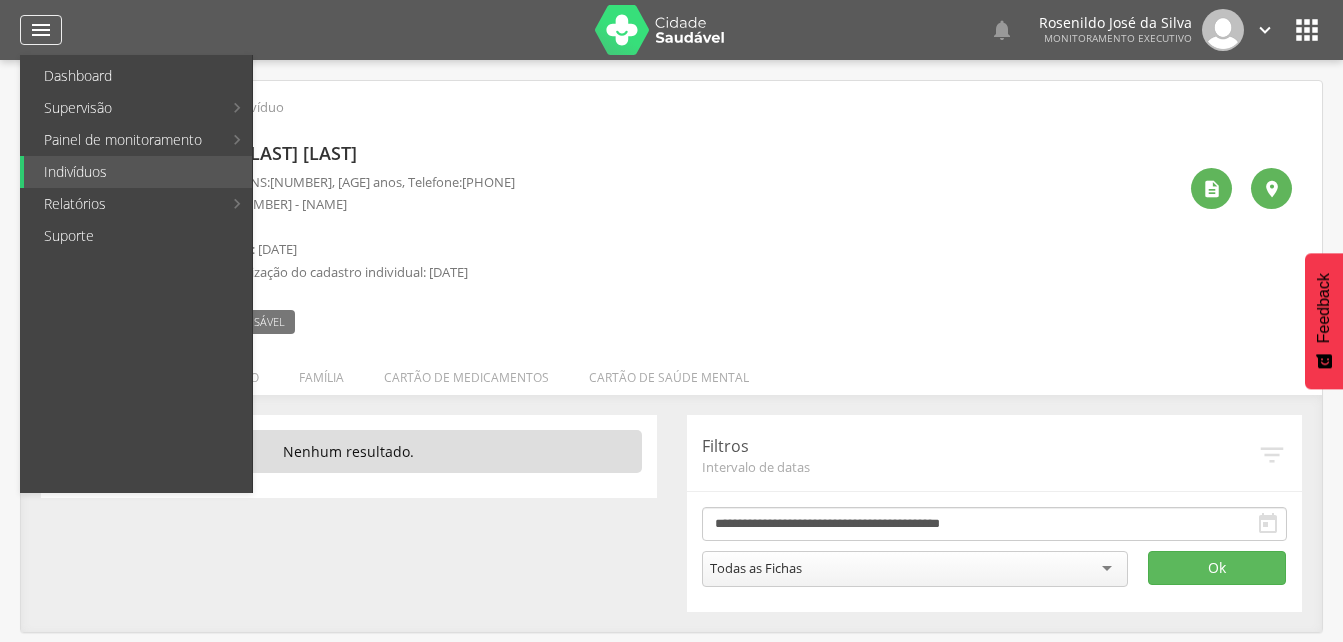 click on "" at bounding box center [41, 30] 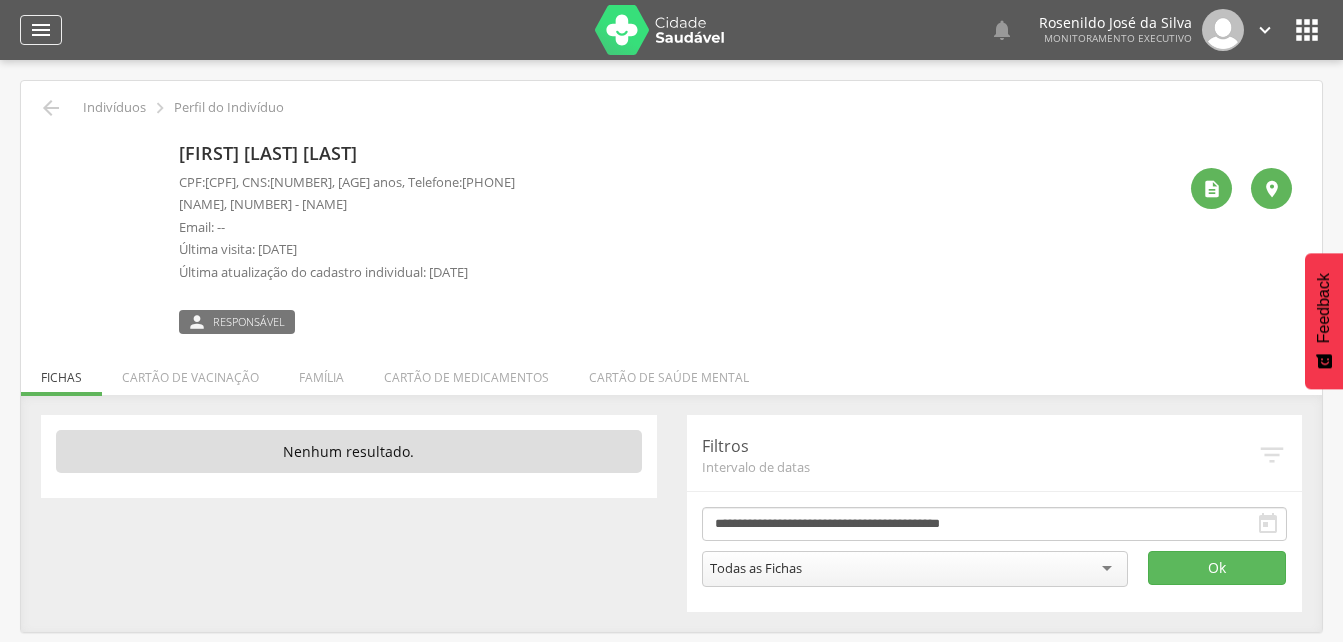 click on "" at bounding box center [41, 30] 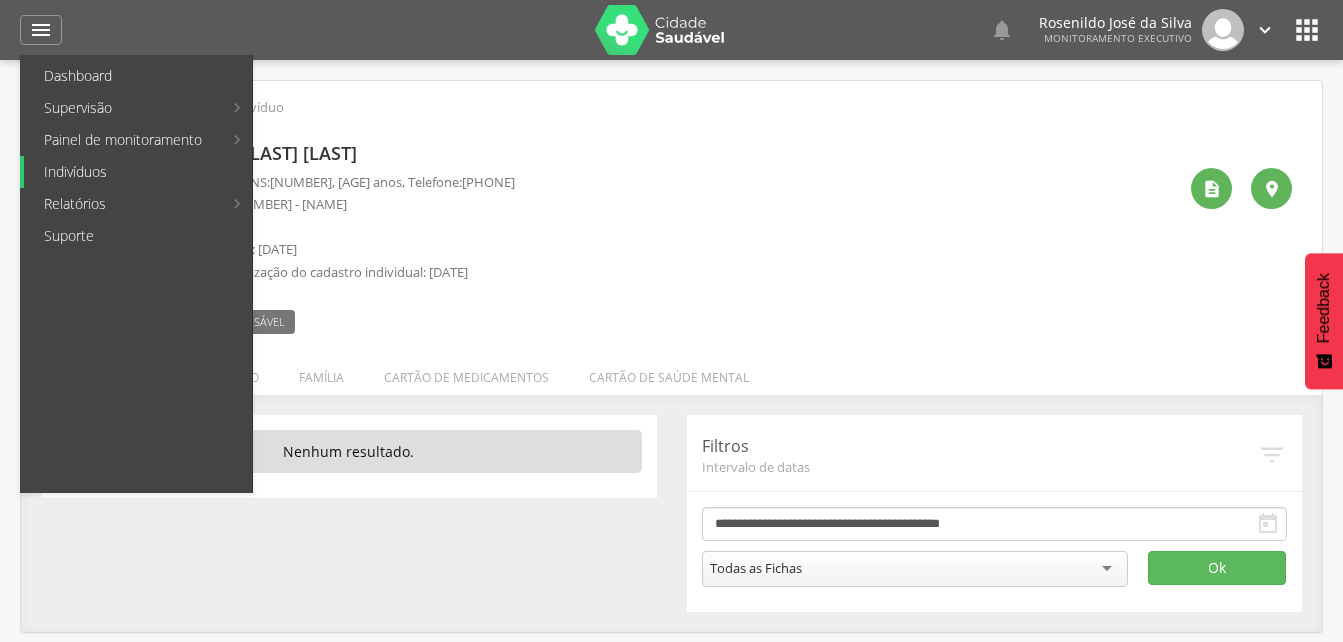 drag, startPoint x: 74, startPoint y: 172, endPoint x: 87, endPoint y: 155, distance: 21.400934 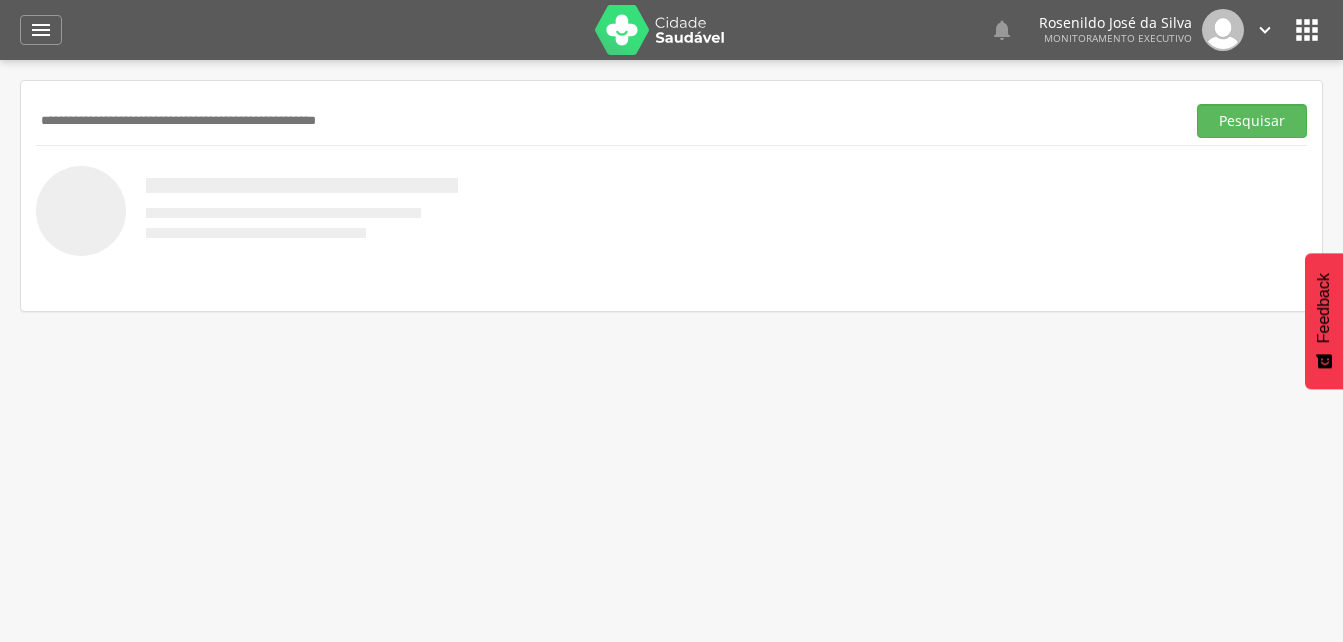 click at bounding box center [606, 121] 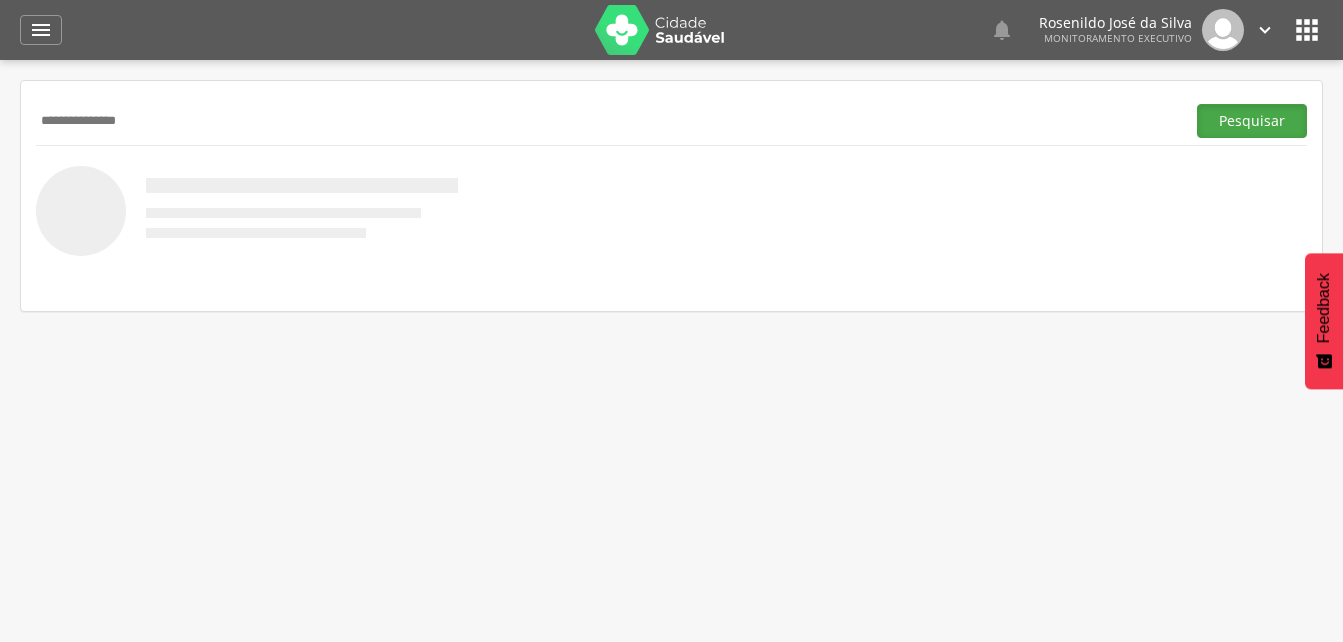 click on "Pesquisar" at bounding box center [1252, 121] 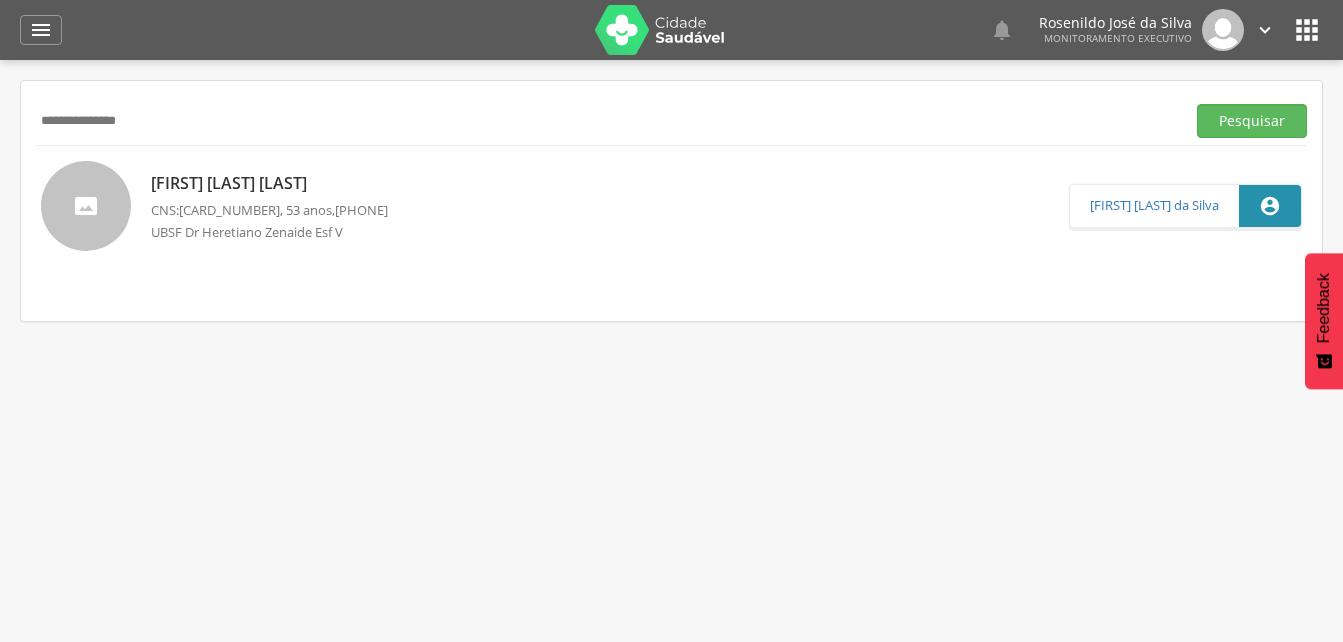 click on "[FIRST] [LAST] [LAST]" at bounding box center (269, 183) 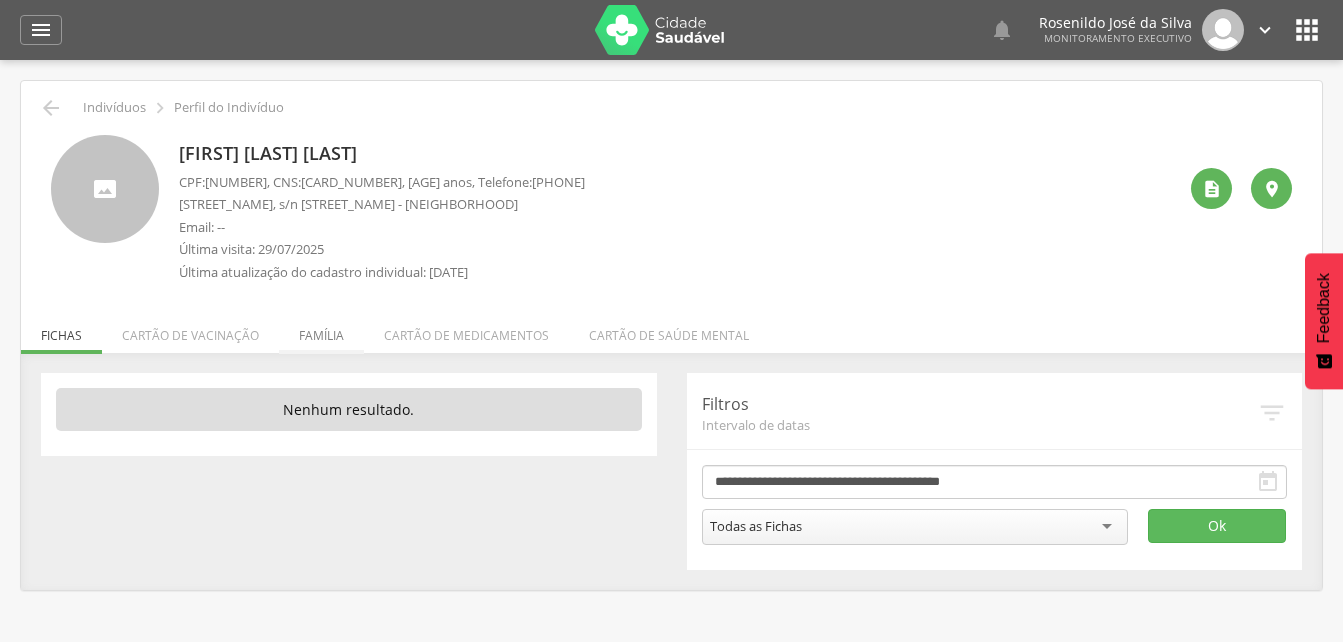 click on "Família" at bounding box center (321, 330) 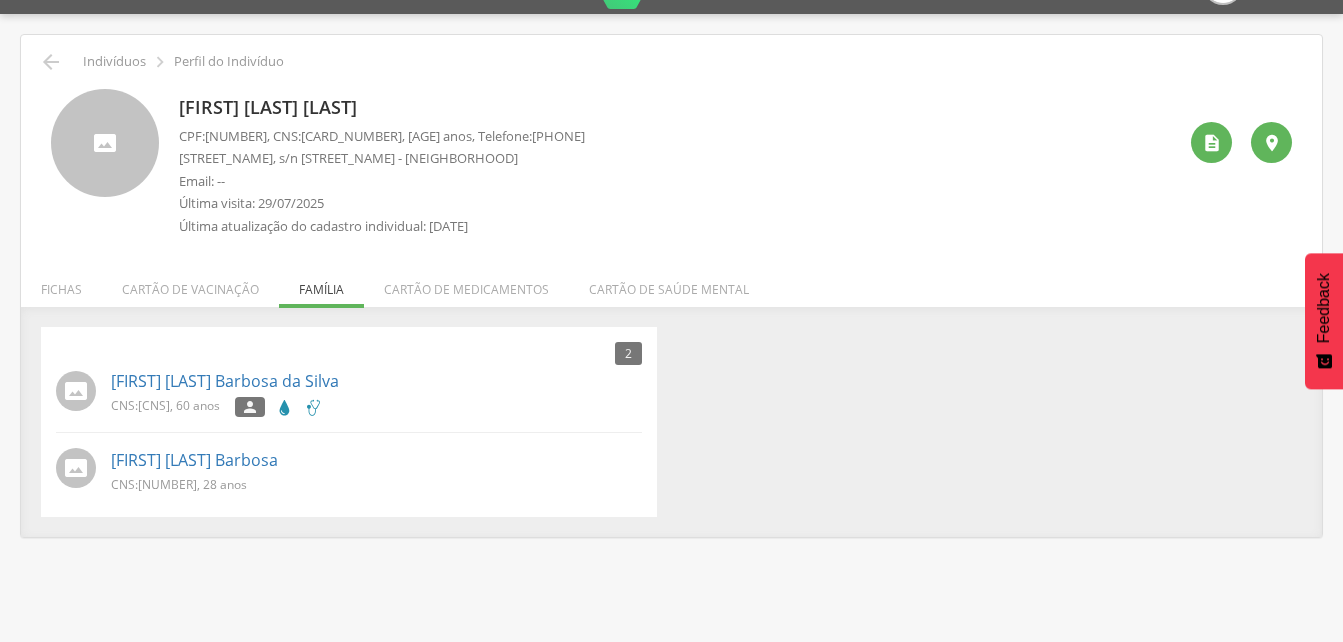 scroll, scrollTop: 60, scrollLeft: 0, axis: vertical 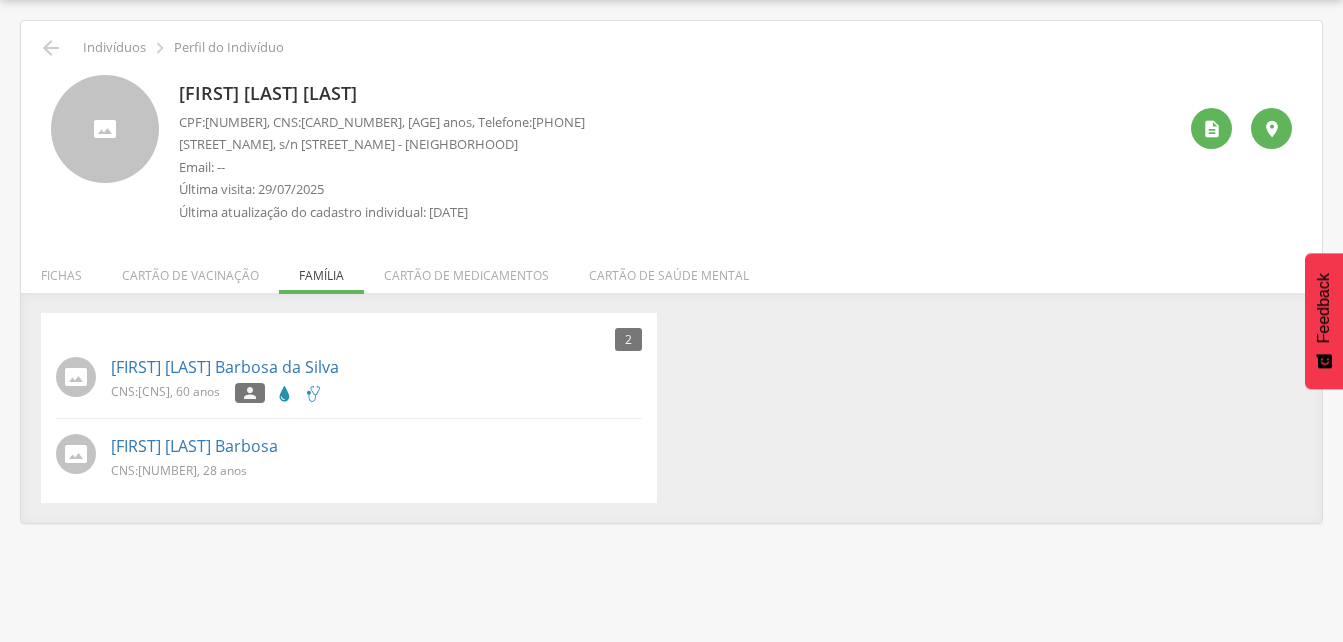 drag, startPoint x: 139, startPoint y: 391, endPoint x: 250, endPoint y: 395, distance: 111.07205 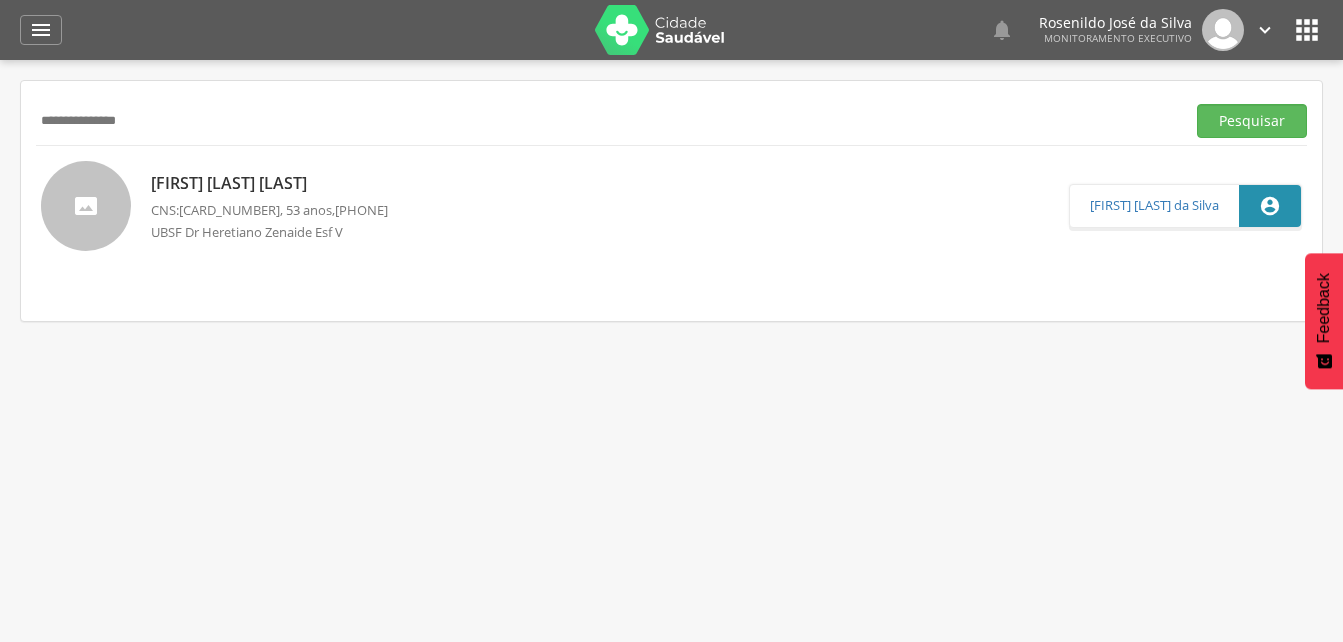 click on "**********" at bounding box center [606, 121] 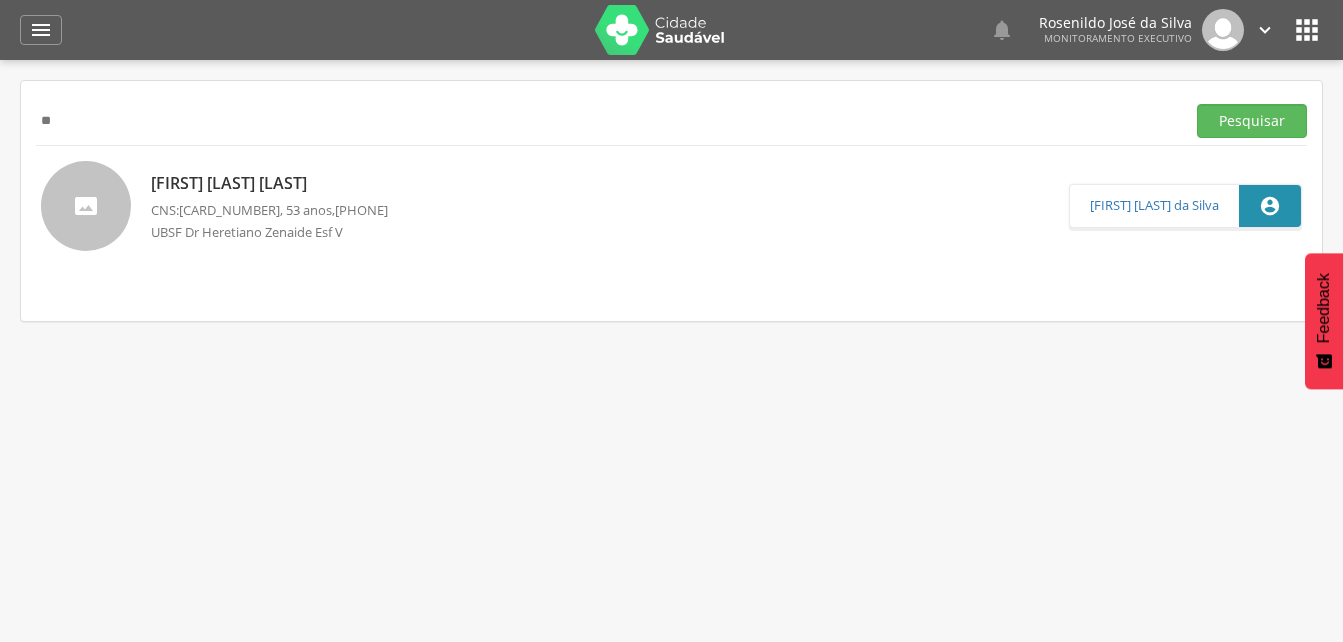 type on "*" 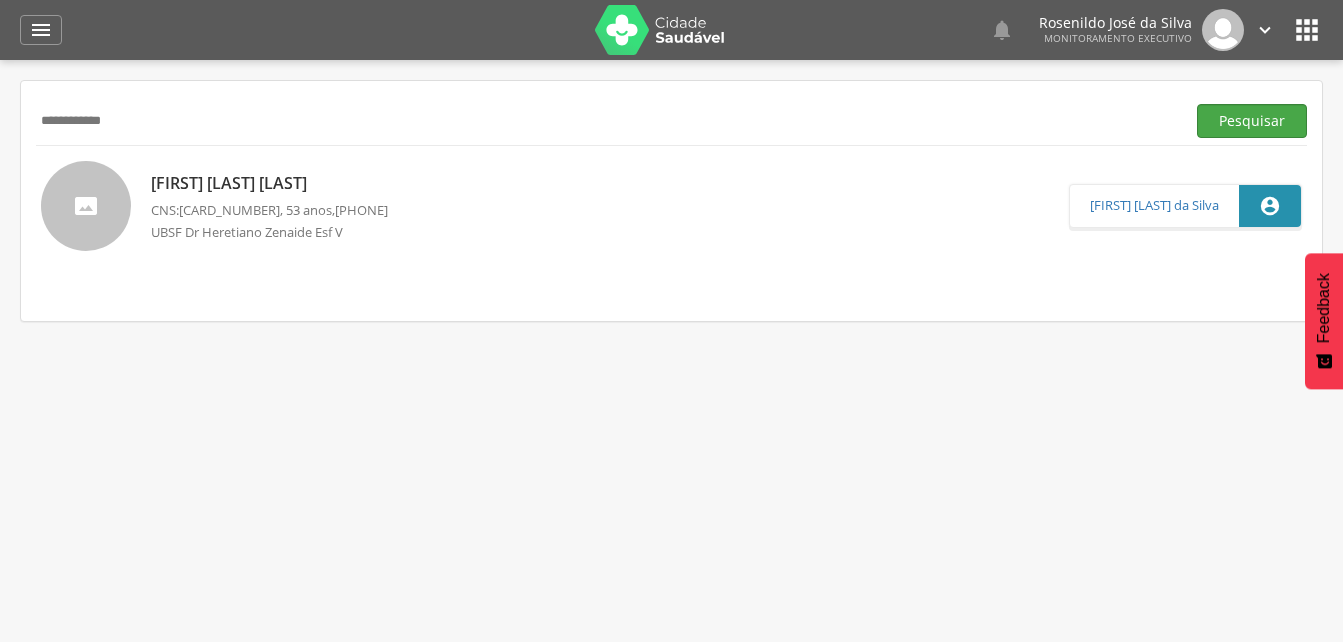 type on "**********" 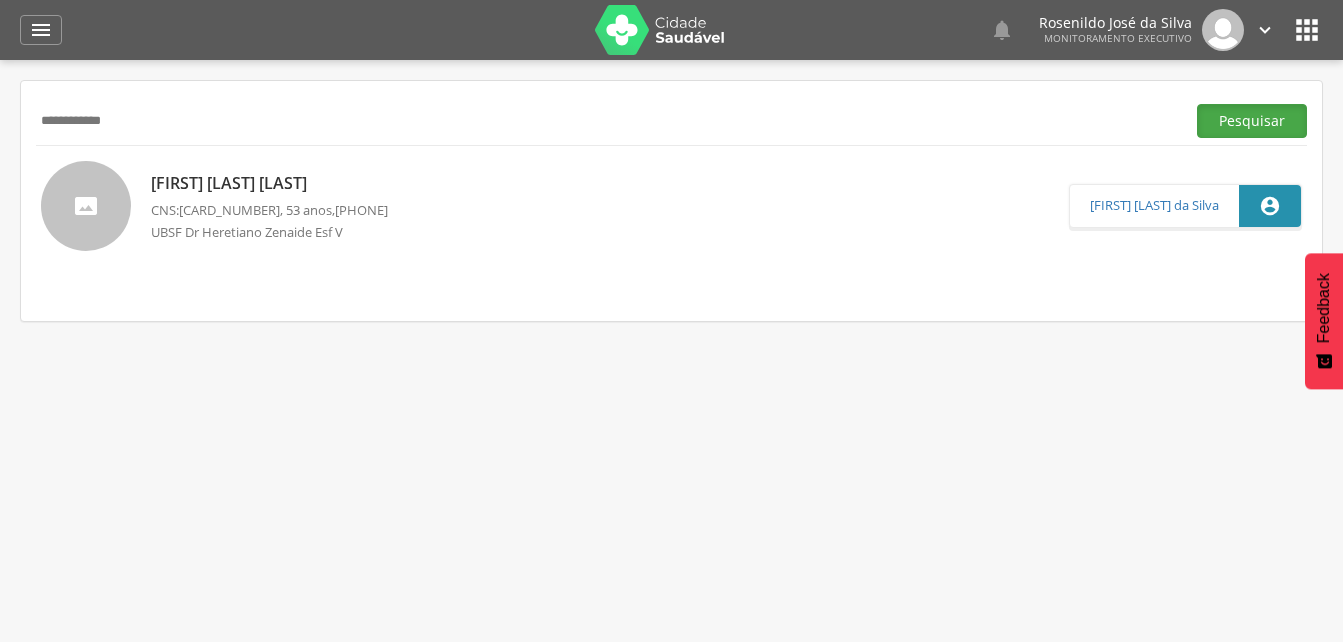 click on "Pesquisar" at bounding box center [1252, 121] 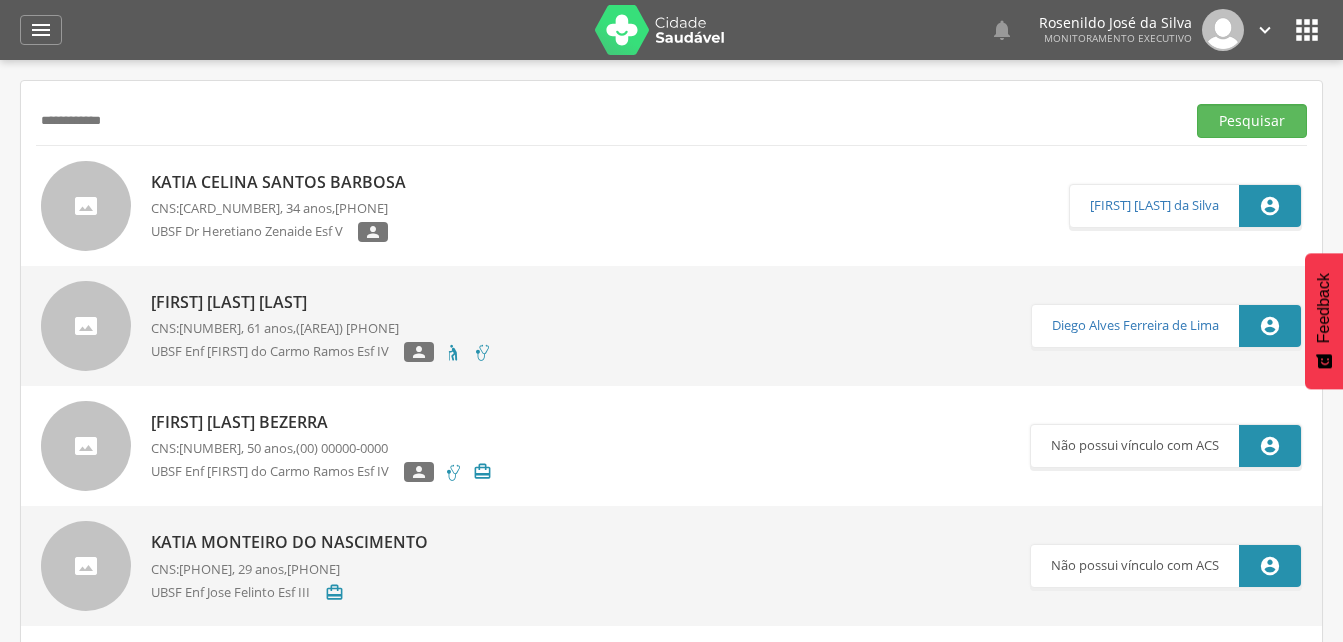 click on "Katia Celina Santos Barbosa" at bounding box center (283, 182) 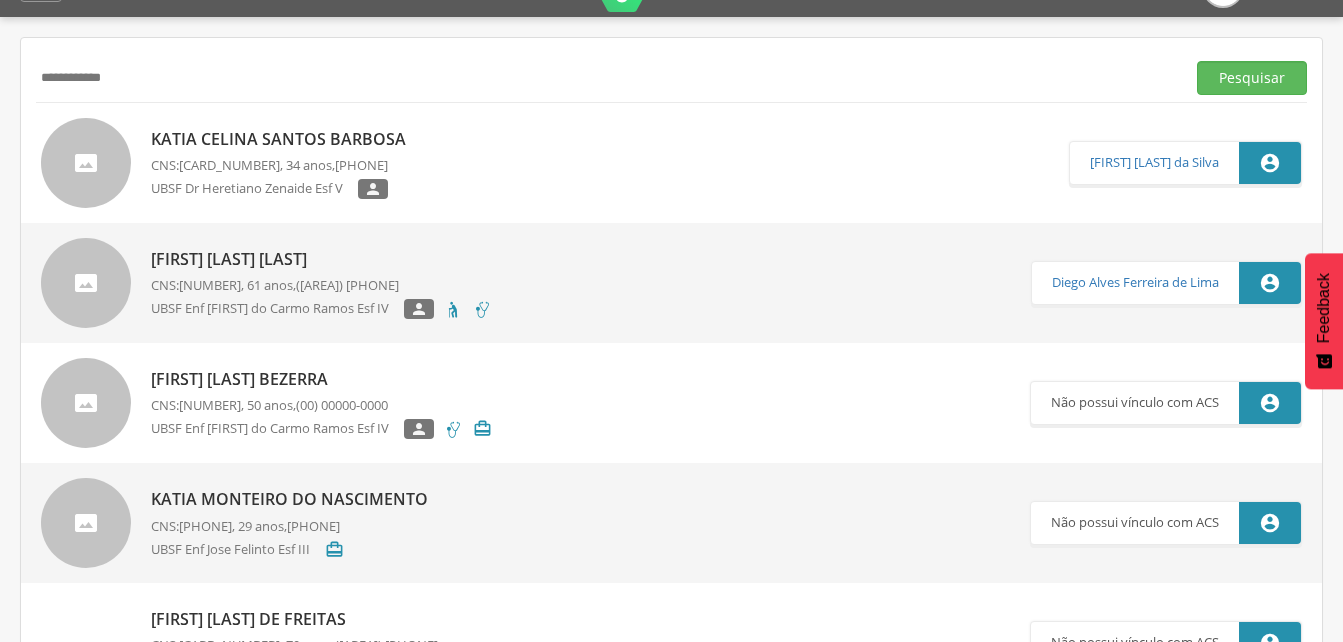 scroll, scrollTop: 0, scrollLeft: 0, axis: both 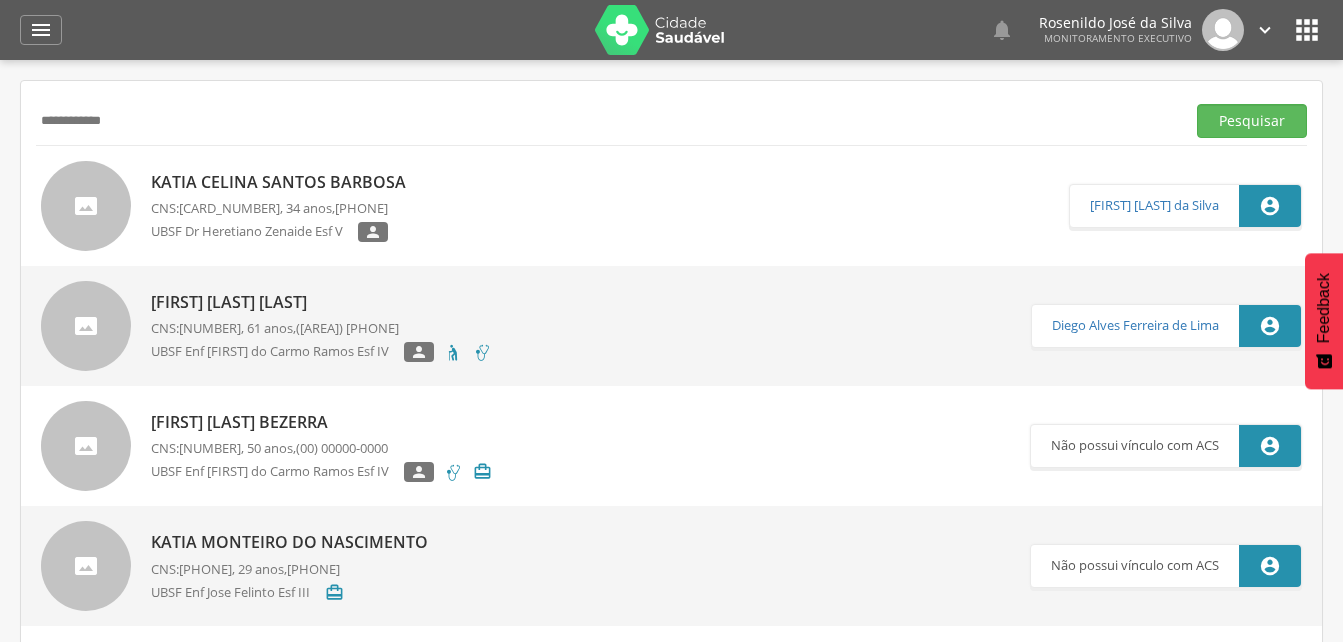 click on "Katia Celina Santos Barbosa" at bounding box center [283, 182] 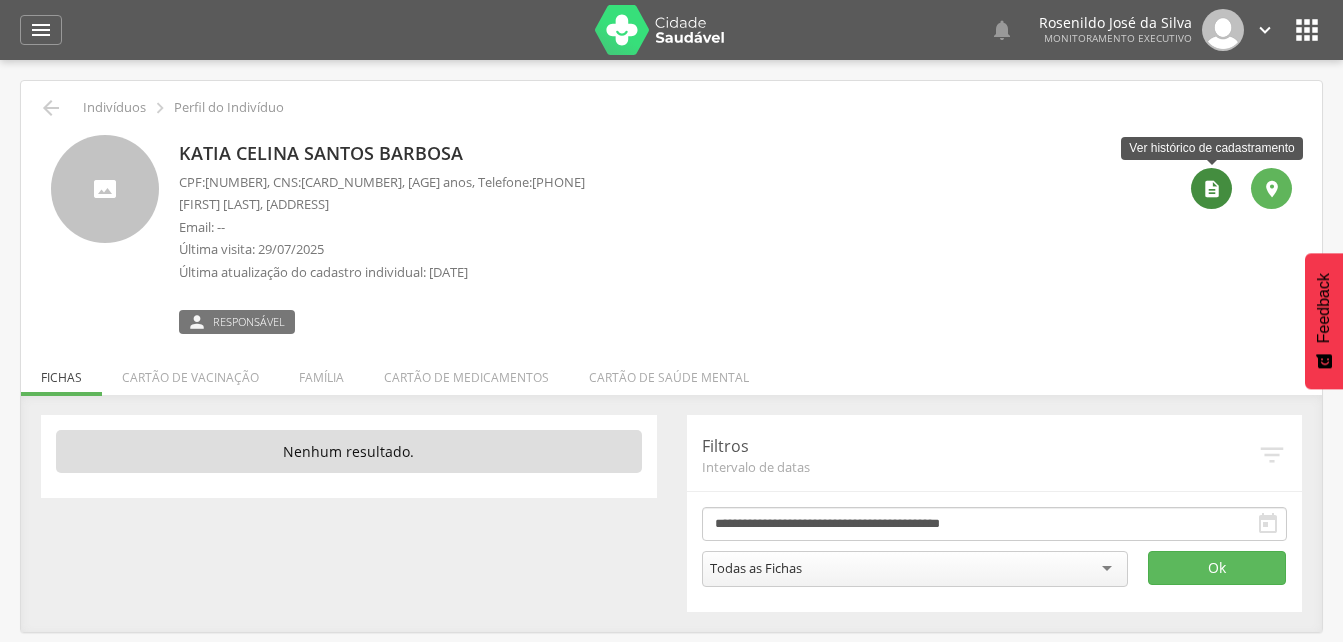 click on "" at bounding box center [1212, 189] 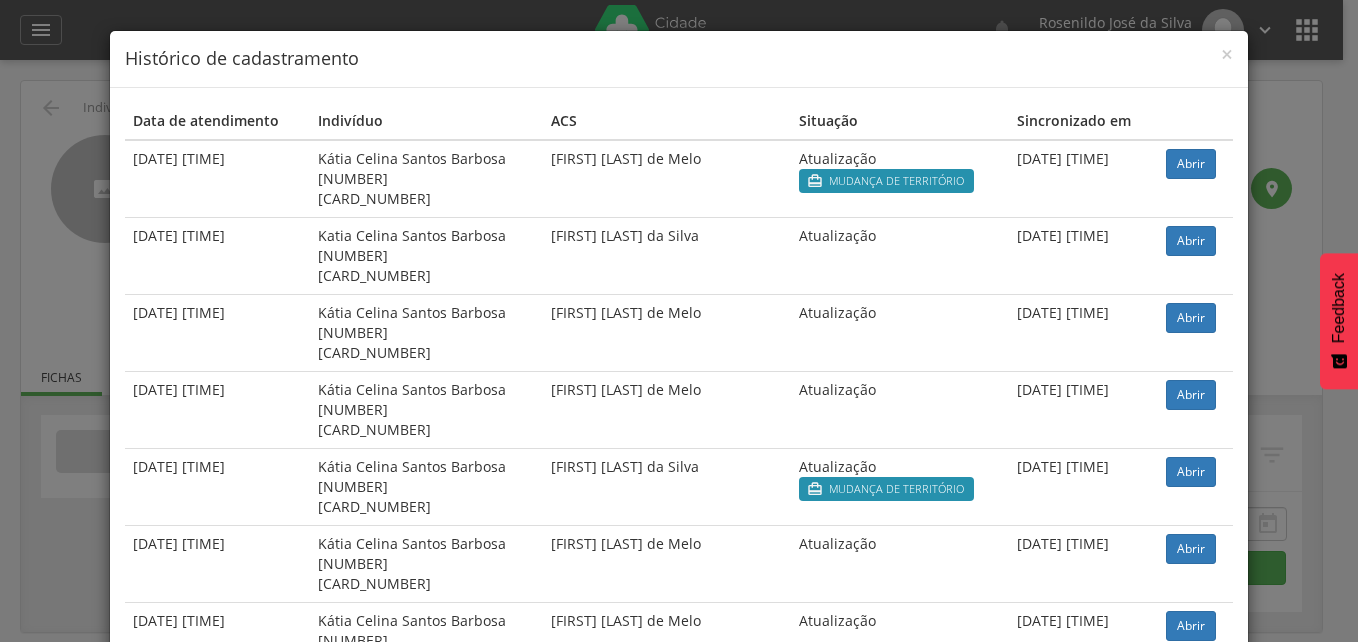drag, startPoint x: 310, startPoint y: 275, endPoint x: 443, endPoint y: 283, distance: 133.24039 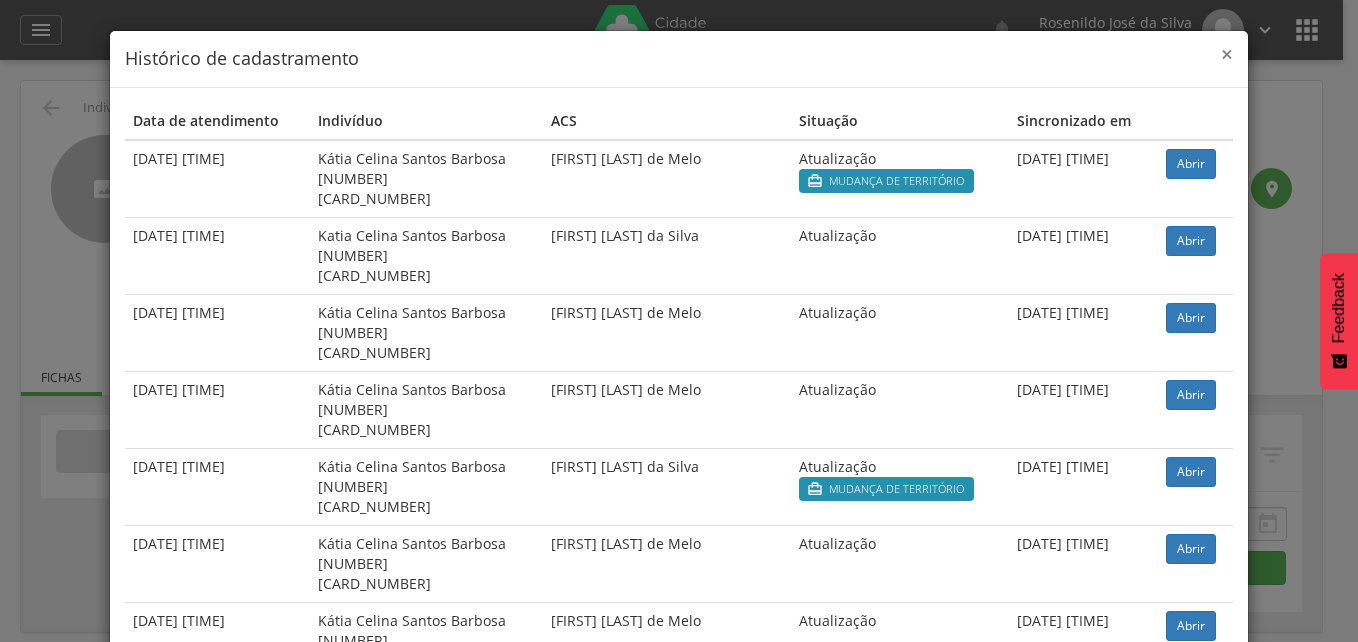 click on "×" at bounding box center (1227, 54) 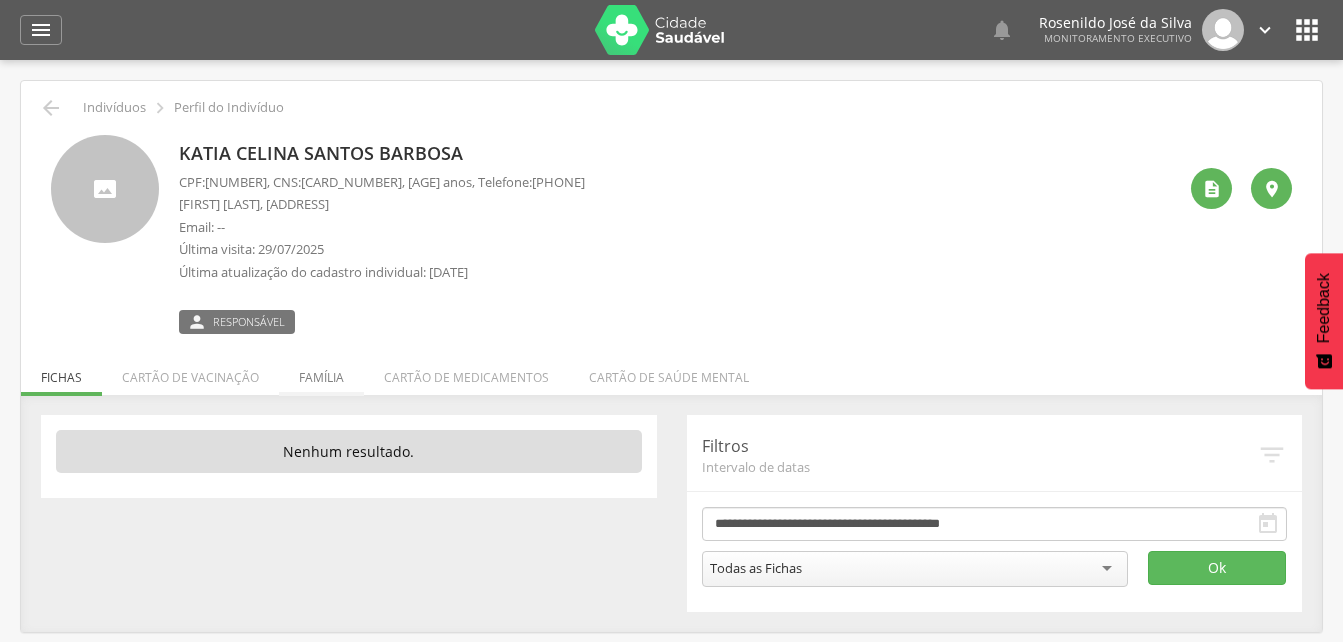 click on "Família" at bounding box center (321, 372) 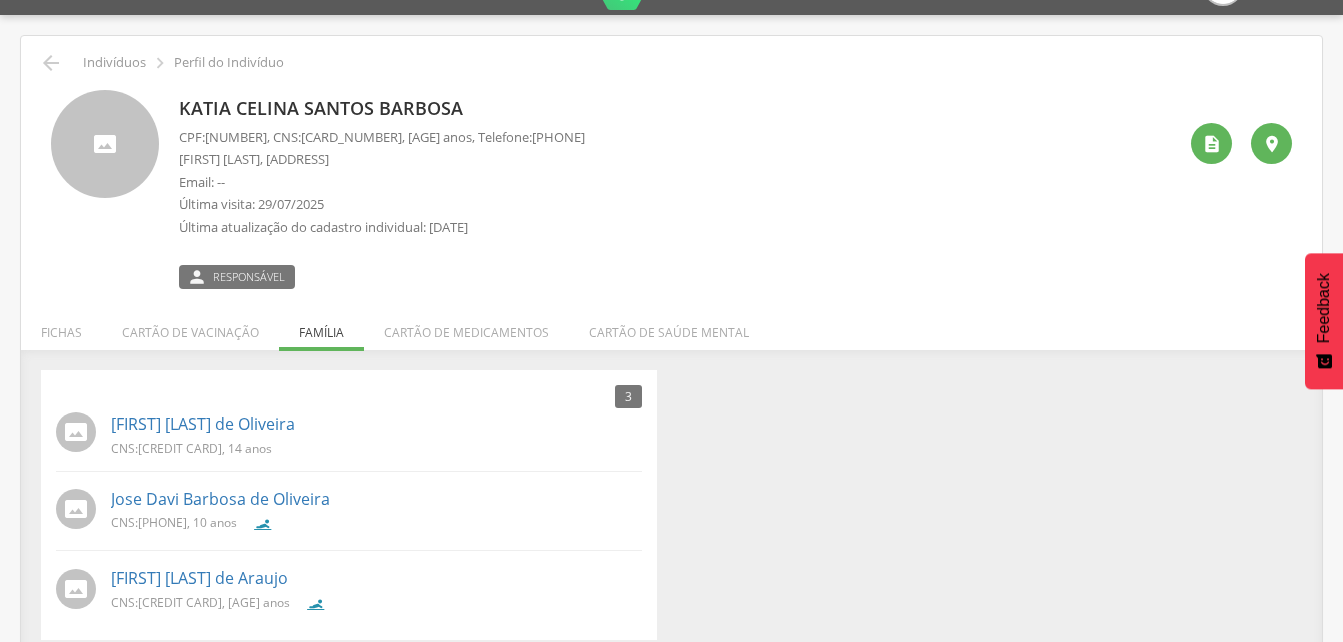 scroll, scrollTop: 64, scrollLeft: 0, axis: vertical 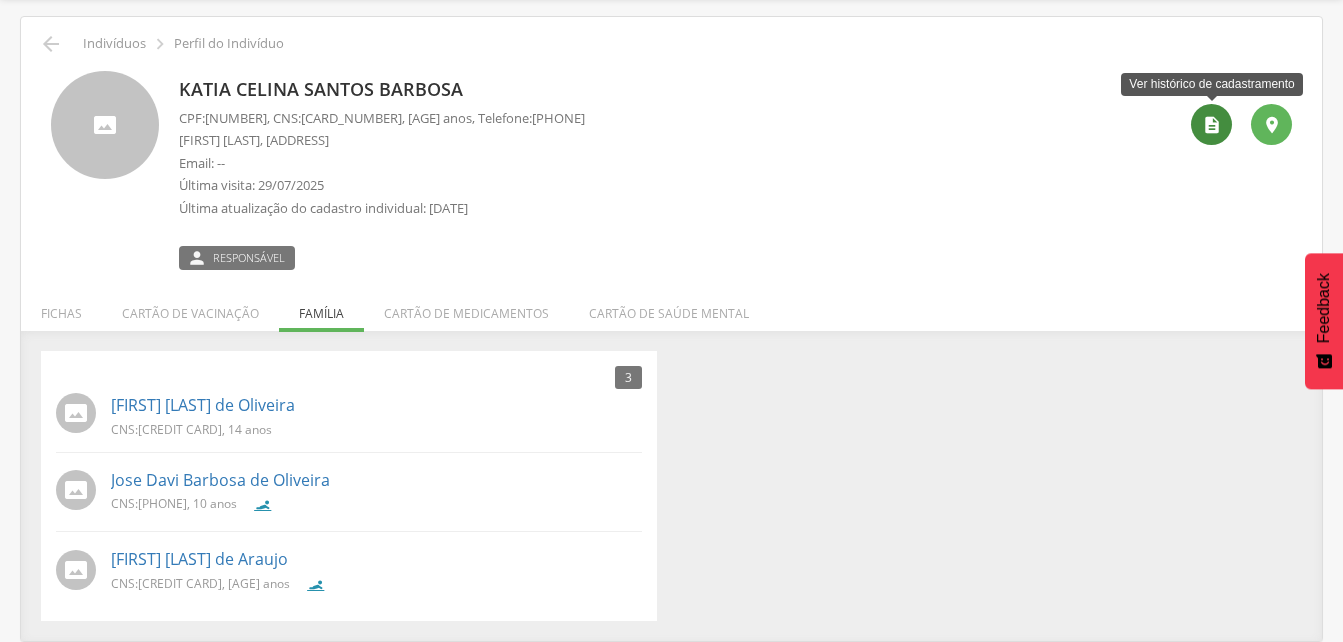 click on "" at bounding box center (1212, 125) 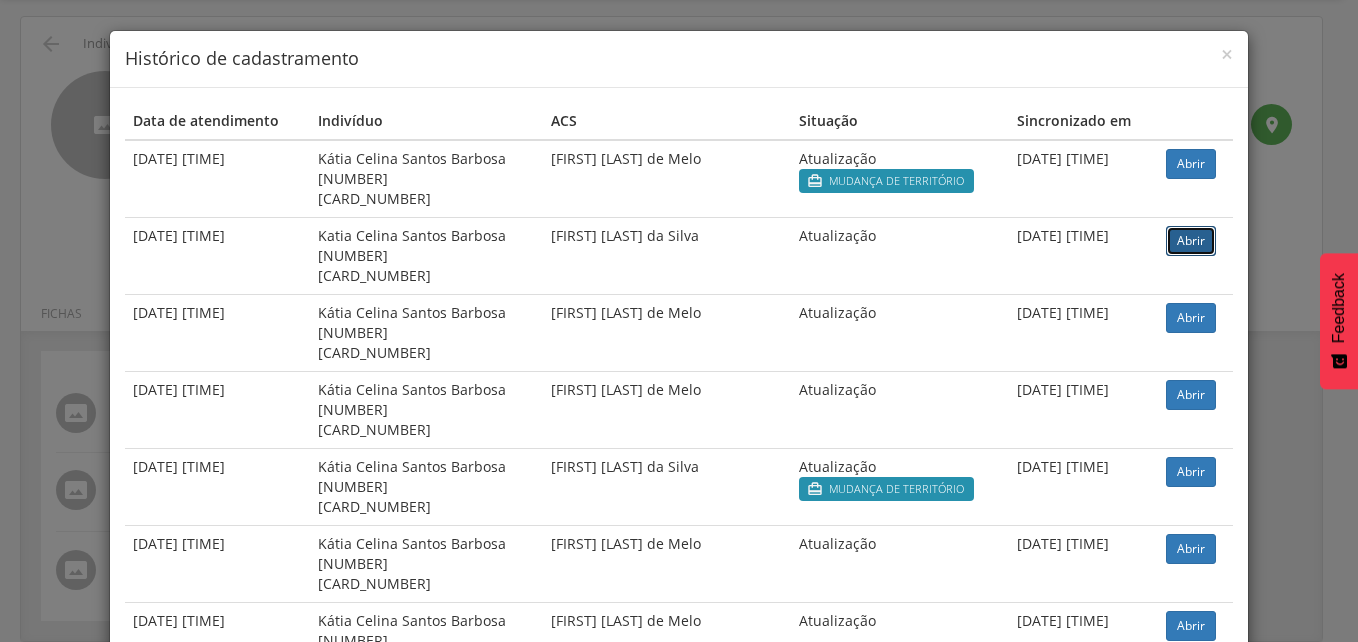 click on "Abrir" at bounding box center (1191, 241) 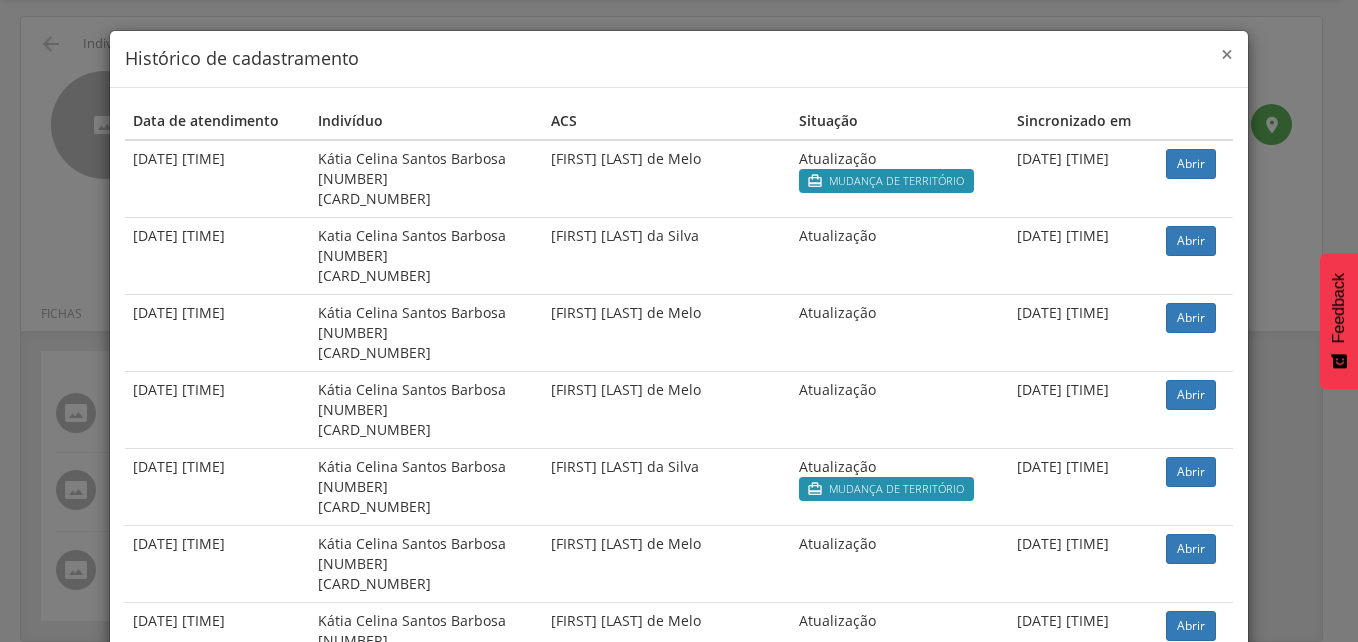drag, startPoint x: 1215, startPoint y: 53, endPoint x: 688, endPoint y: 119, distance: 531.11676 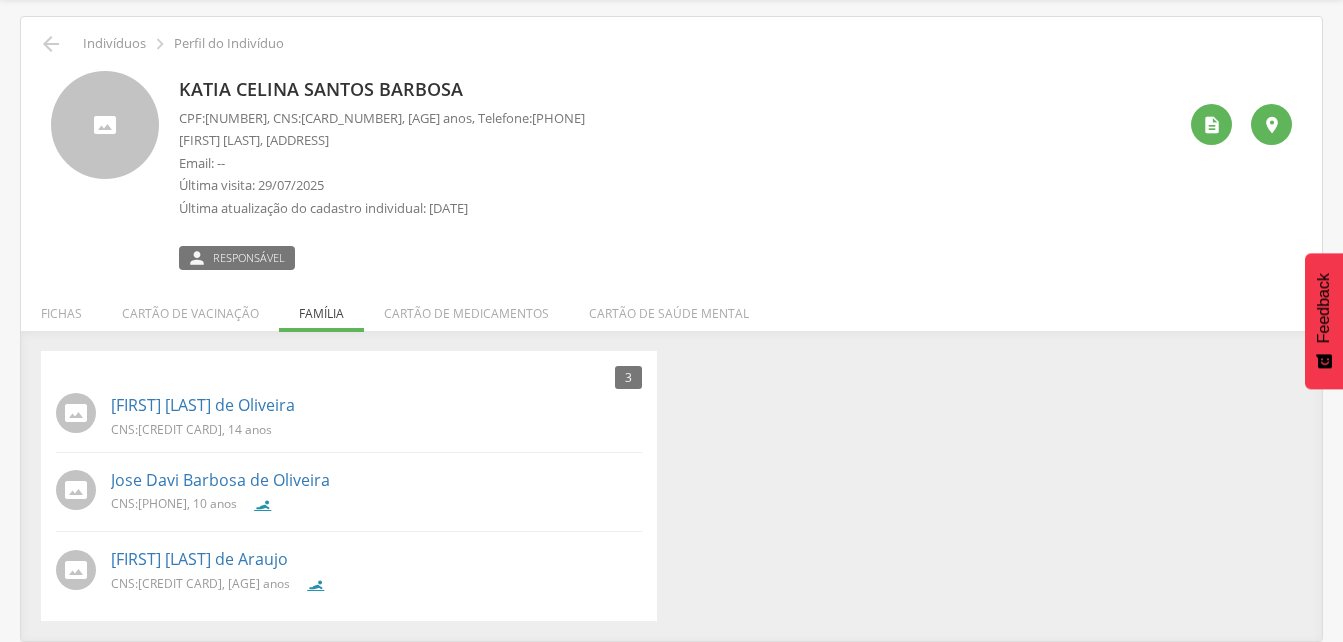 drag, startPoint x: 136, startPoint y: 582, endPoint x: 254, endPoint y: 585, distance: 118.03813 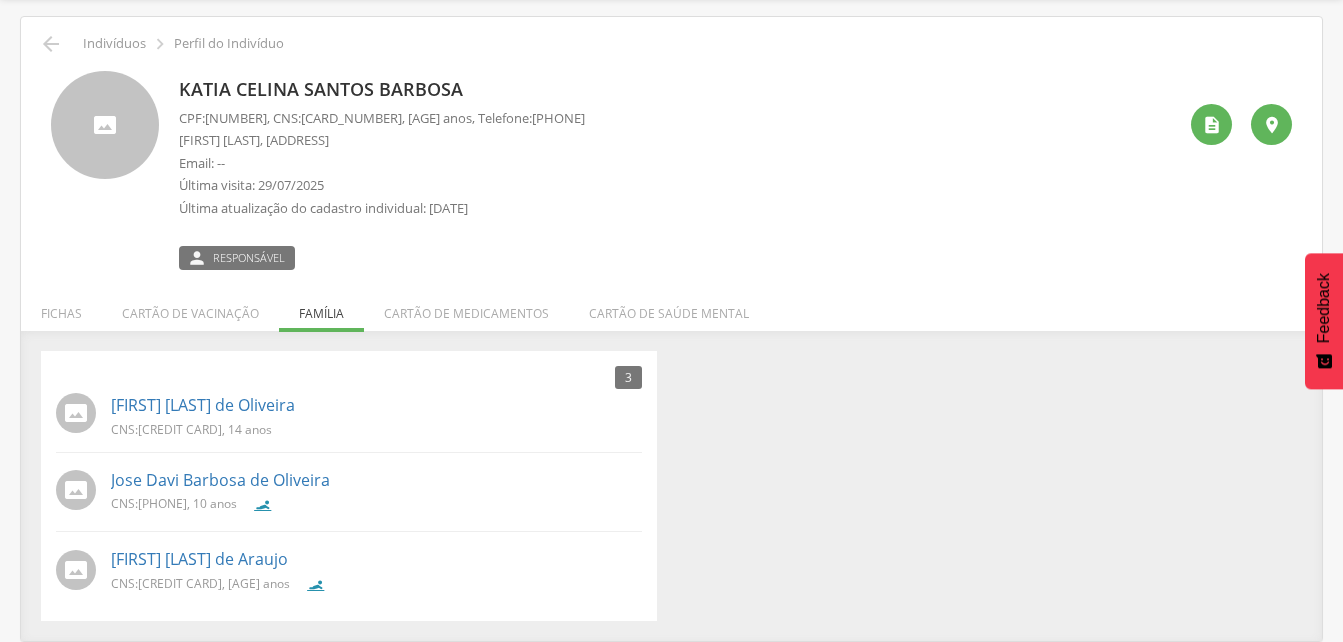 drag, startPoint x: 137, startPoint y: 503, endPoint x: 252, endPoint y: 504, distance: 115.00435 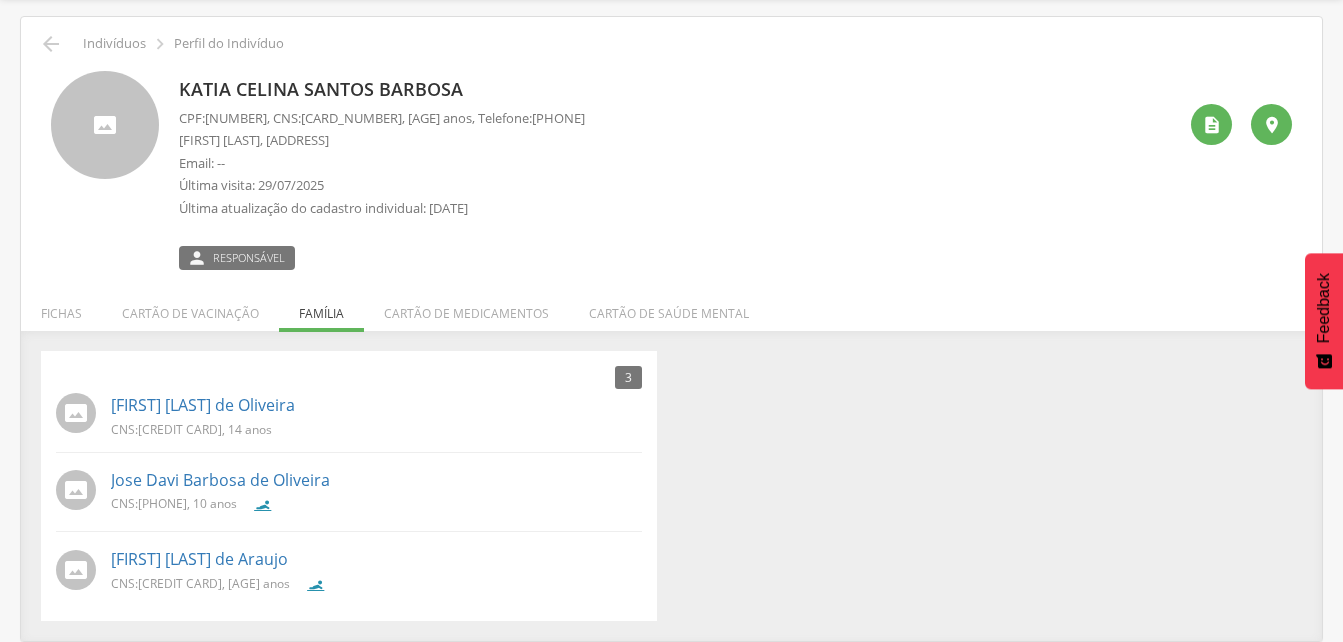 copy on "[PHONE]" 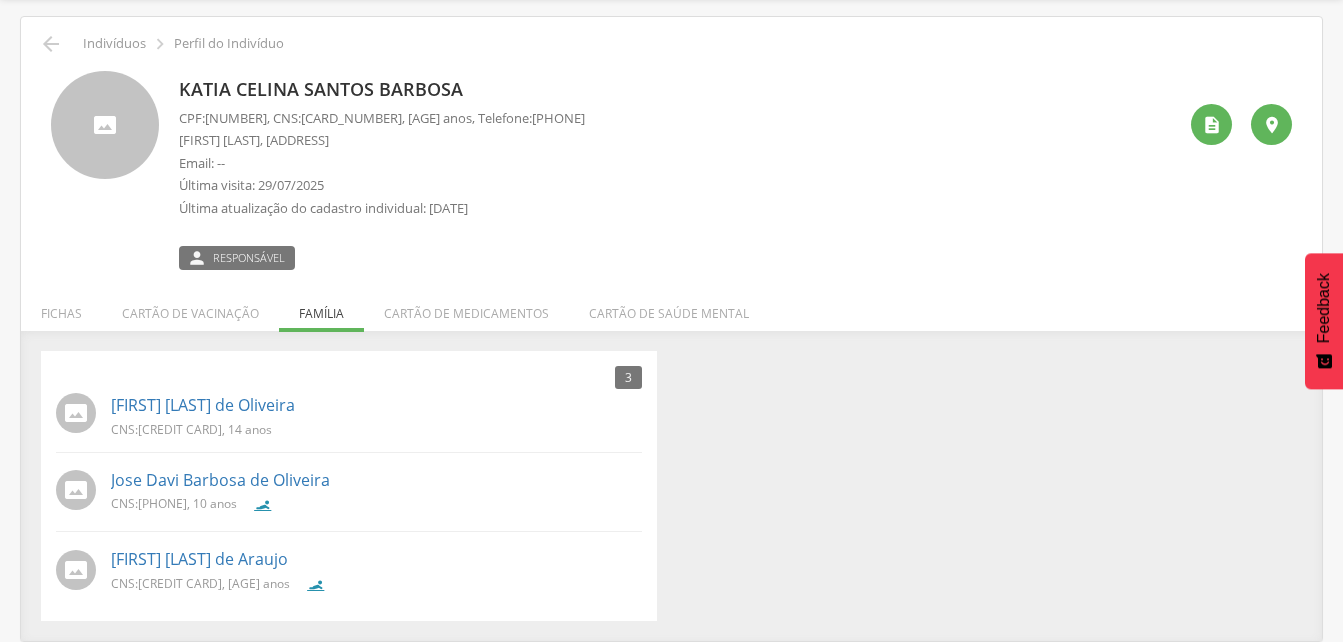 drag, startPoint x: 137, startPoint y: 426, endPoint x: 250, endPoint y: 430, distance: 113.07078 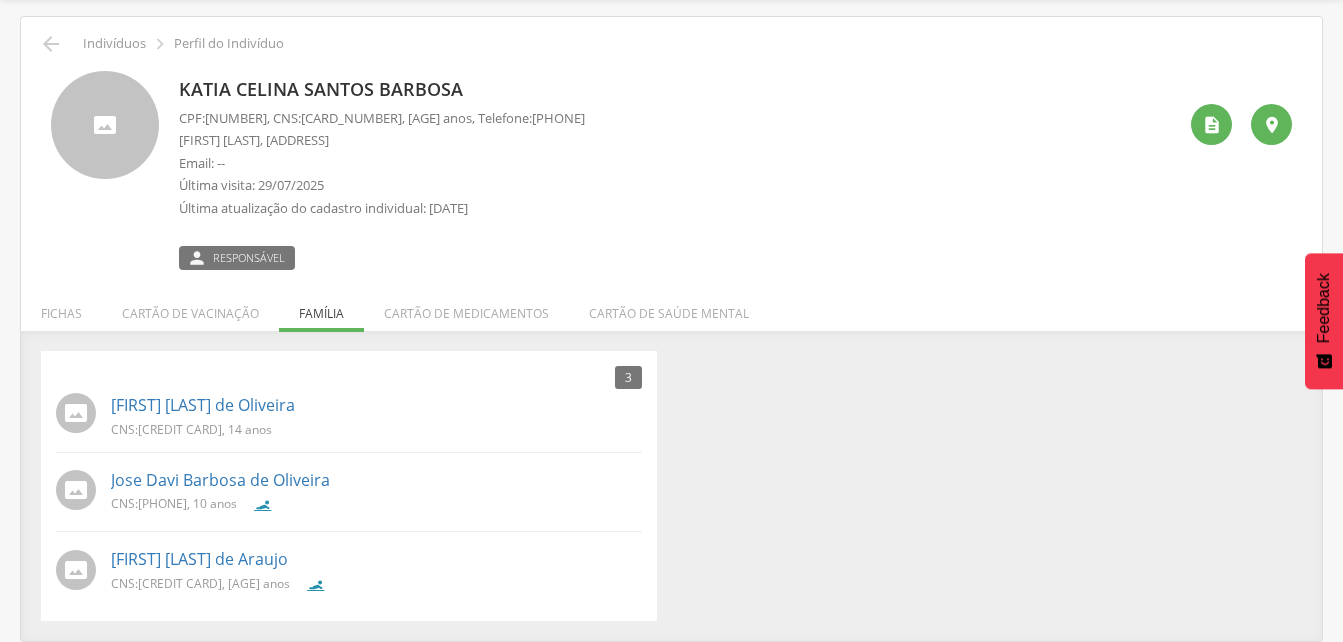 copy on "[CREDIT CARD]" 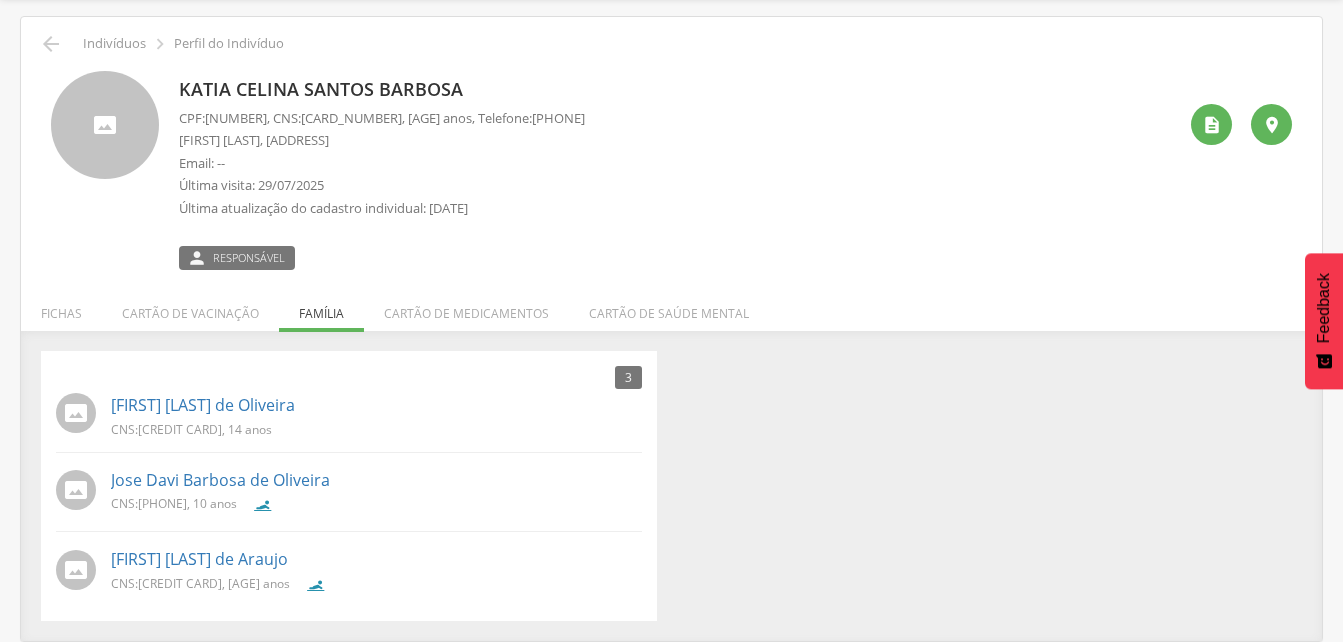 scroll, scrollTop: 0, scrollLeft: 0, axis: both 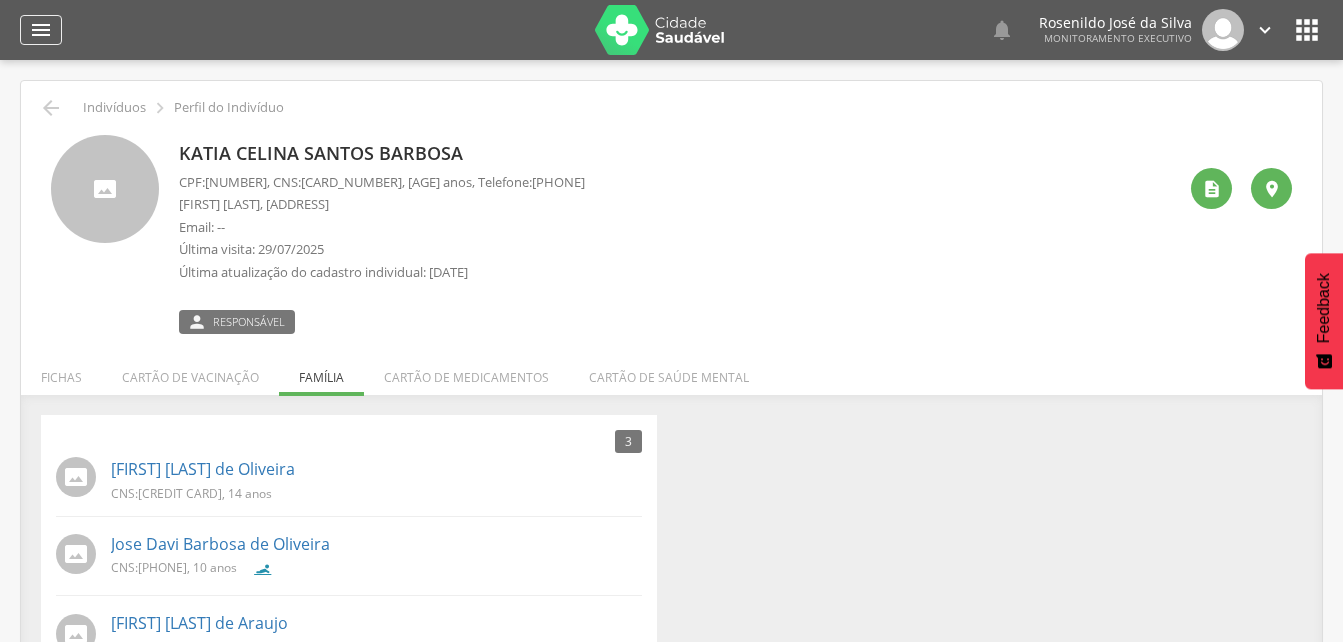 click on "" at bounding box center [41, 30] 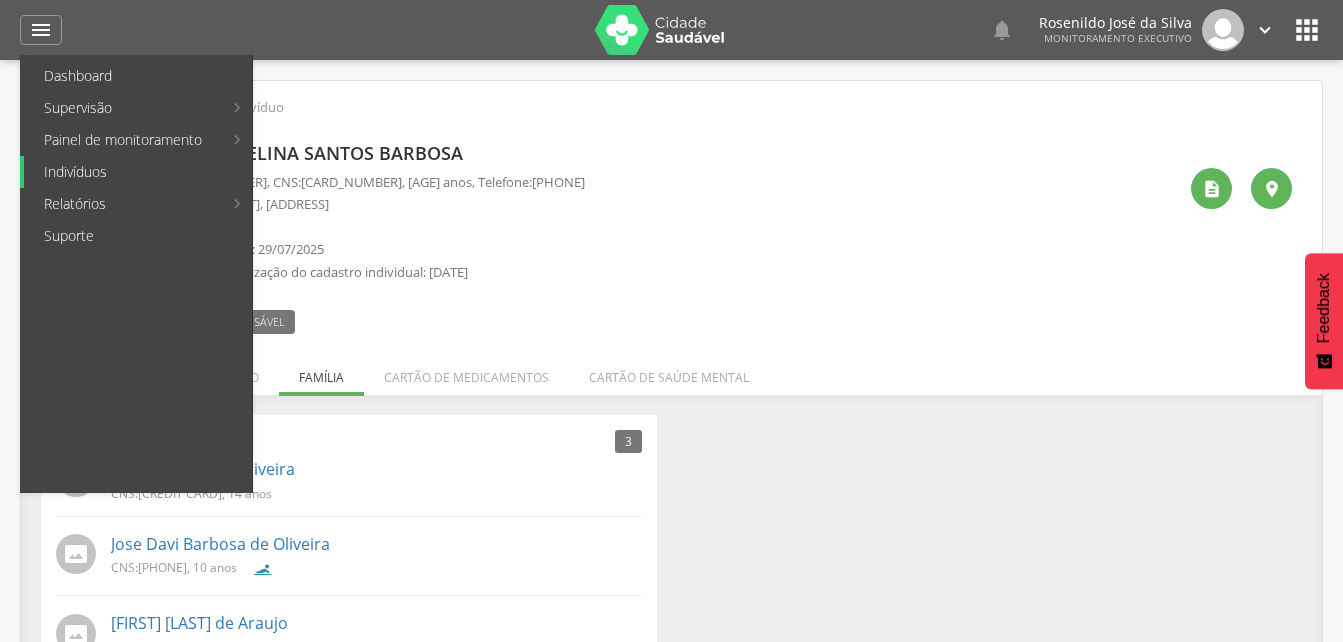 click on "Indivíduos" at bounding box center (138, 172) 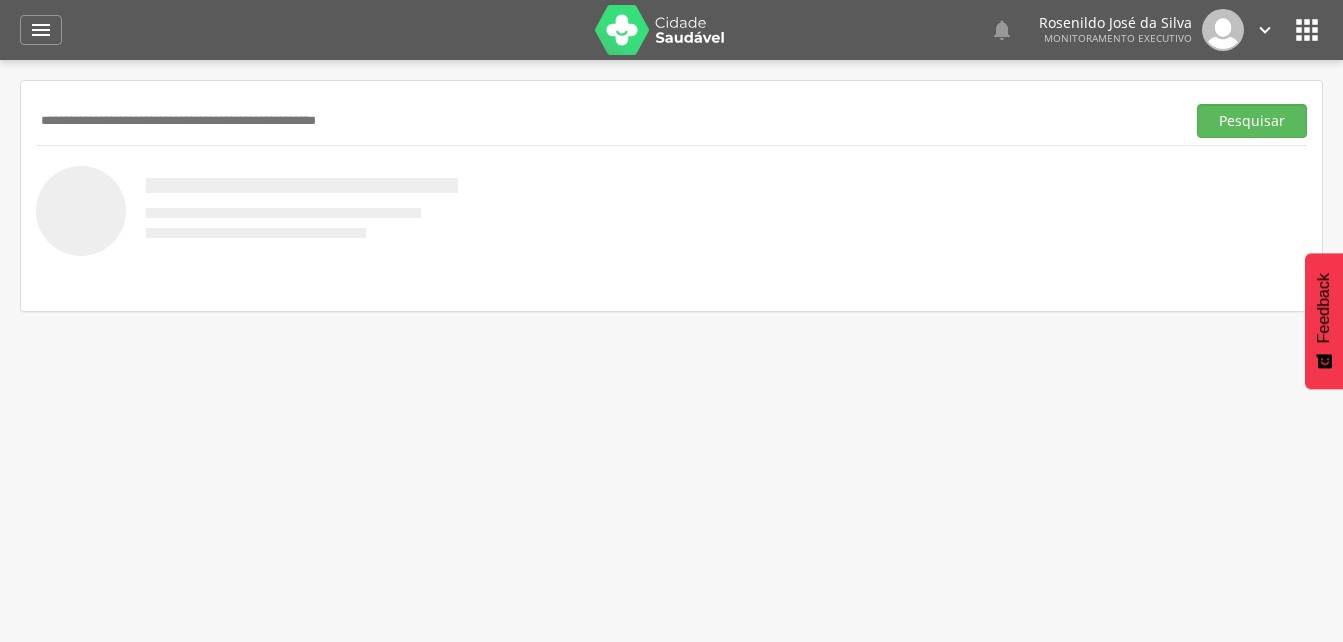 click at bounding box center (606, 121) 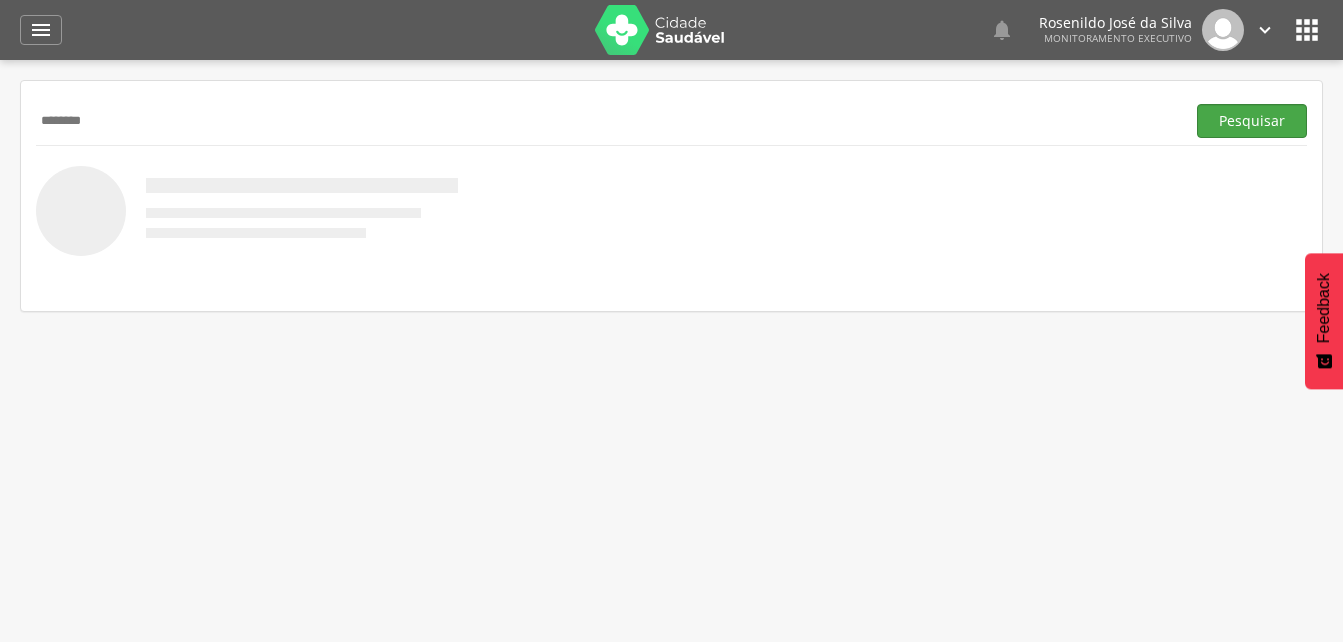 type on "********" 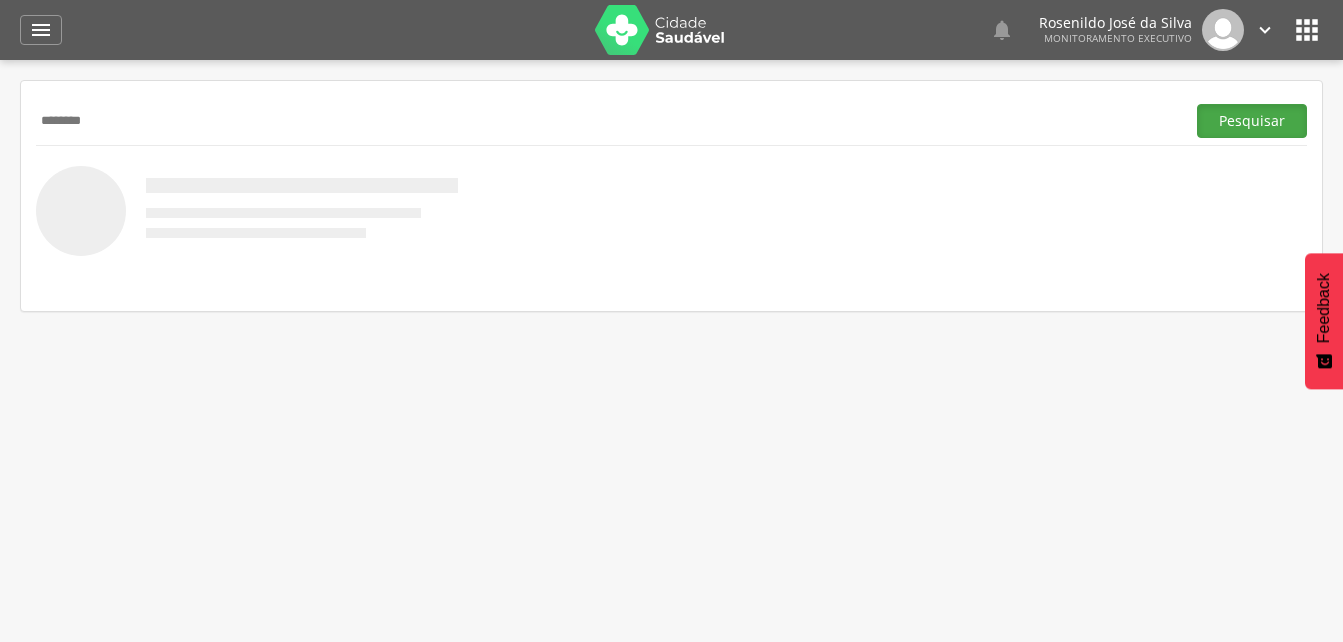 click on "Pesquisar" at bounding box center (1252, 121) 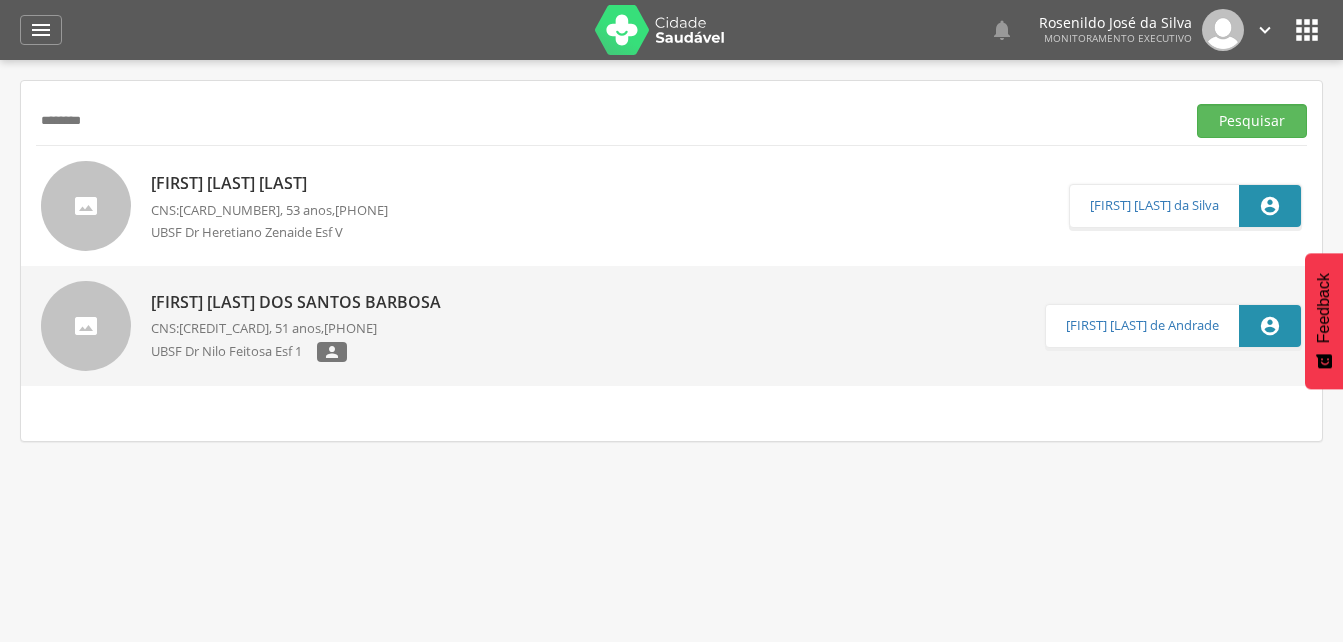 click on "[FIRST] [LAST] [LAST]" at bounding box center [269, 183] 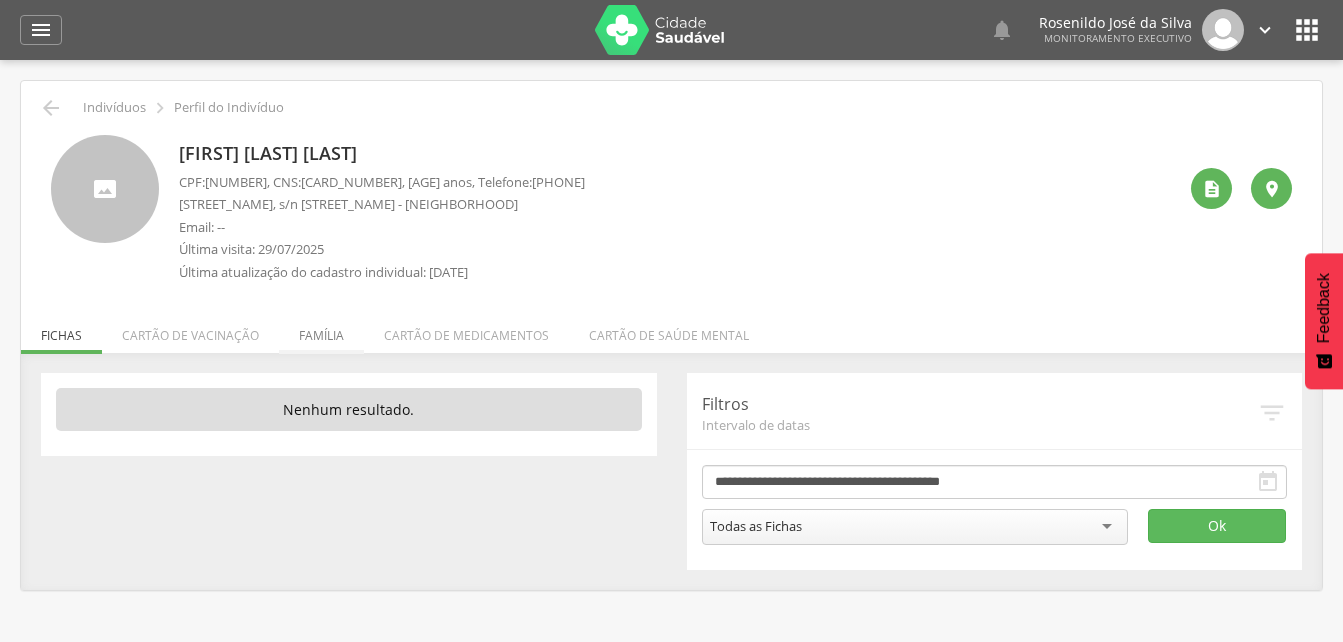 click on "Família" at bounding box center [321, 330] 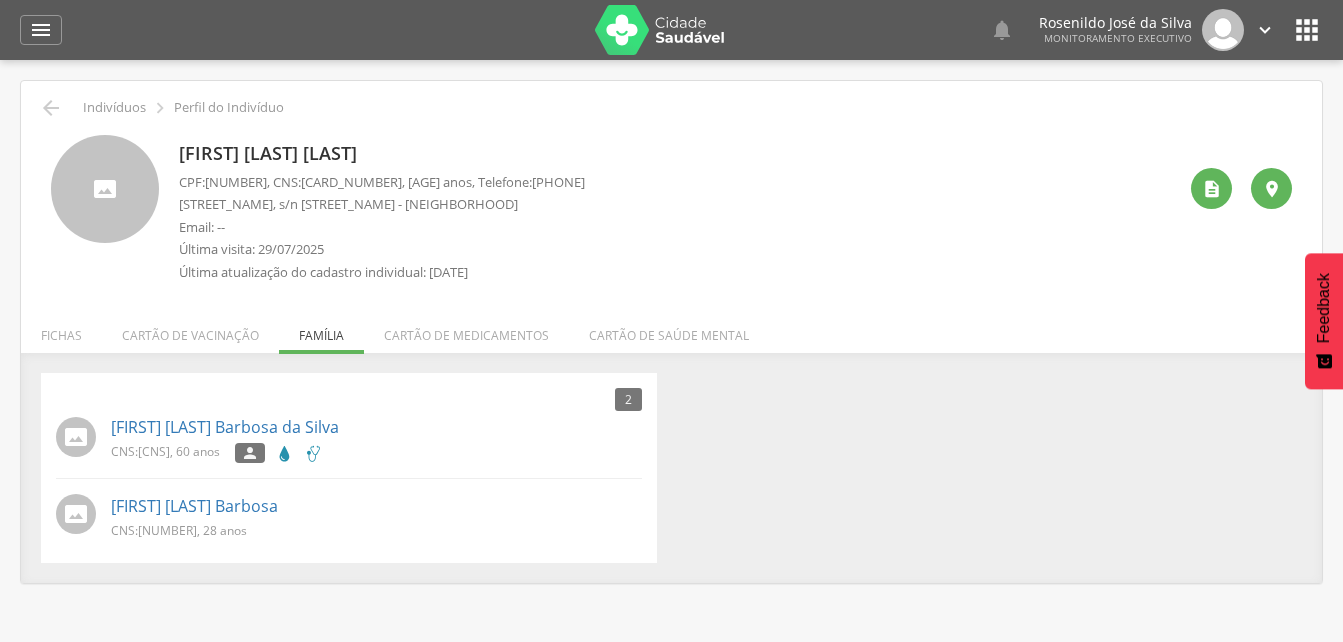 drag, startPoint x: 138, startPoint y: 528, endPoint x: 252, endPoint y: 533, distance: 114.1096 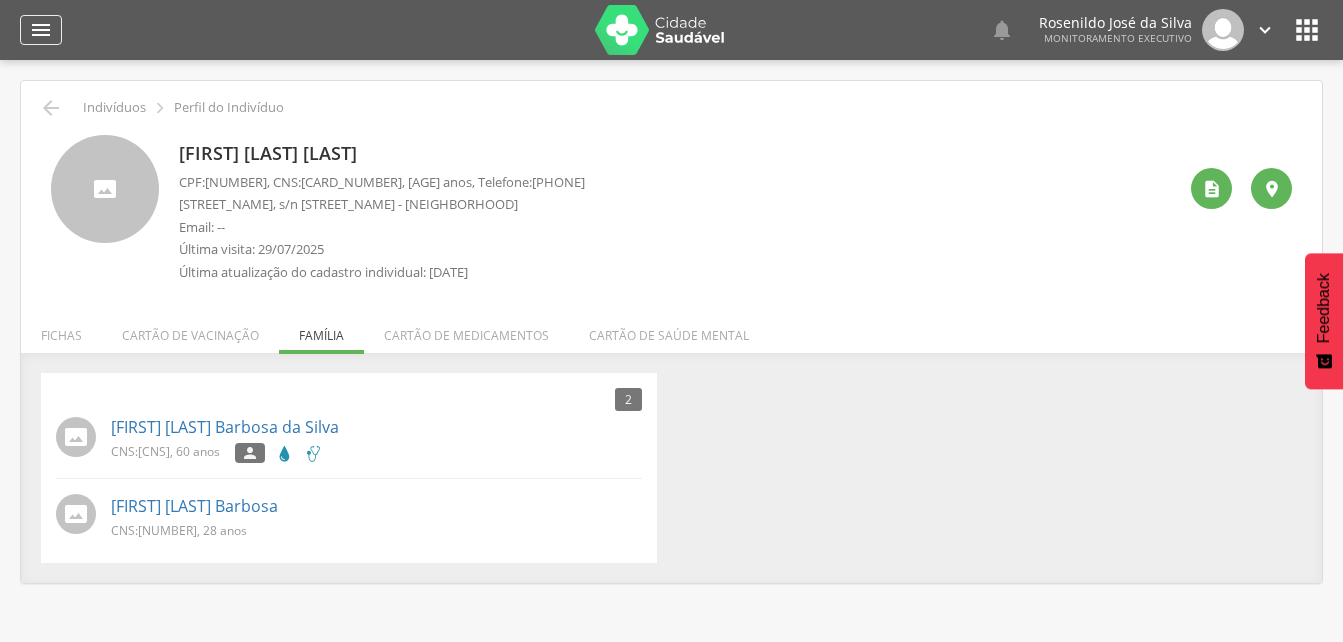 click on "" at bounding box center (41, 30) 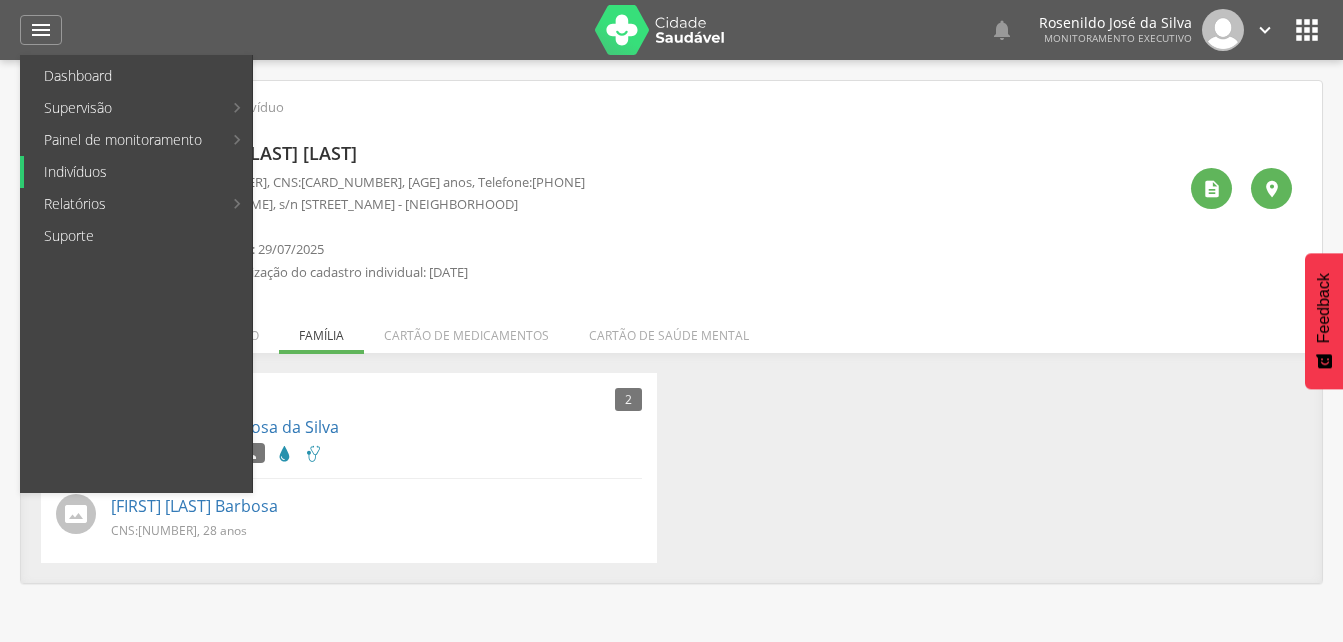 click on "Indivíduos" at bounding box center [138, 172] 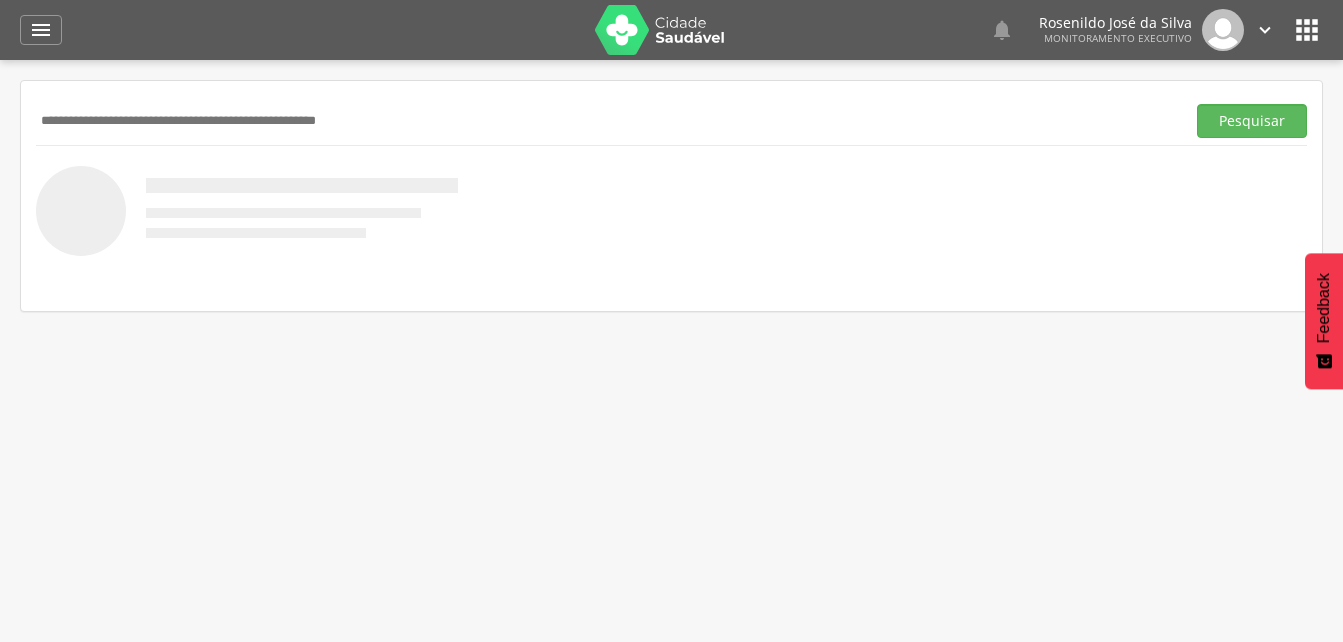 click at bounding box center (606, 121) 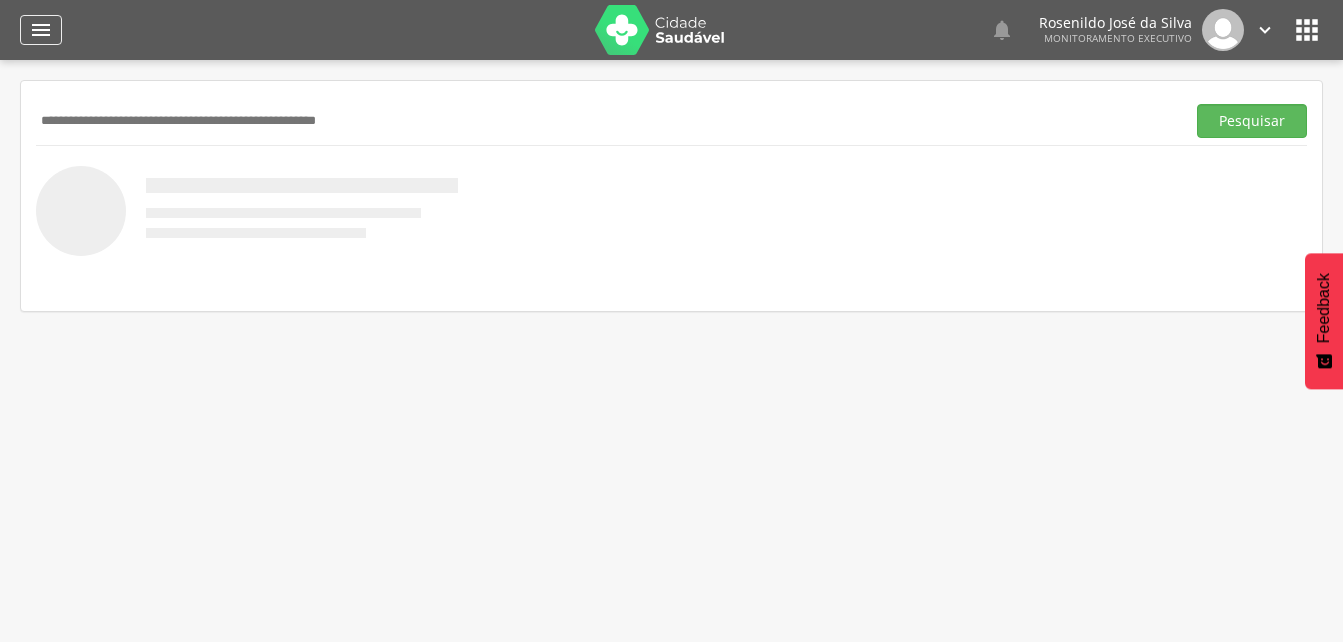 drag, startPoint x: 40, startPoint y: 31, endPoint x: 31, endPoint y: 39, distance: 12.0415945 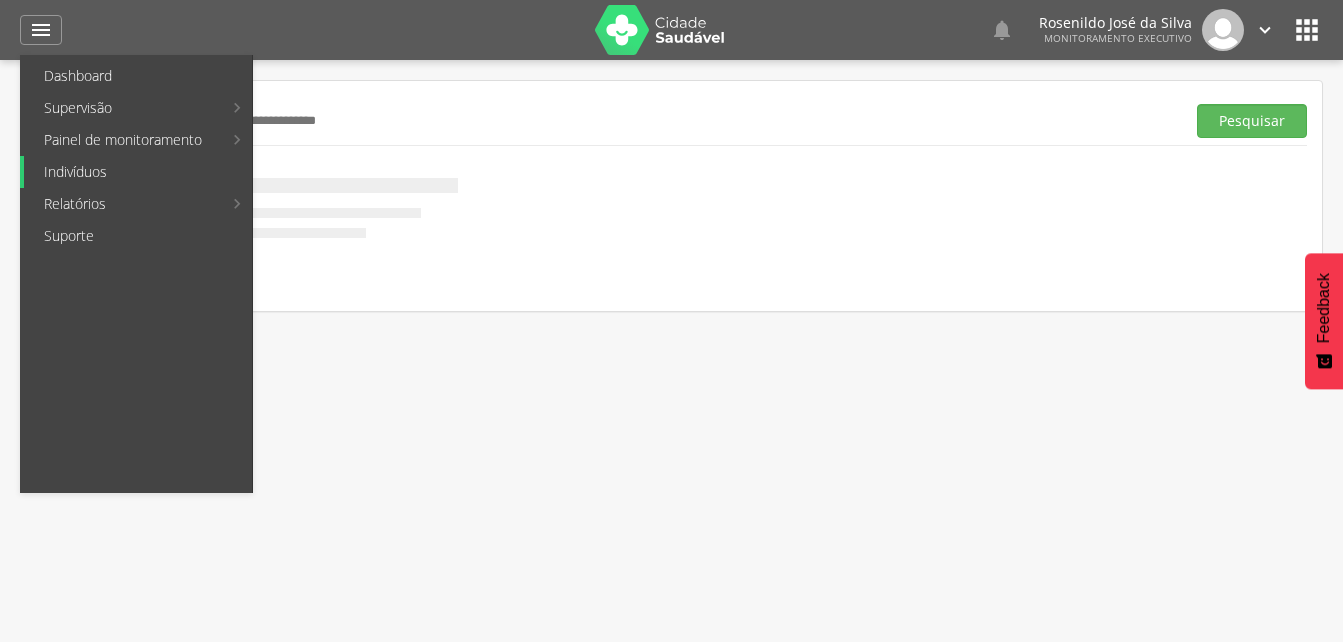 click on "Indivíduos" at bounding box center [138, 172] 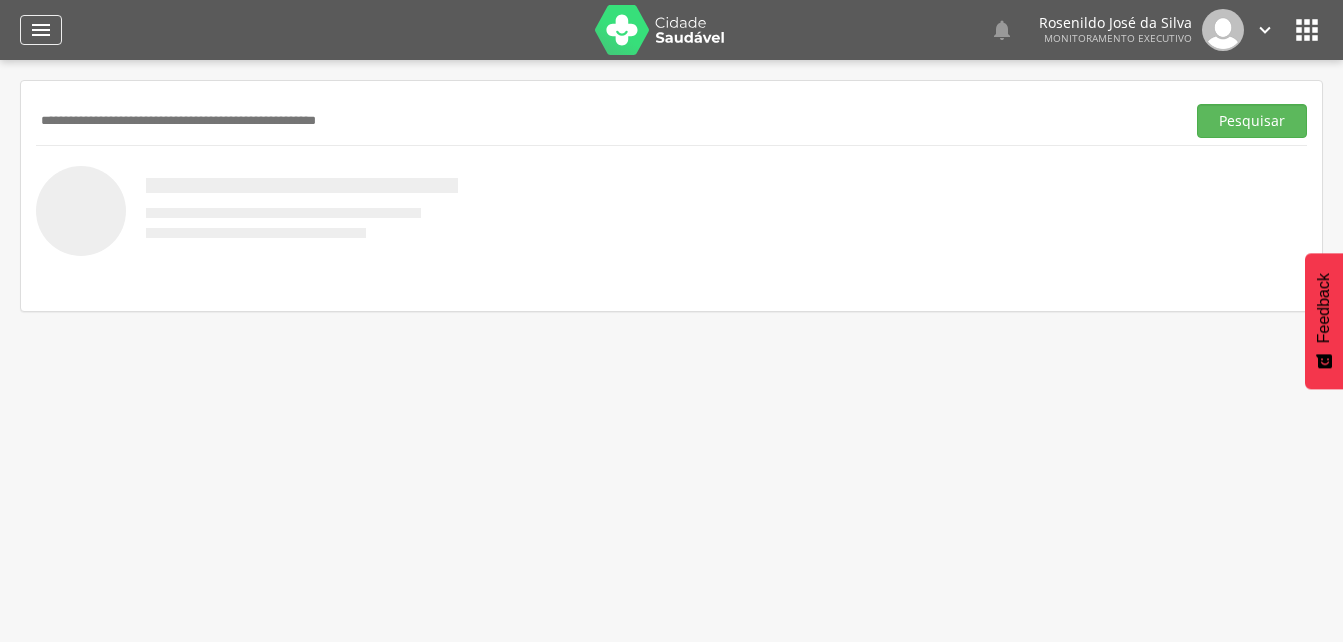 click on "" at bounding box center (41, 30) 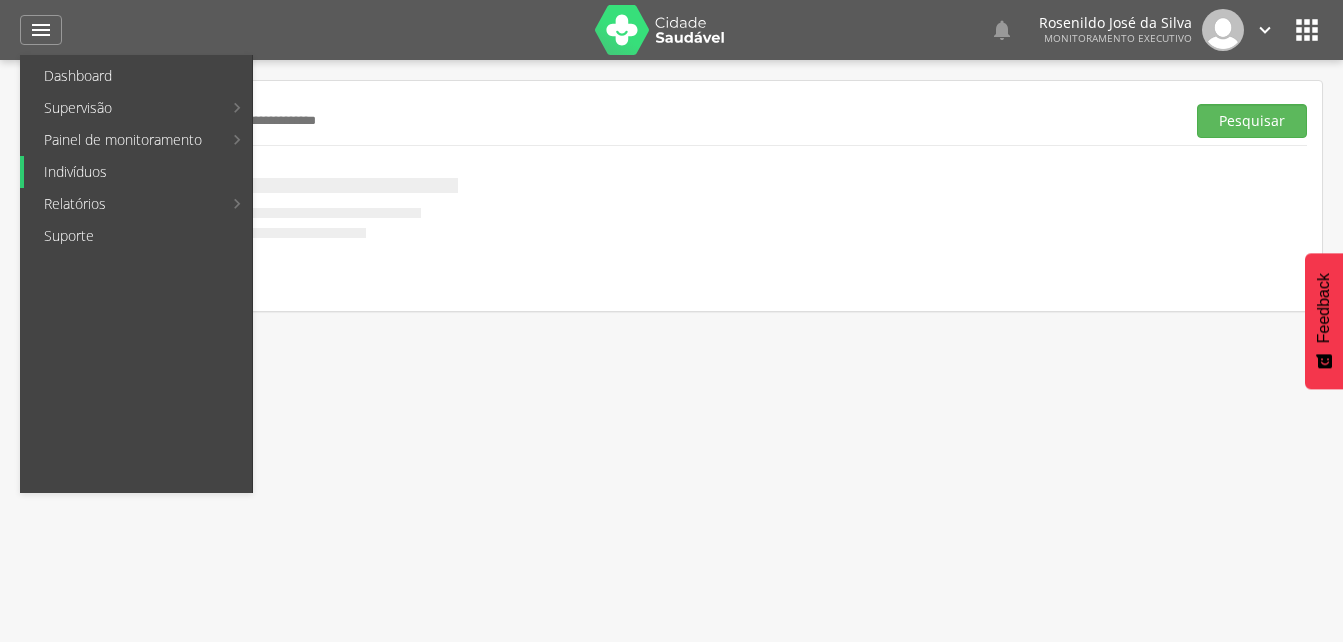 click on "Indivíduos" at bounding box center (138, 172) 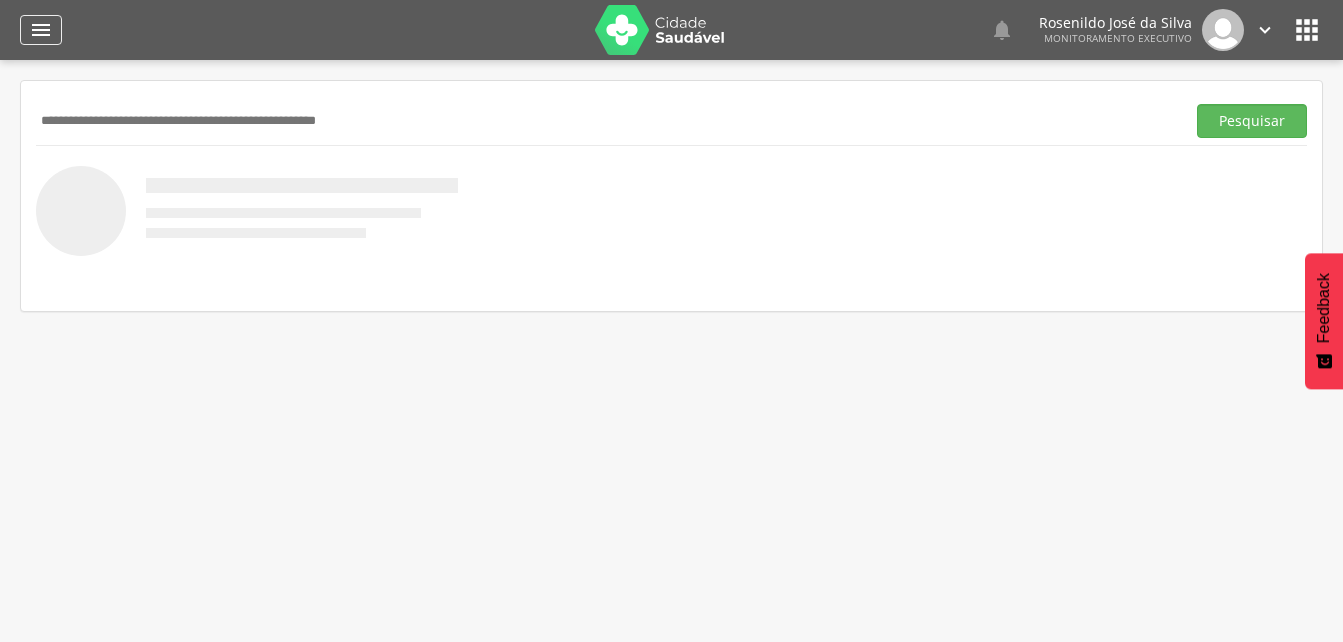 click on "" at bounding box center (41, 30) 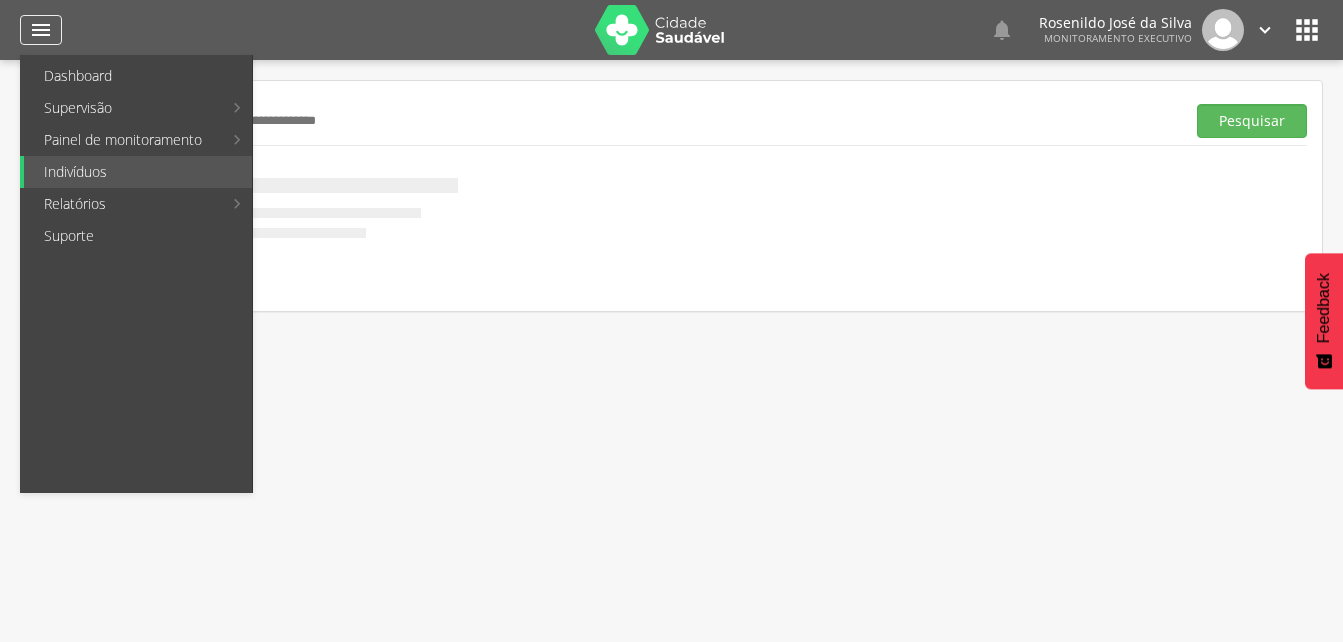 click on "" at bounding box center (41, 30) 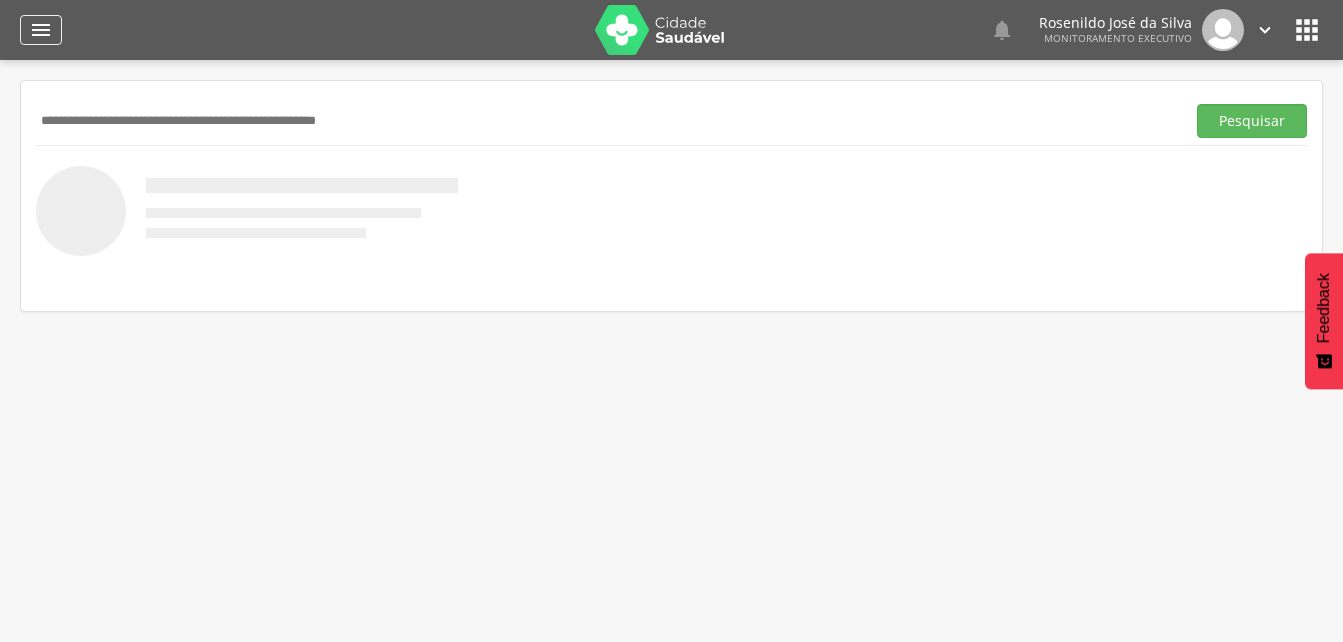 click on "" at bounding box center (41, 30) 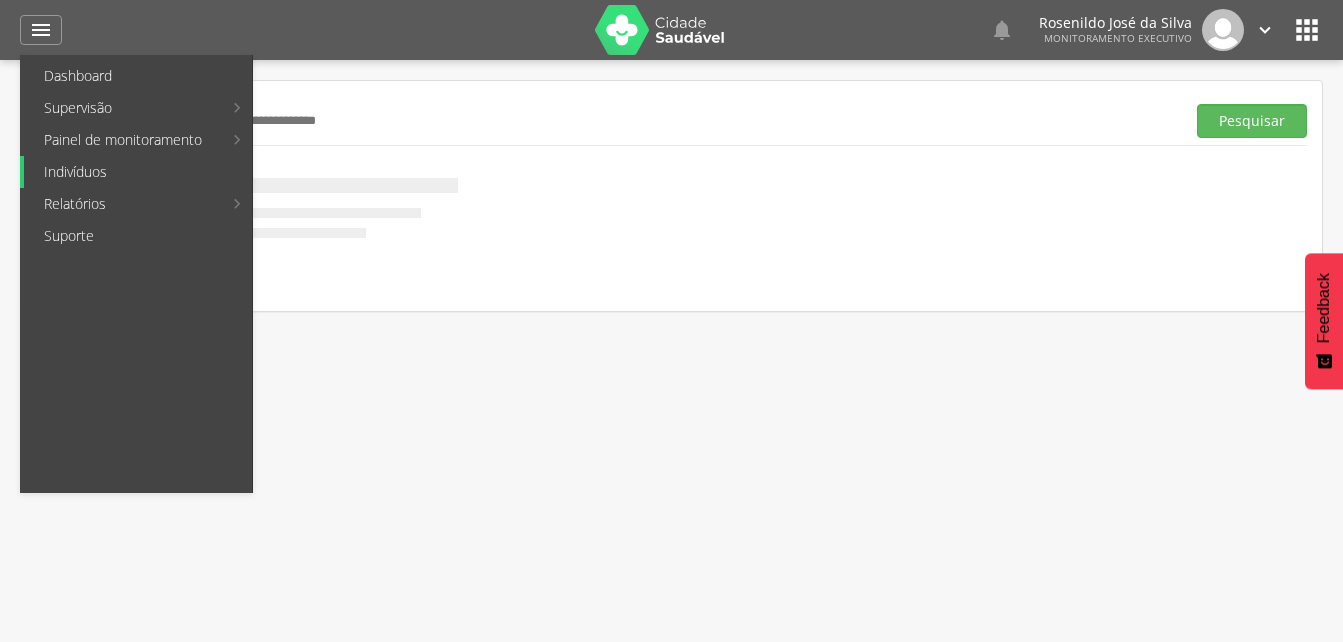 click on "Indivíduos" at bounding box center (138, 172) 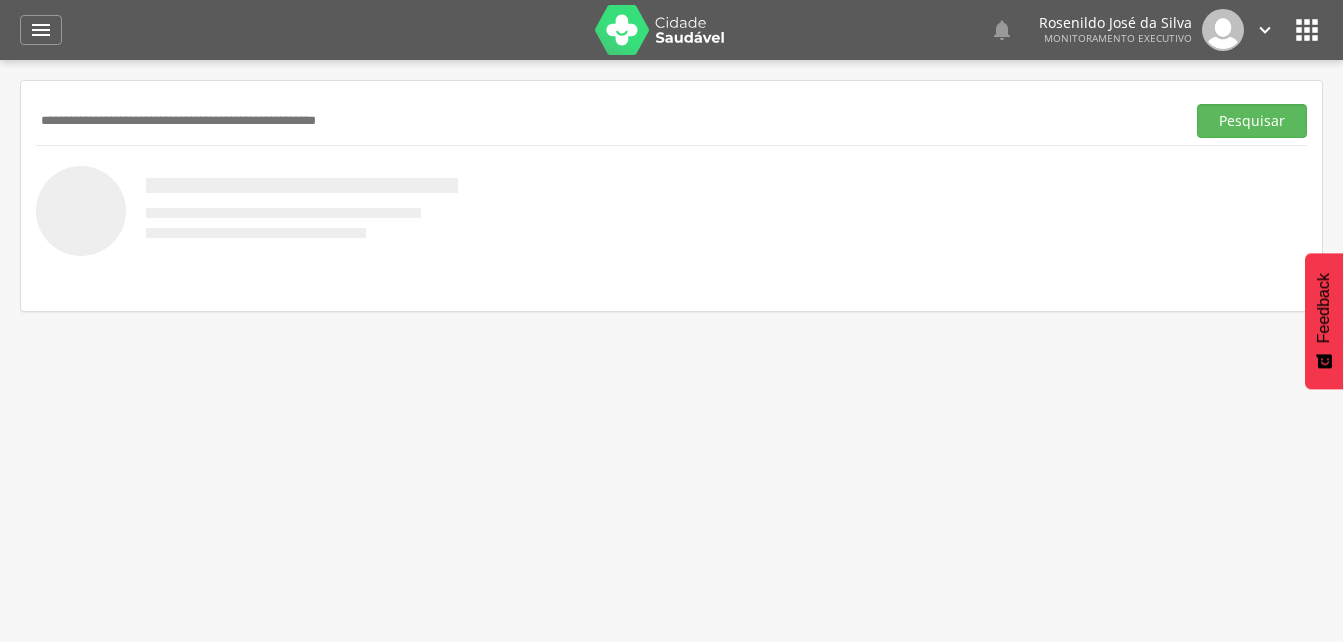 click at bounding box center (606, 121) 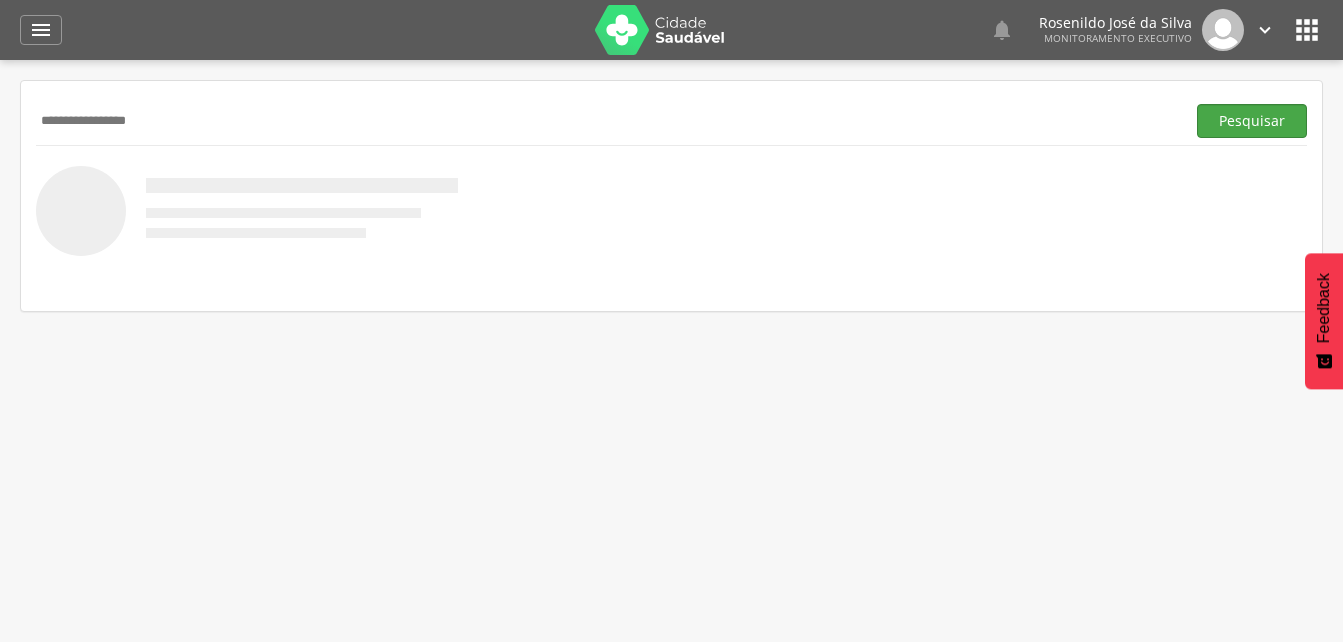 type on "**********" 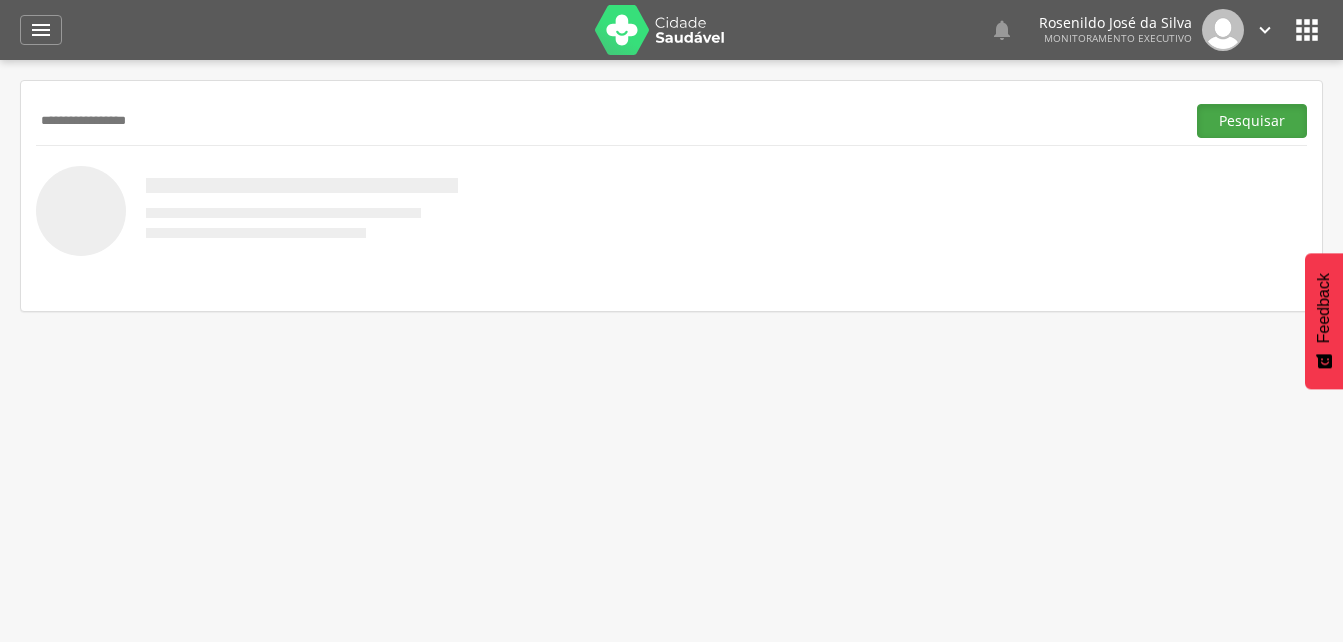 drag, startPoint x: 1263, startPoint y: 126, endPoint x: 346, endPoint y: 226, distance: 922.43646 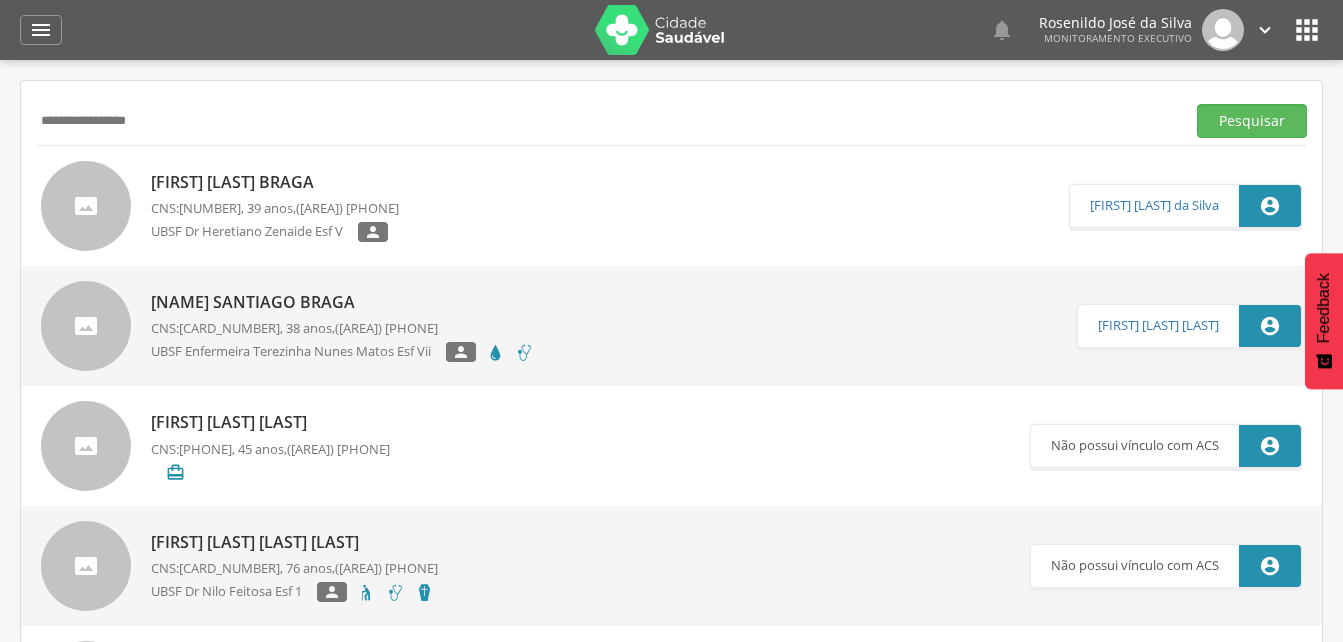 click on "[FIRST] [LAST] Braga" at bounding box center (275, 182) 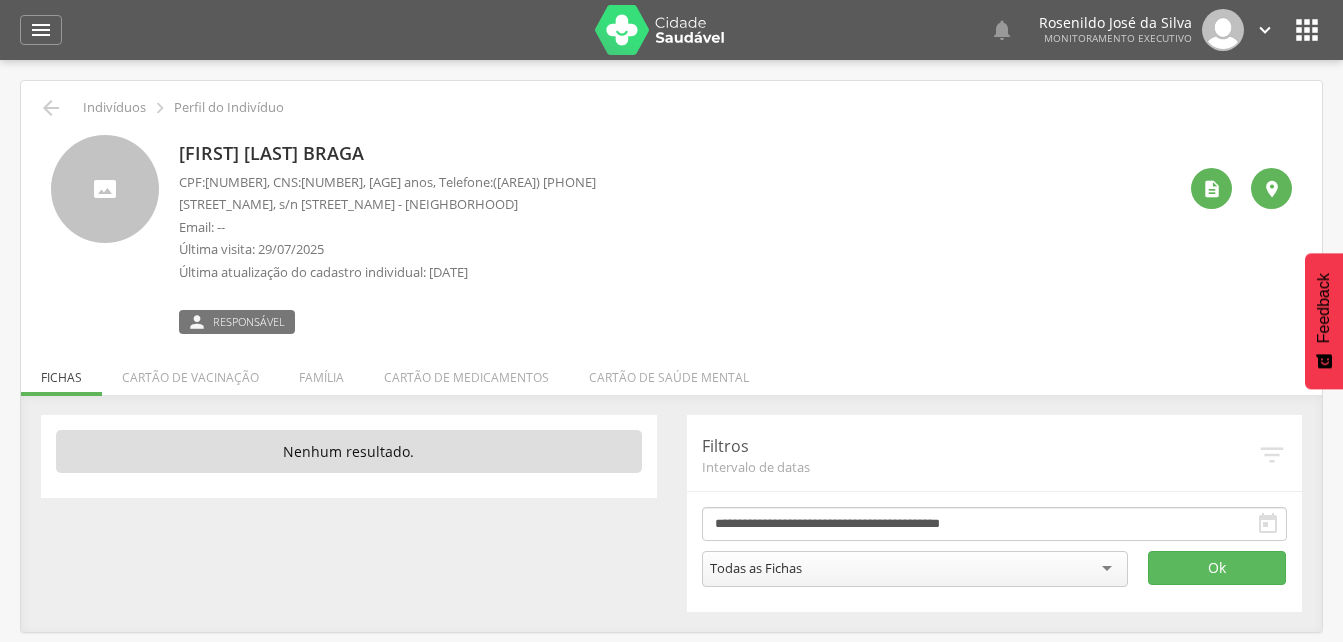 drag, startPoint x: 340, startPoint y: 182, endPoint x: 458, endPoint y: 182, distance: 118 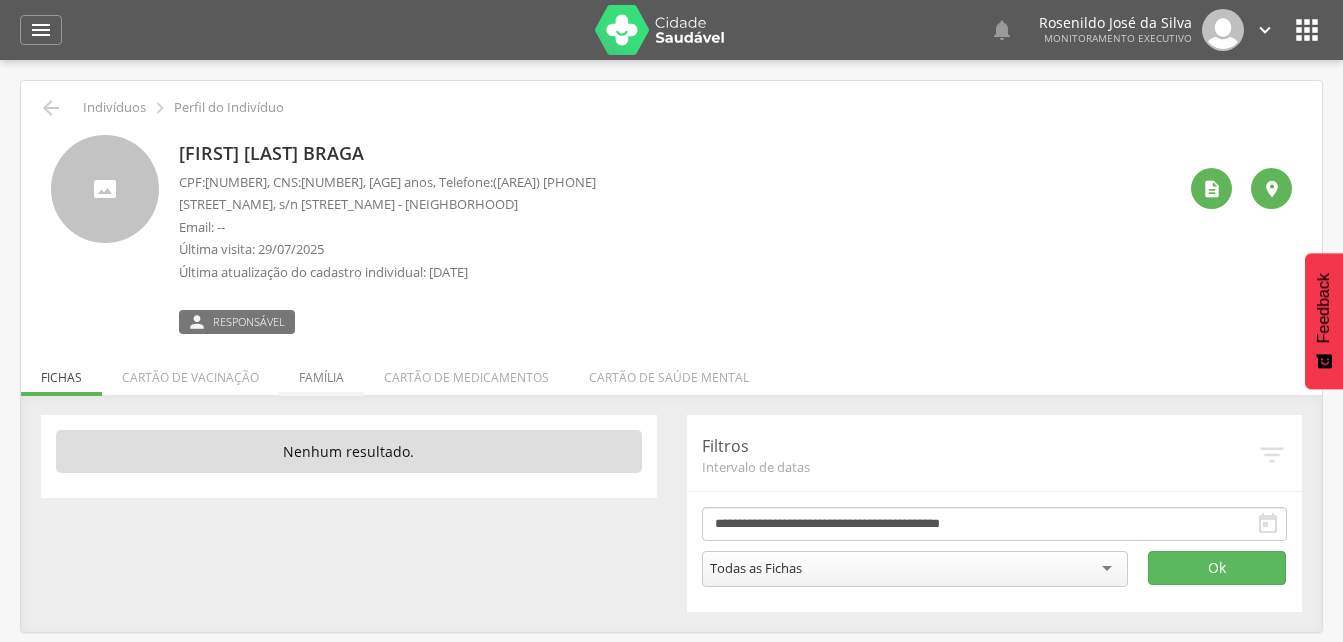 click on "Família" at bounding box center (321, 372) 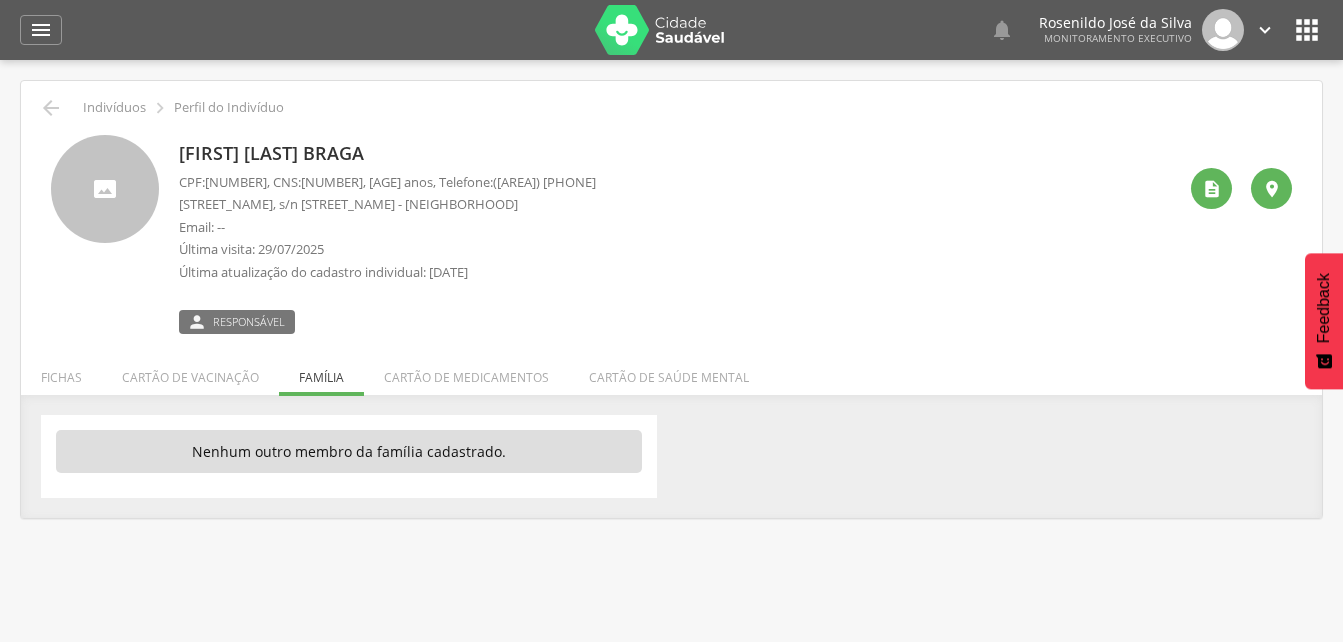 click on "Fichas Cartão de vacinação Família Cartão de medicamentos Cartão de saúde mental" at bounding box center [671, 377] 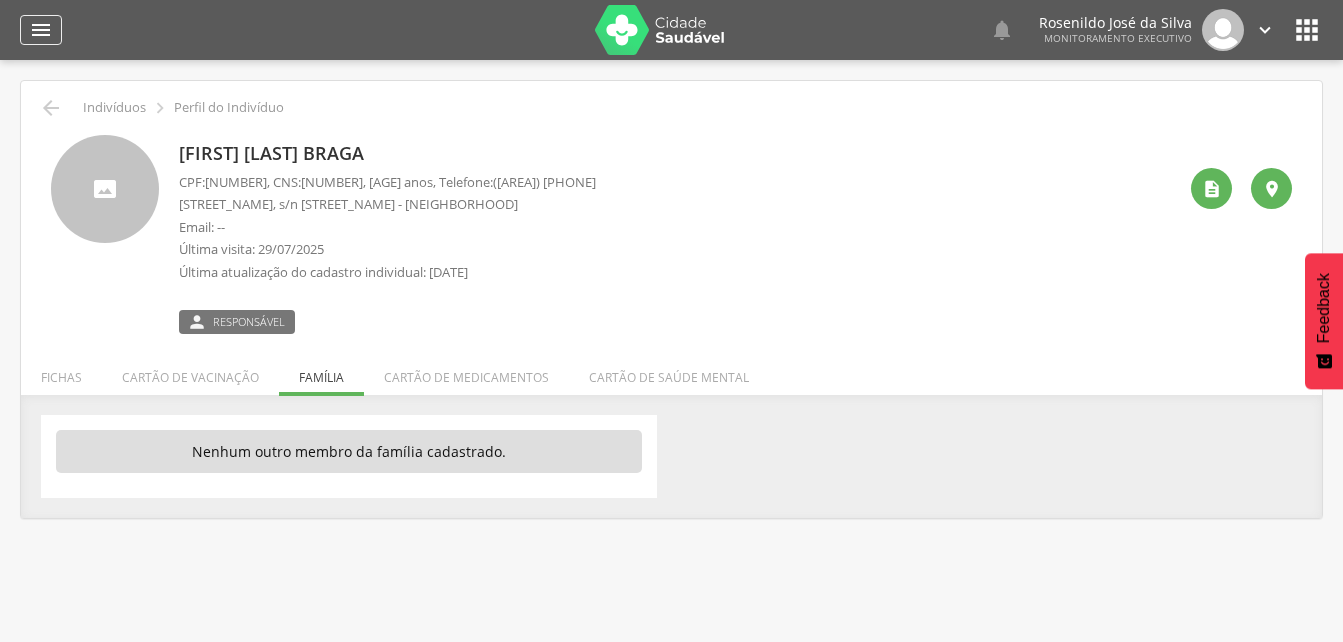 click on "" at bounding box center [41, 30] 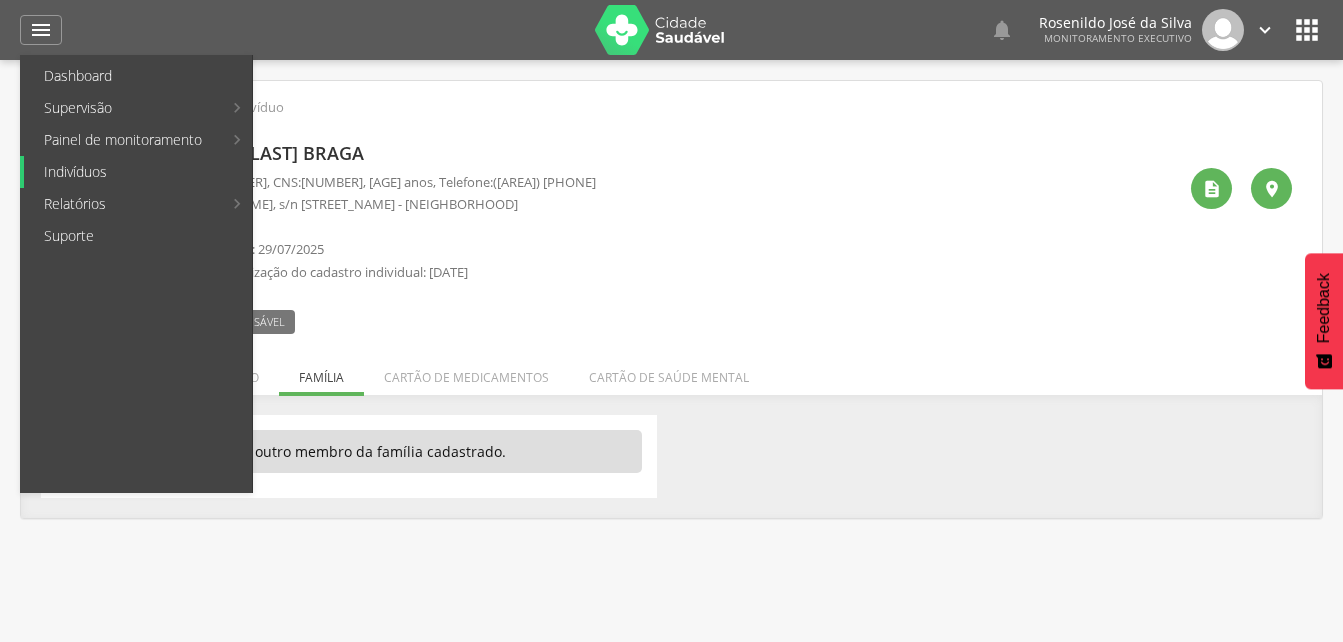 click on "Indivíduos" at bounding box center [138, 172] 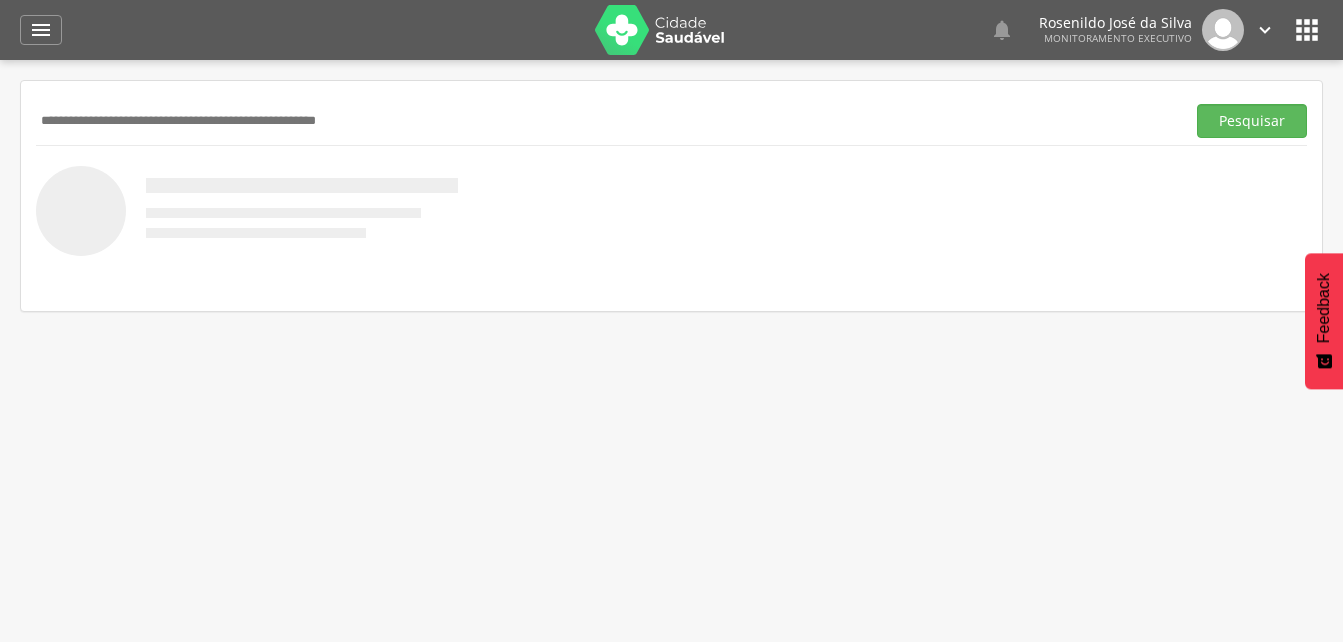 click at bounding box center (606, 121) 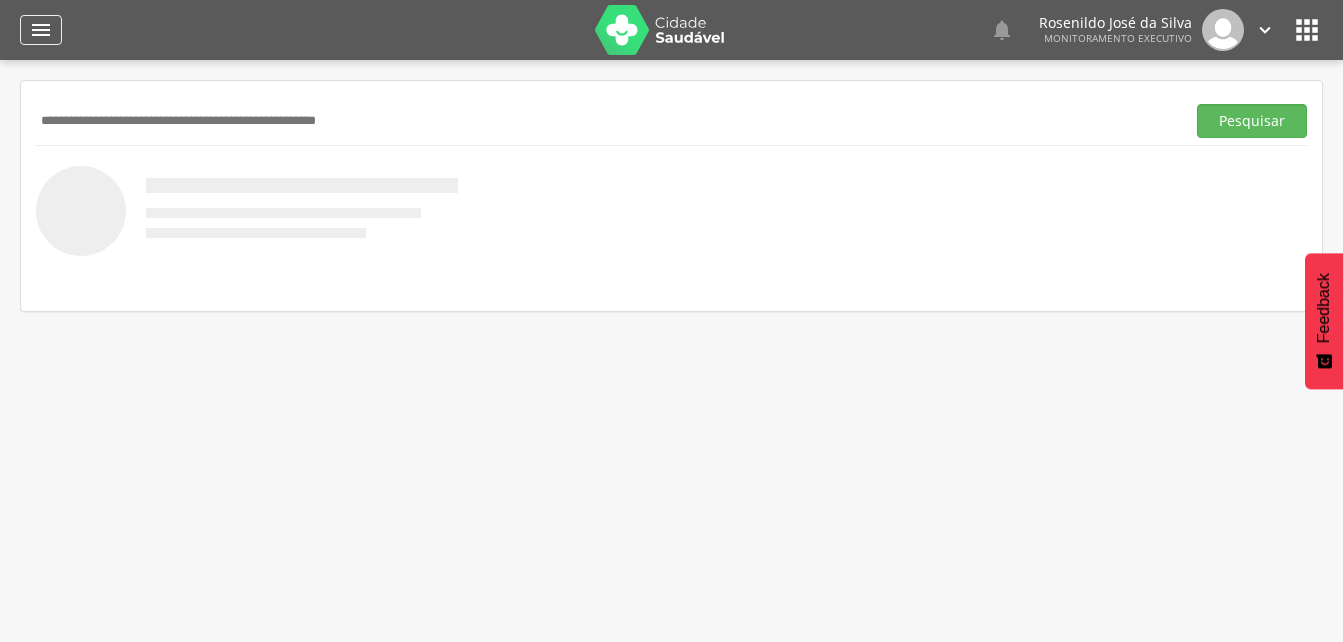 click on "" at bounding box center [41, 30] 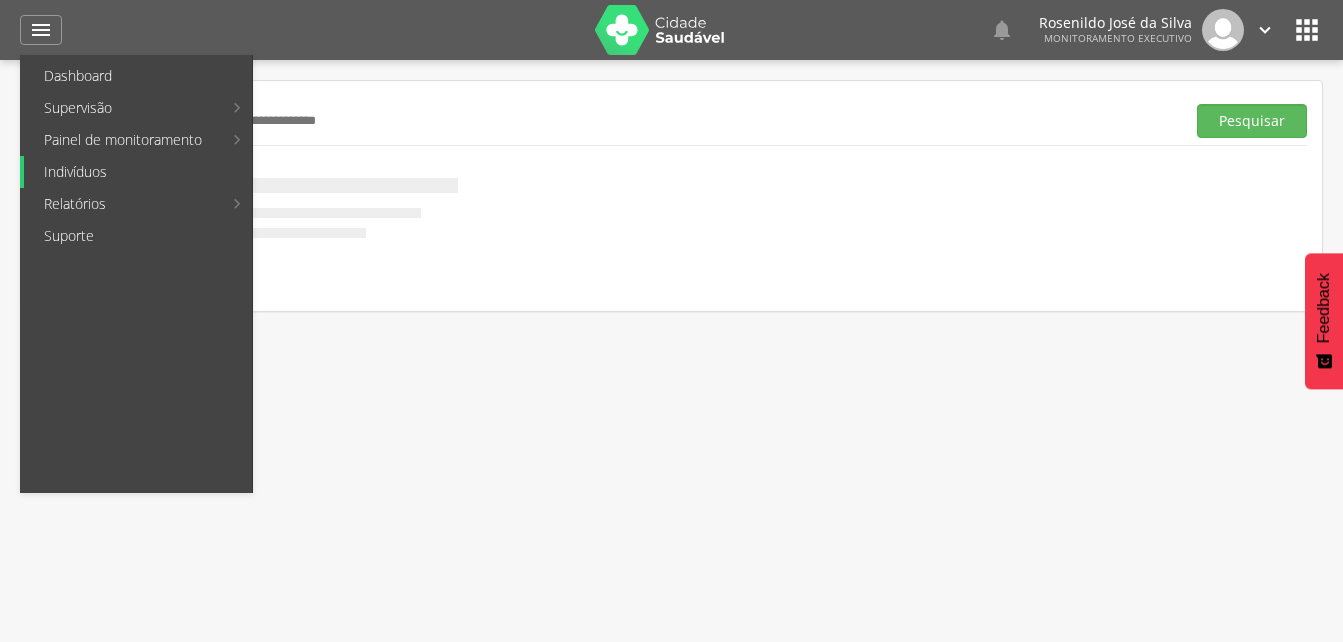 click on "Indivíduos" at bounding box center [138, 172] 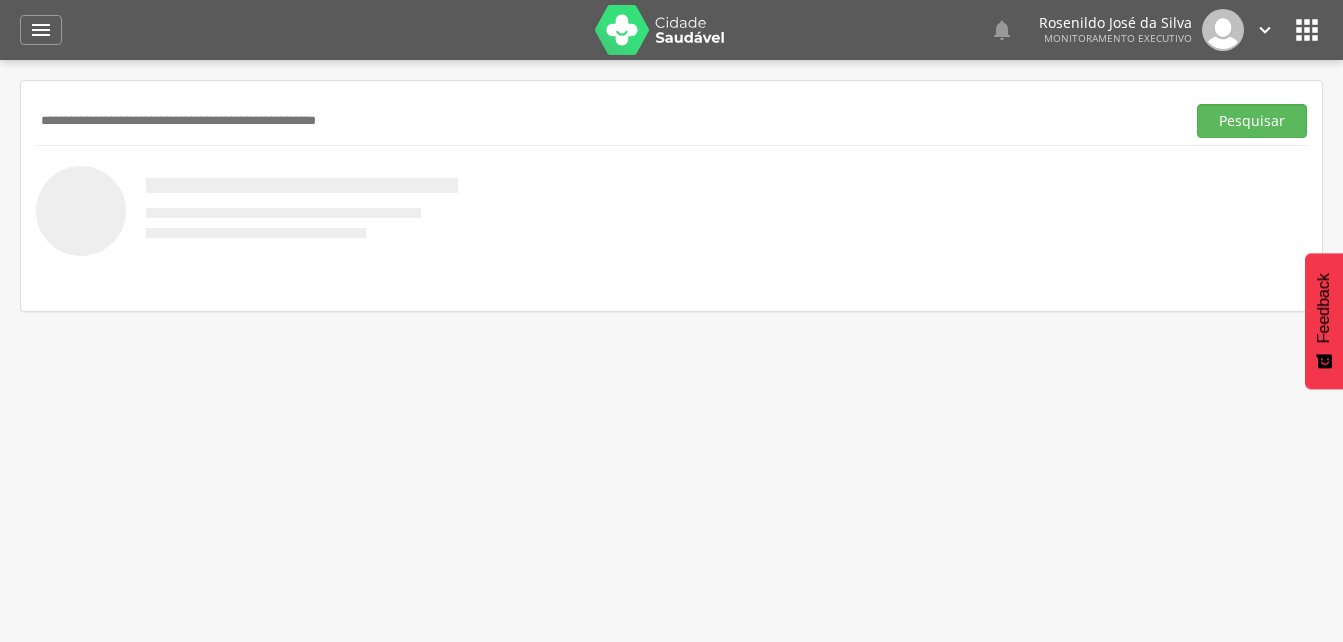 click at bounding box center (606, 121) 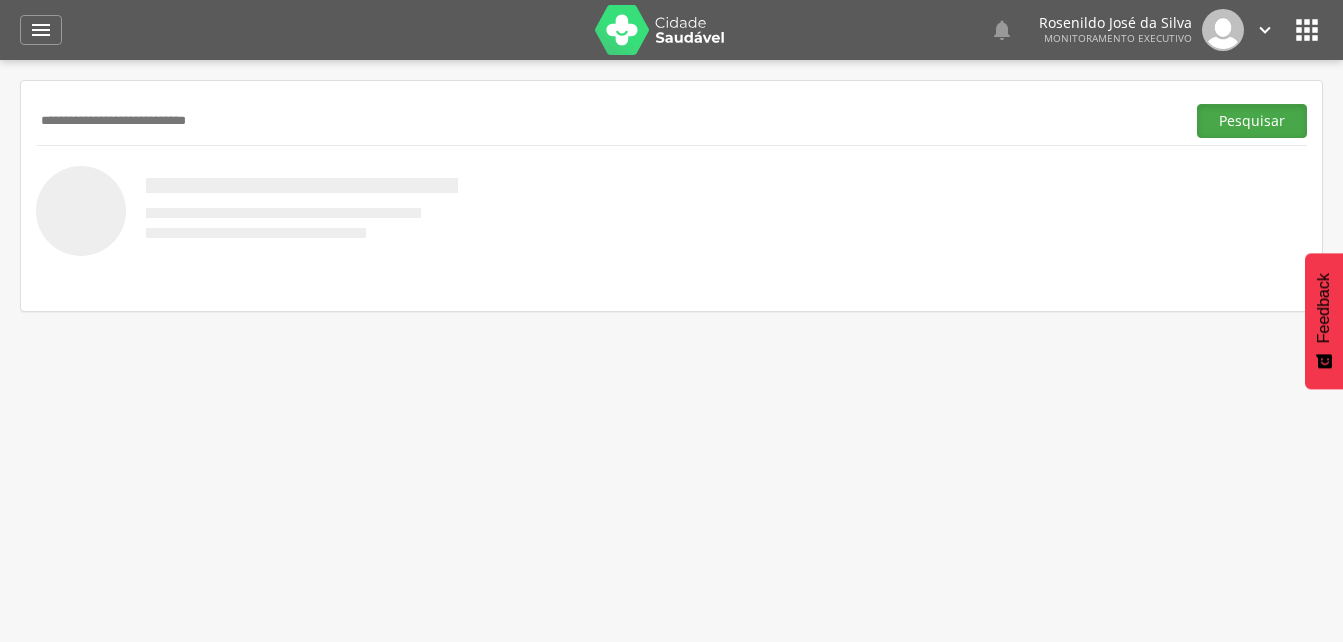 click on "Pesquisar" at bounding box center (1252, 121) 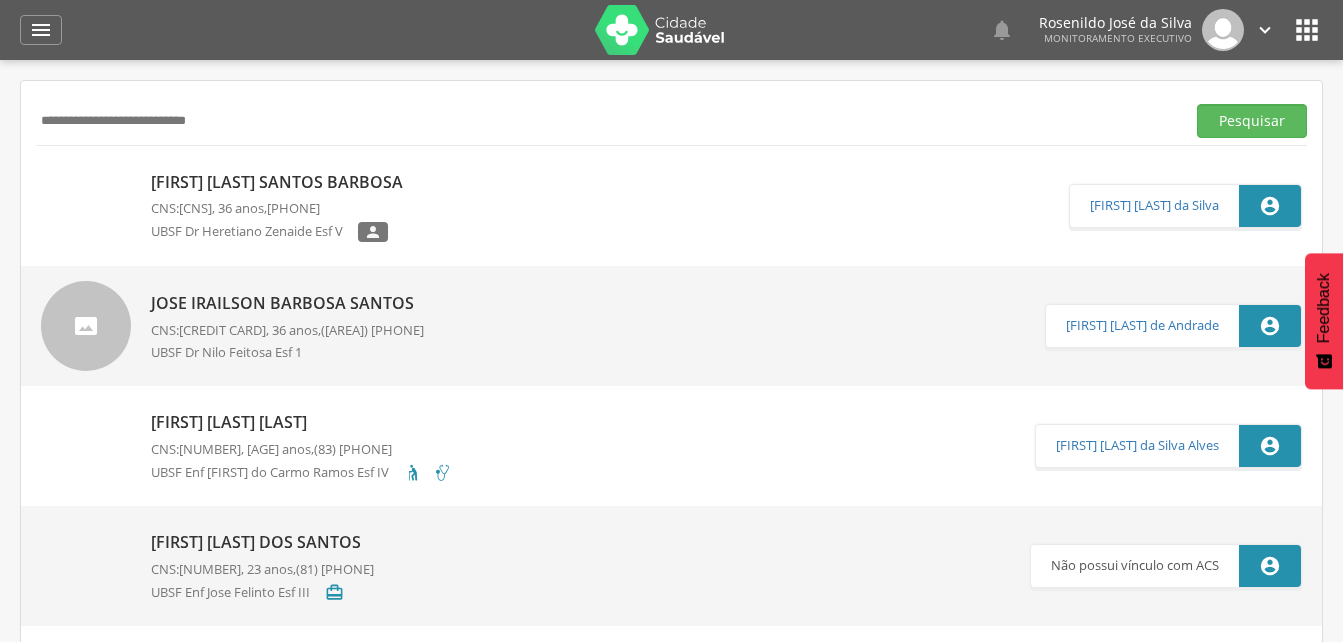 click on "**********" at bounding box center [606, 121] 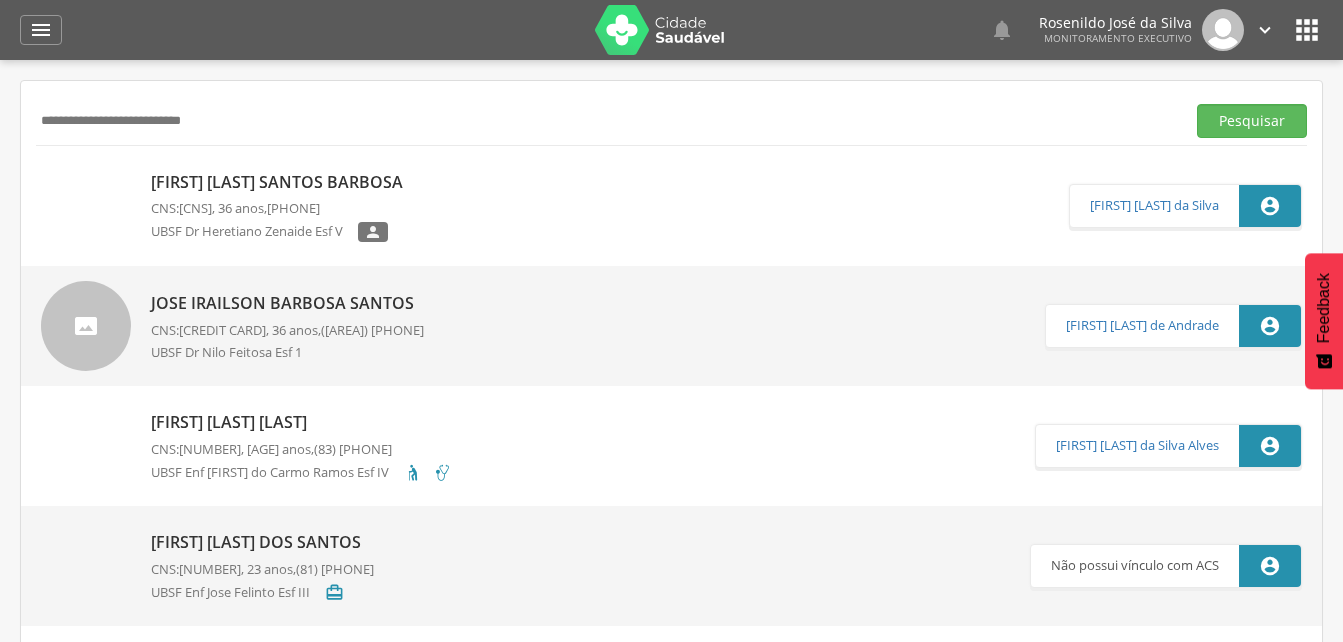 type on "**********" 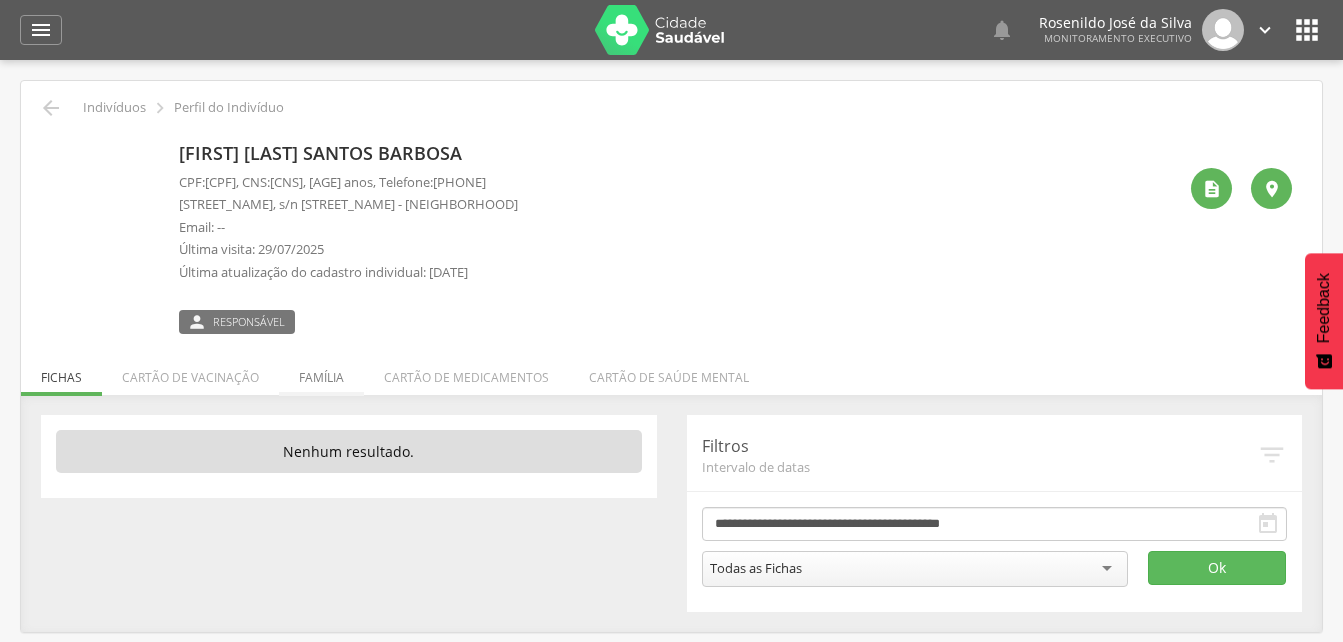 click on "Família" at bounding box center (321, 372) 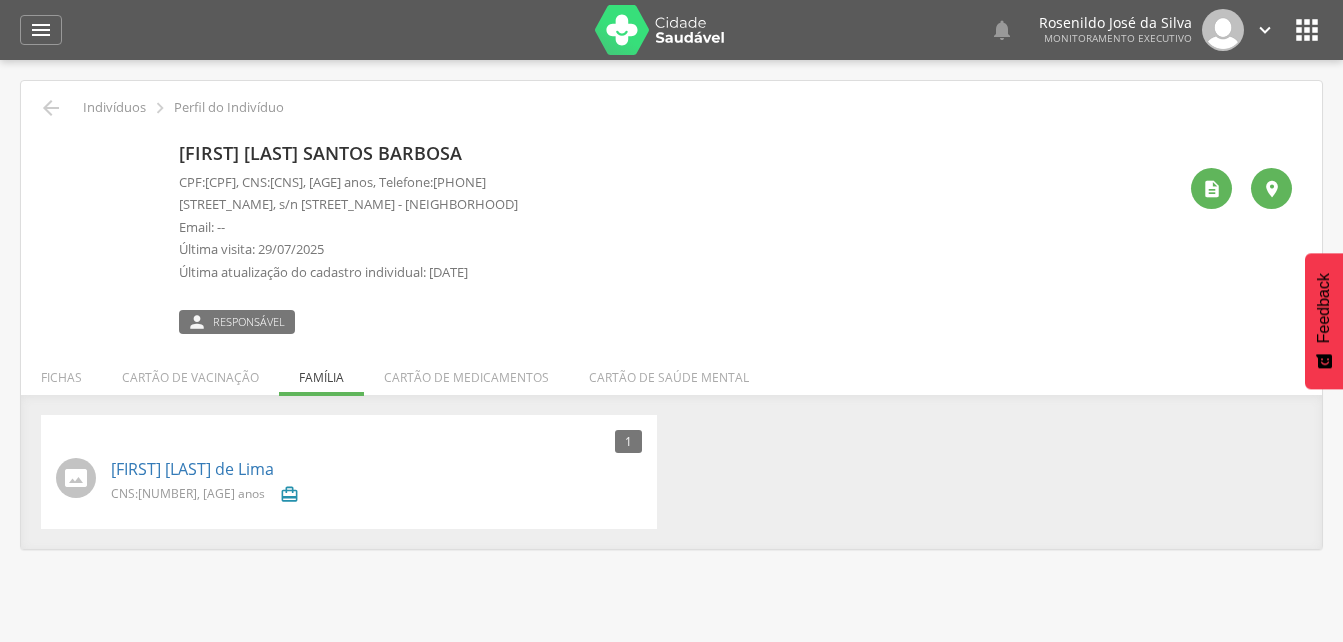 drag, startPoint x: 340, startPoint y: 181, endPoint x: 461, endPoint y: 182, distance: 121.004135 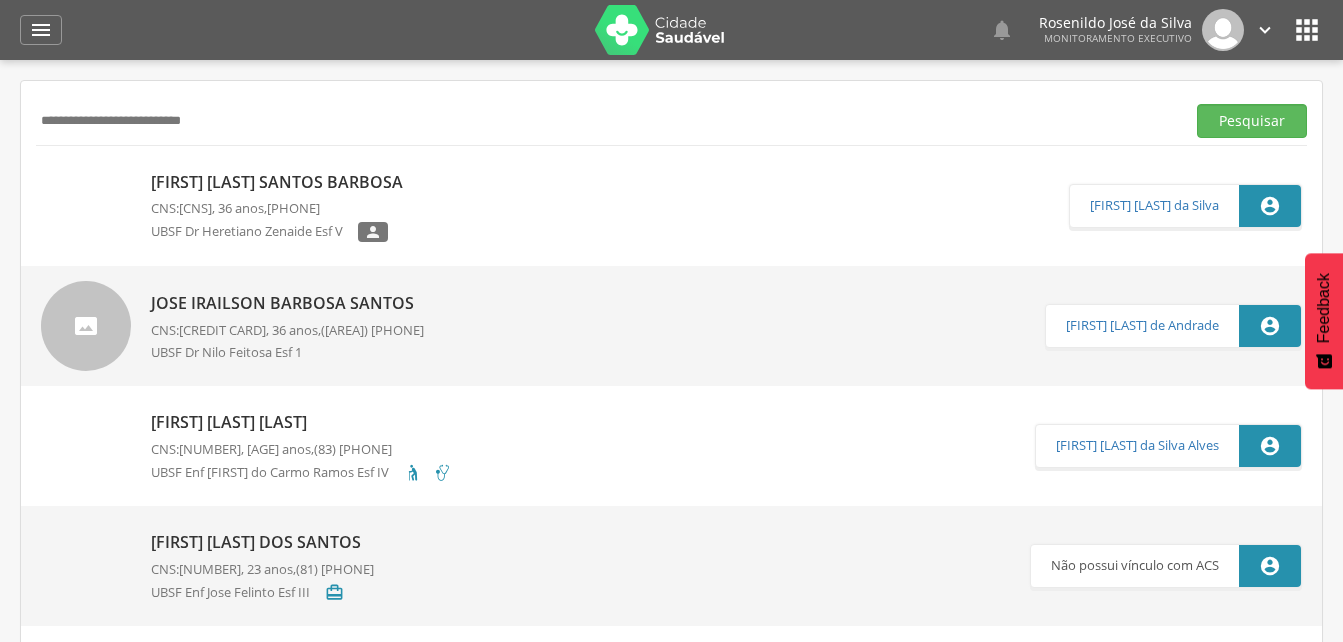 click on "[FIRST] [LAST] Santos Barbosa" at bounding box center (282, 182) 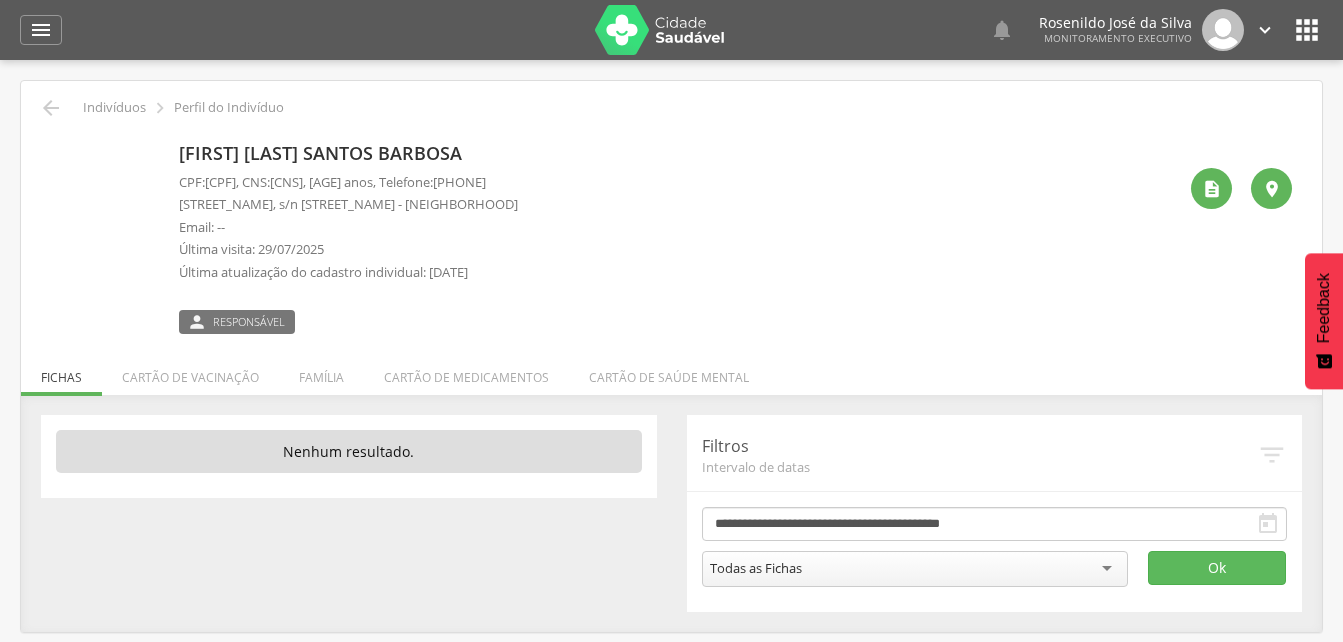 drag, startPoint x: 337, startPoint y: 183, endPoint x: 460, endPoint y: 179, distance: 123.065025 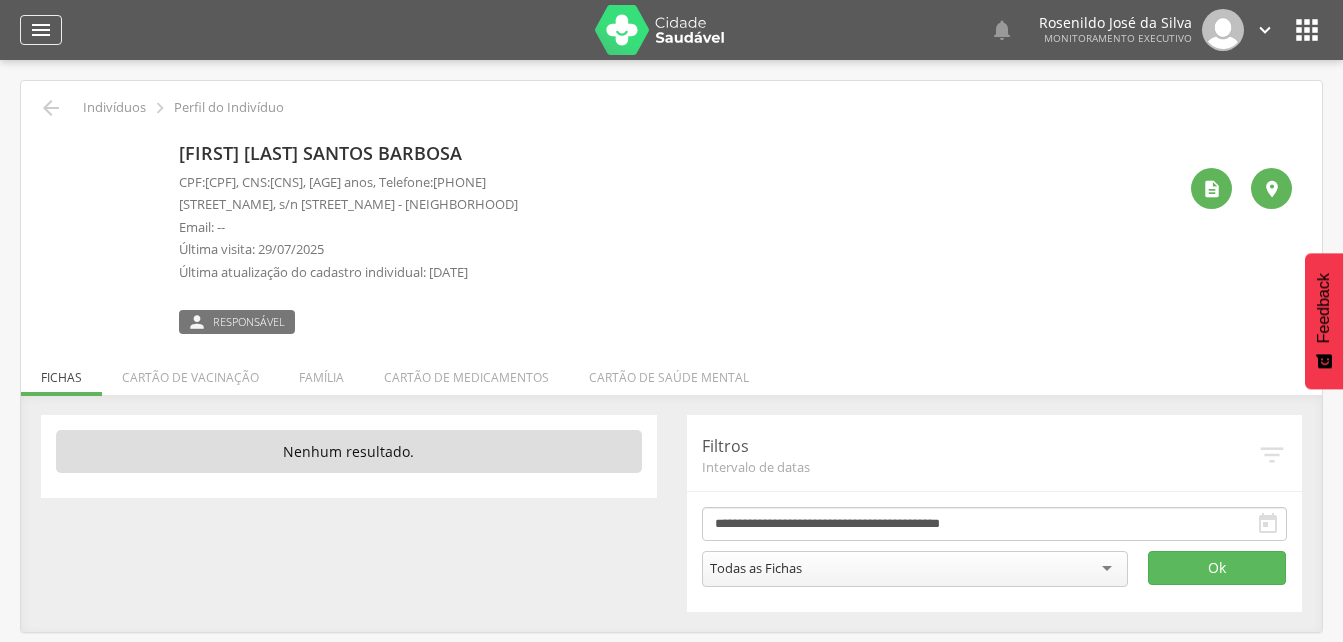 click on "" at bounding box center (41, 30) 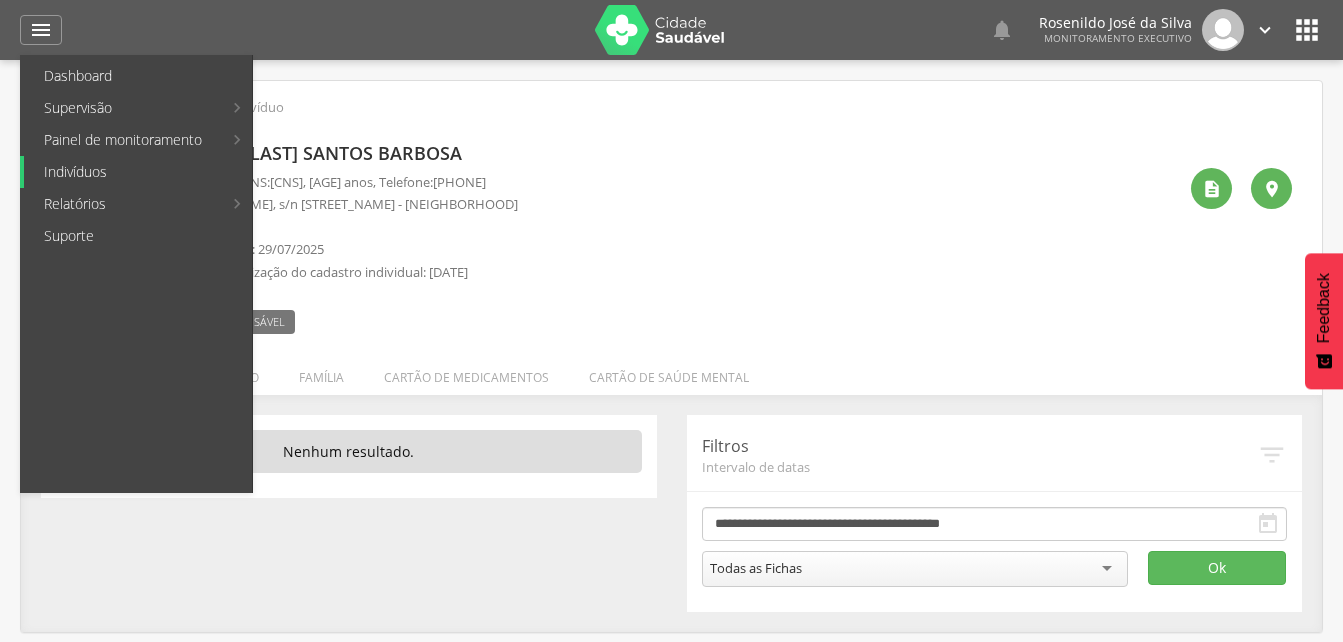 click on "Indivíduos" at bounding box center [138, 172] 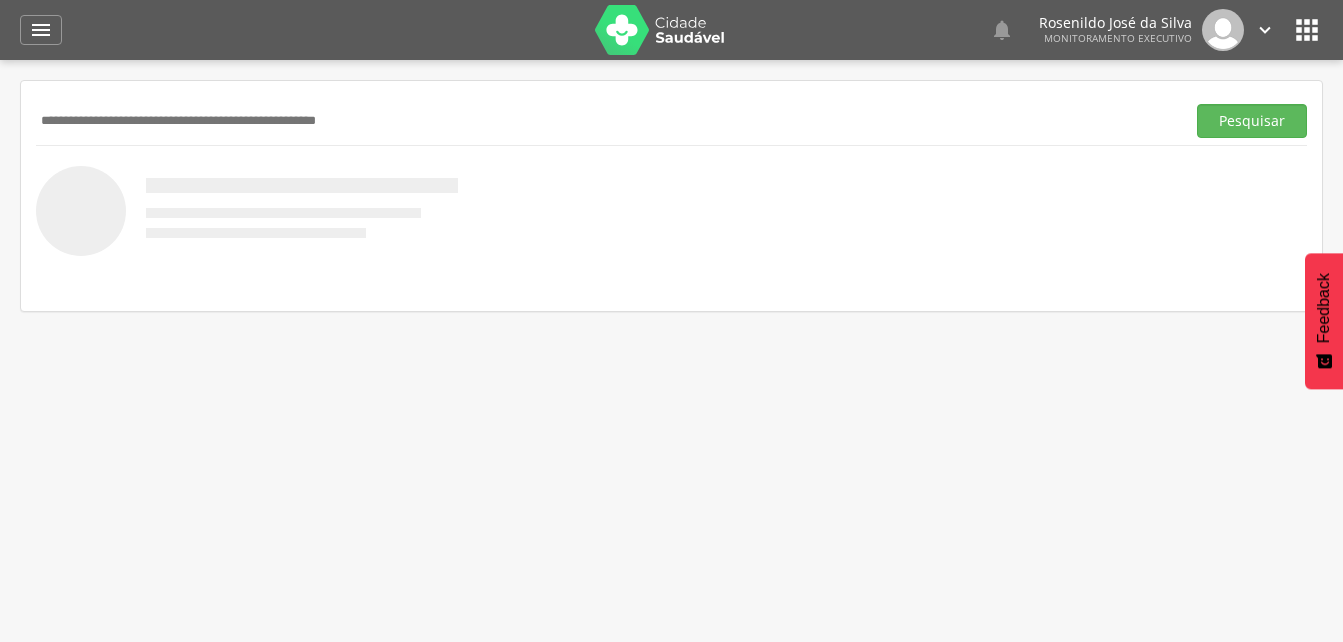 click at bounding box center [606, 121] 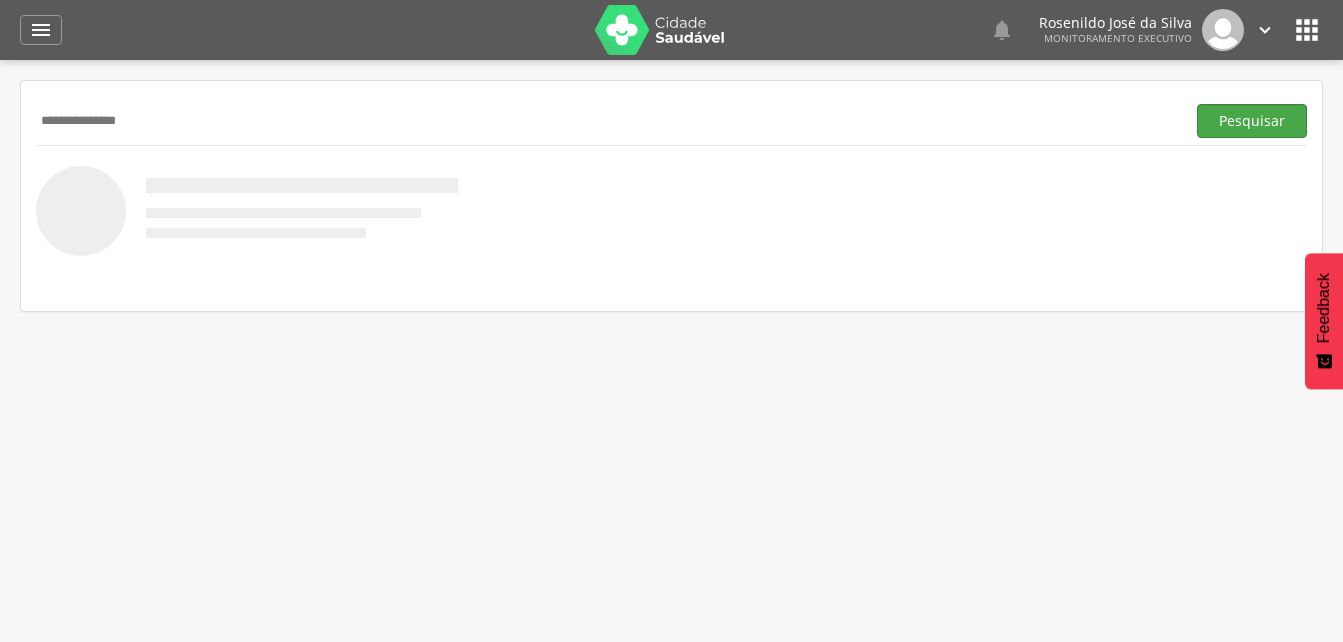 type on "**********" 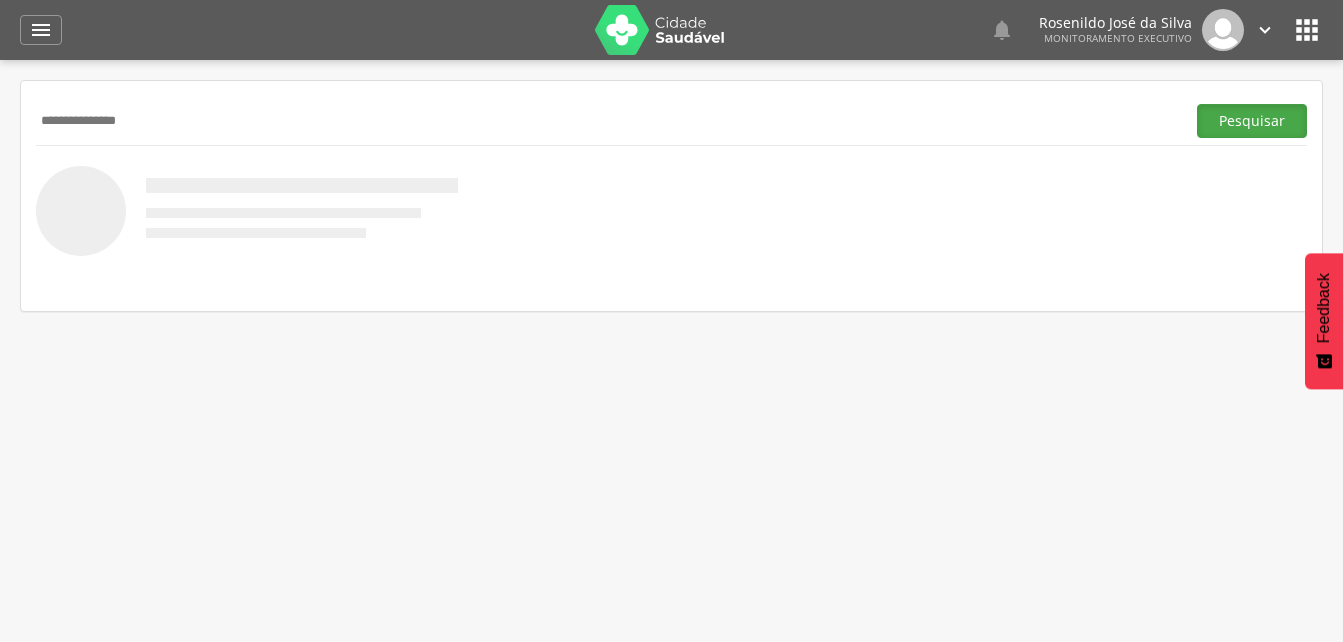 click on "Pesquisar" at bounding box center [1252, 121] 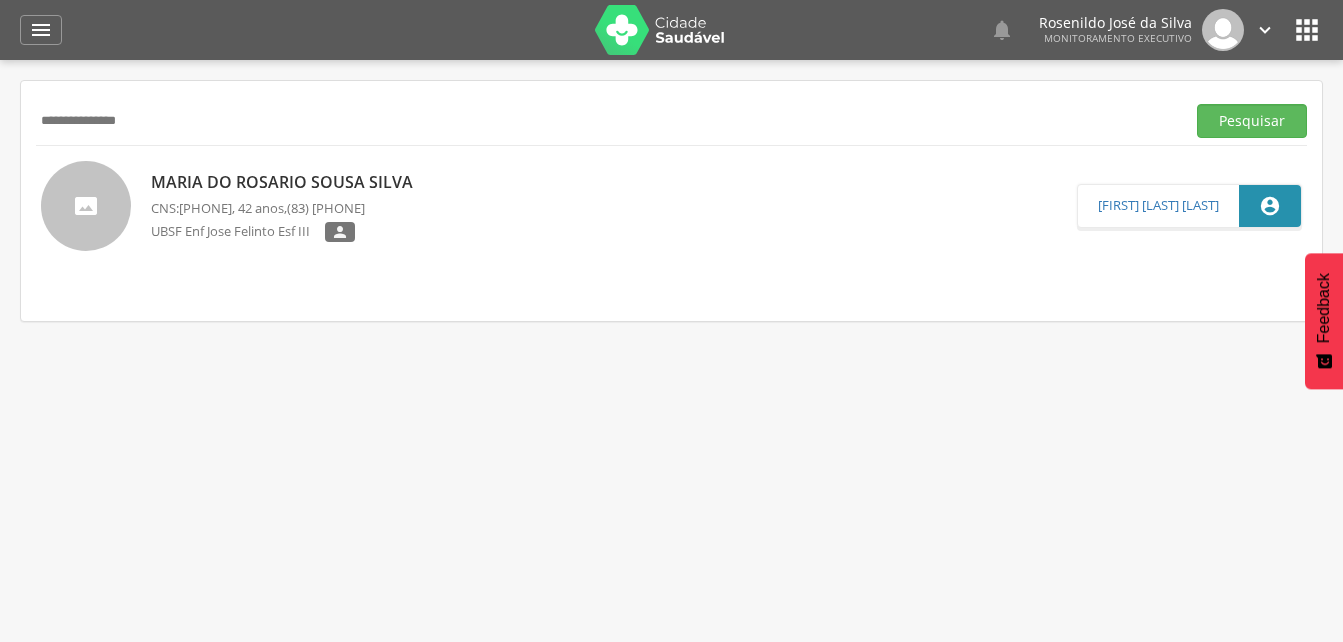 click on "Maria do Rosario Sousa Silva" at bounding box center (287, 182) 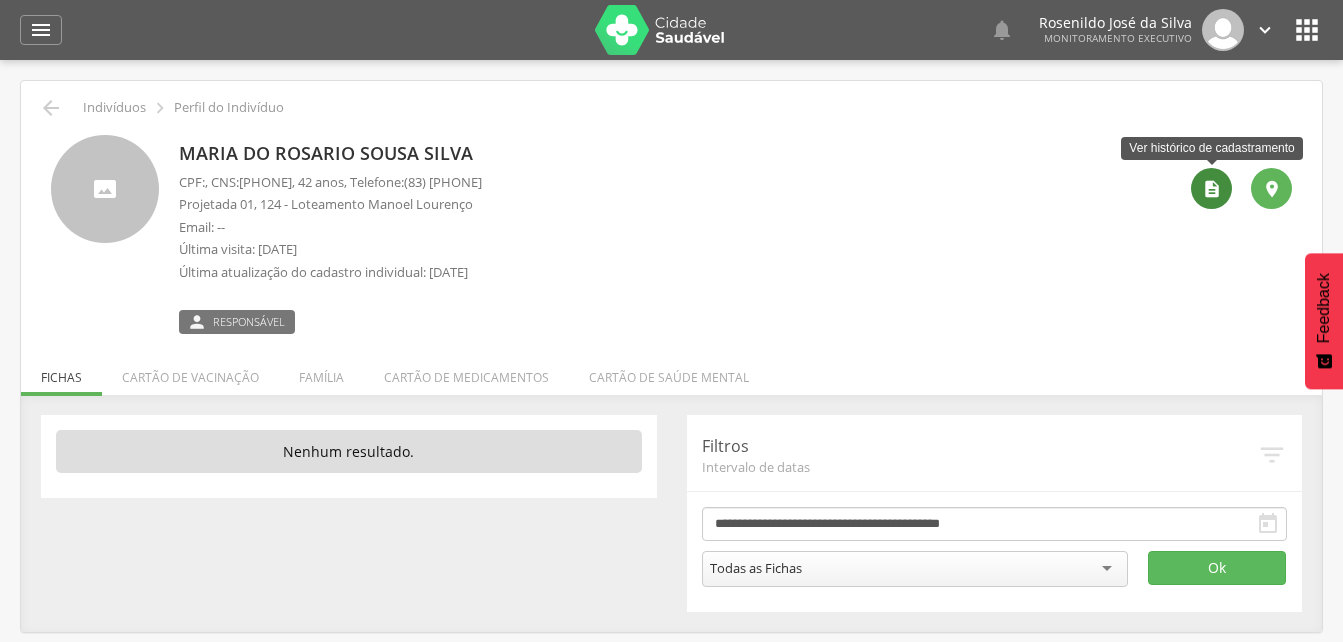 click on "" at bounding box center [1212, 189] 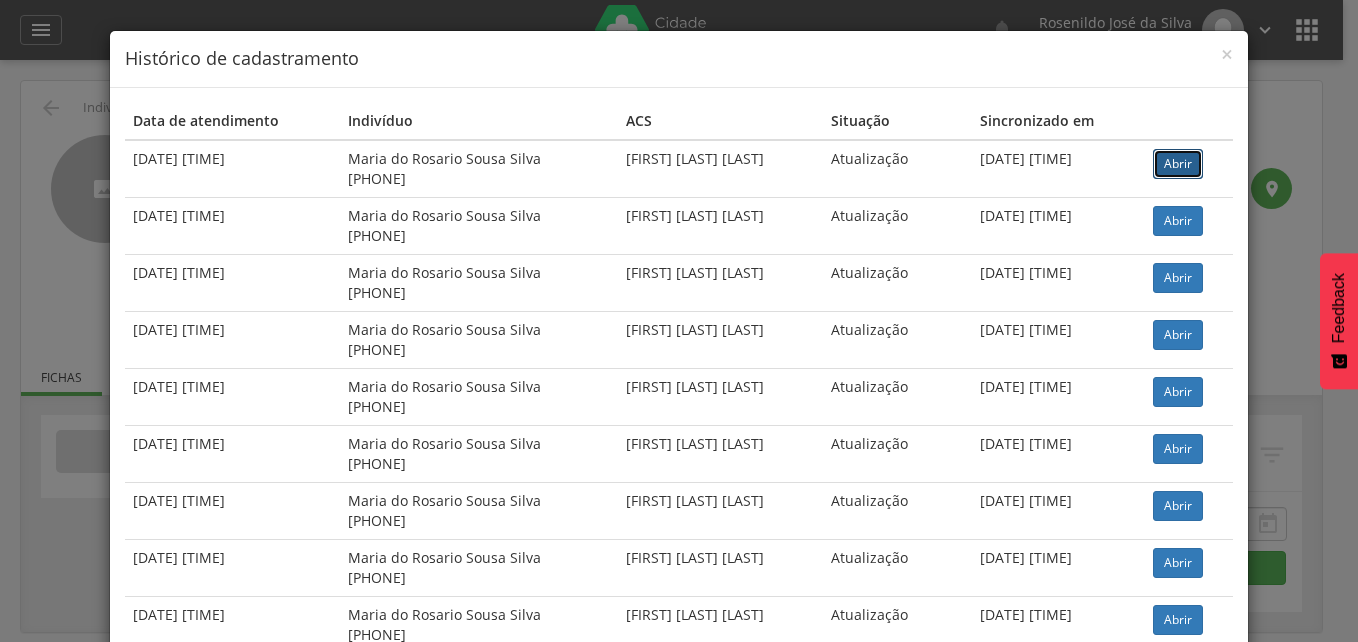 click on "Abrir" at bounding box center [1178, 164] 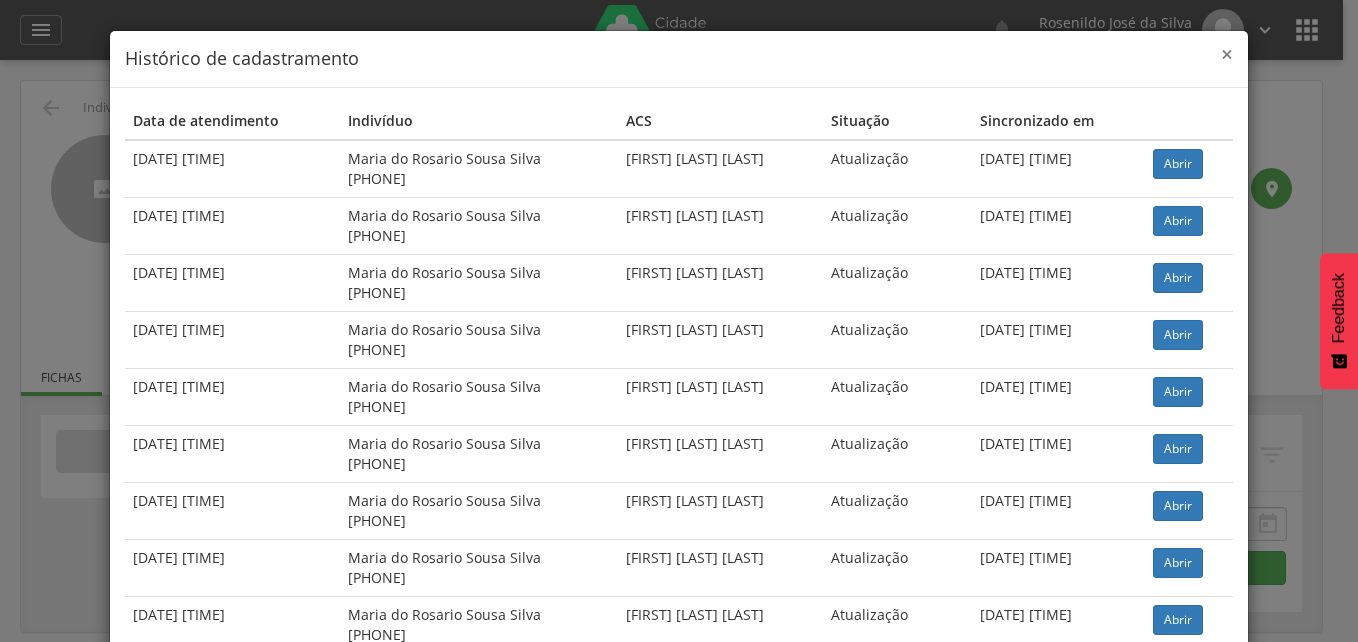 click on "×" at bounding box center [1227, 54] 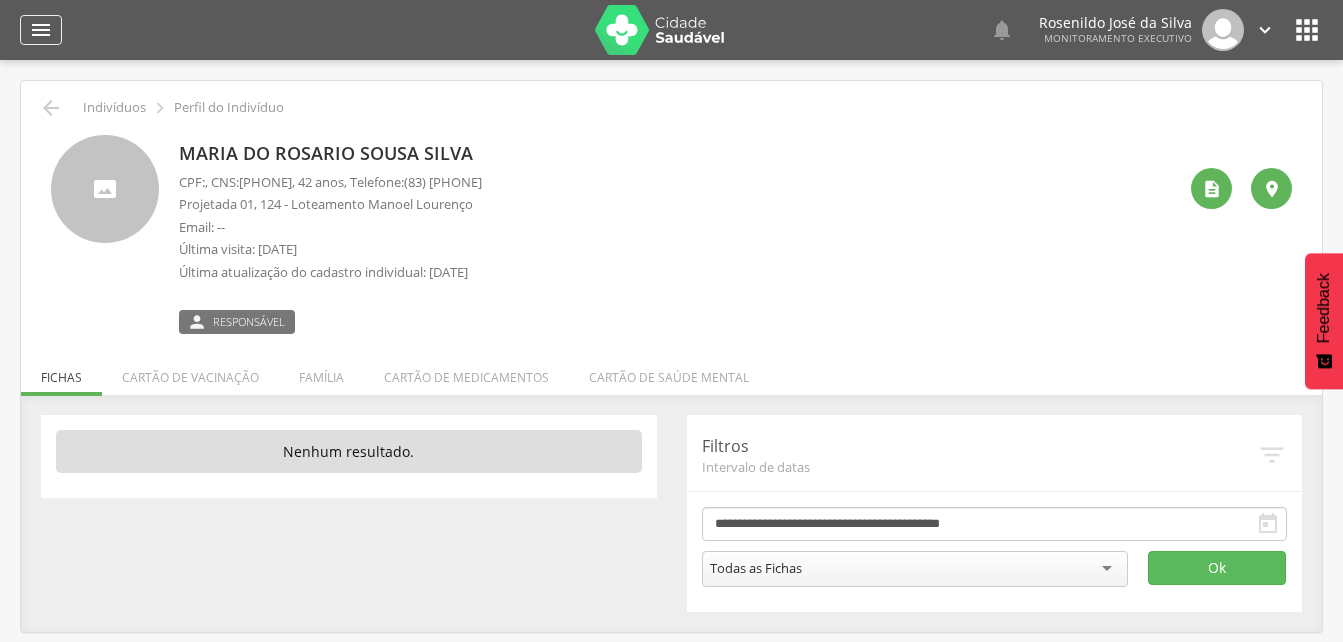 click on "" at bounding box center (41, 30) 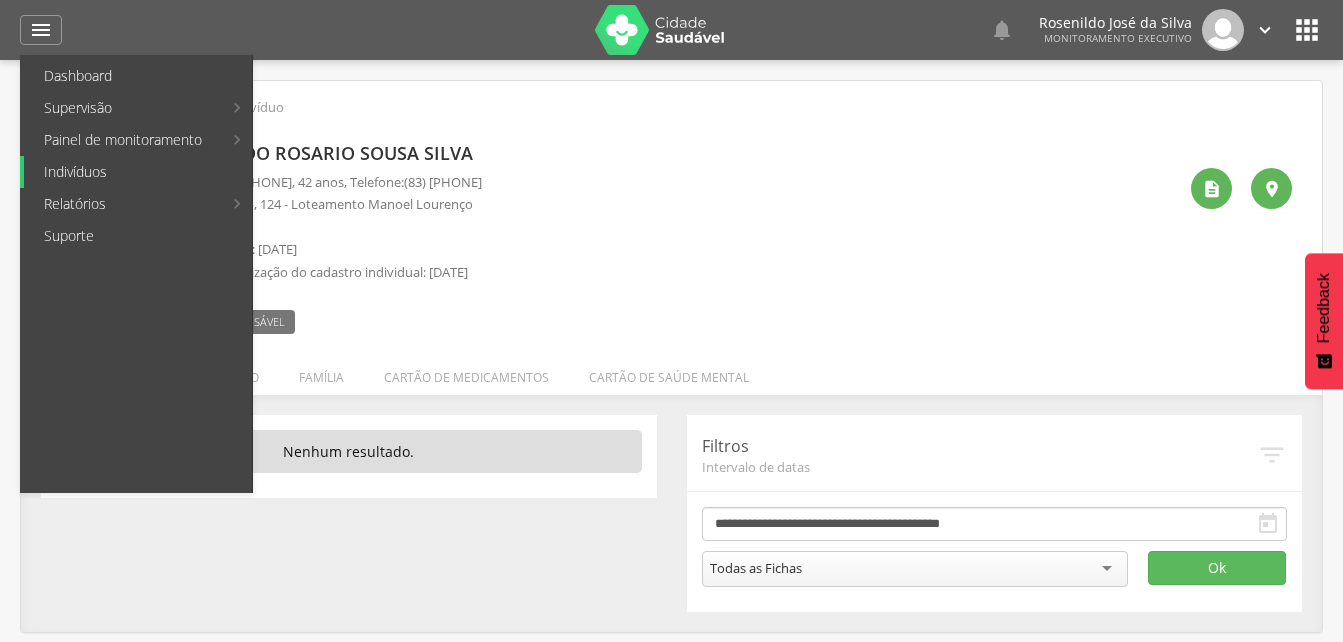 click on "Indivíduos" at bounding box center [138, 172] 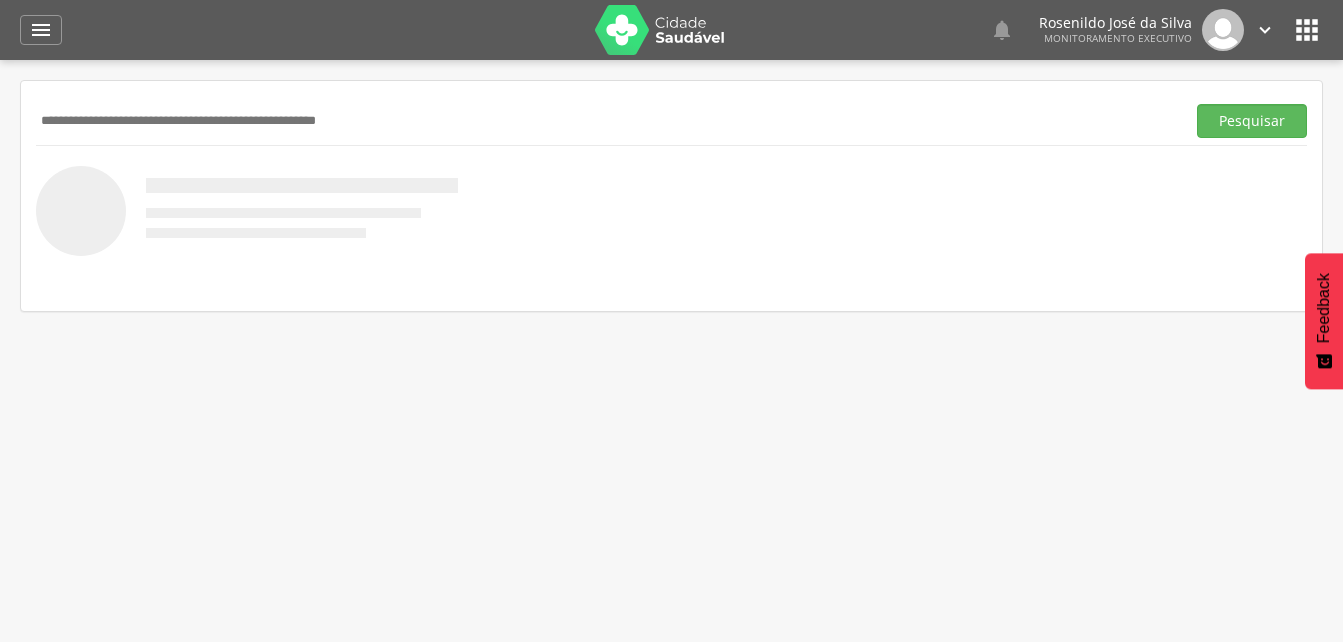 click at bounding box center [606, 121] 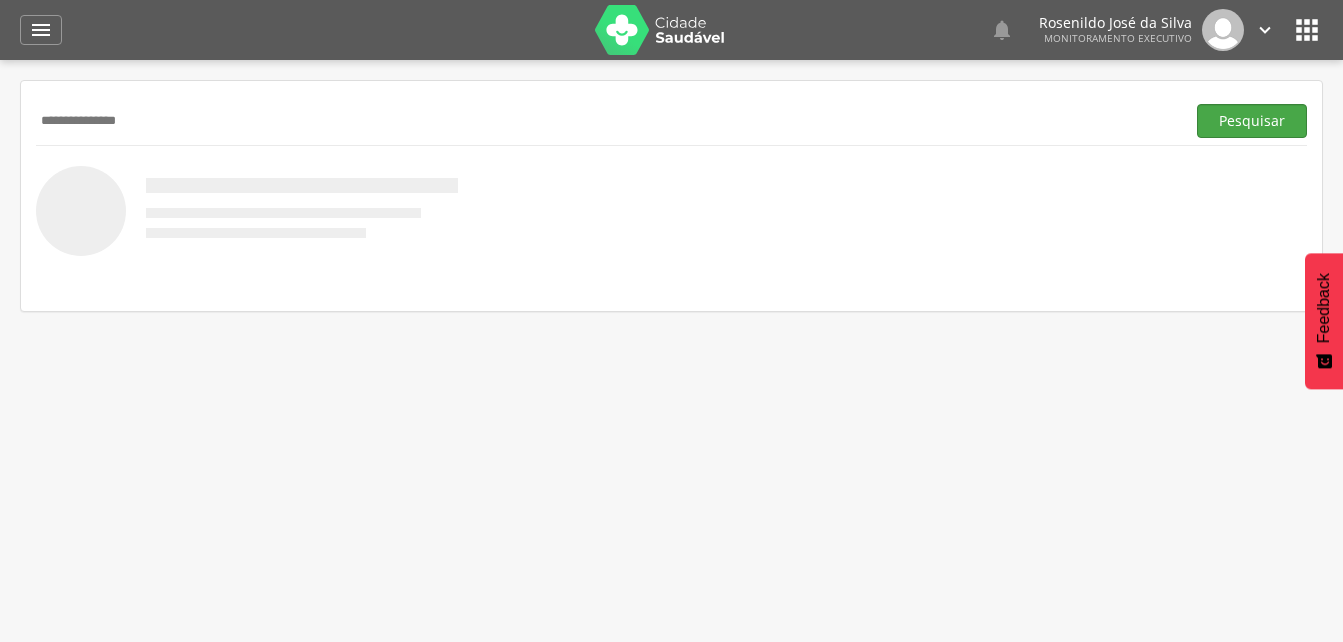 type on "**********" 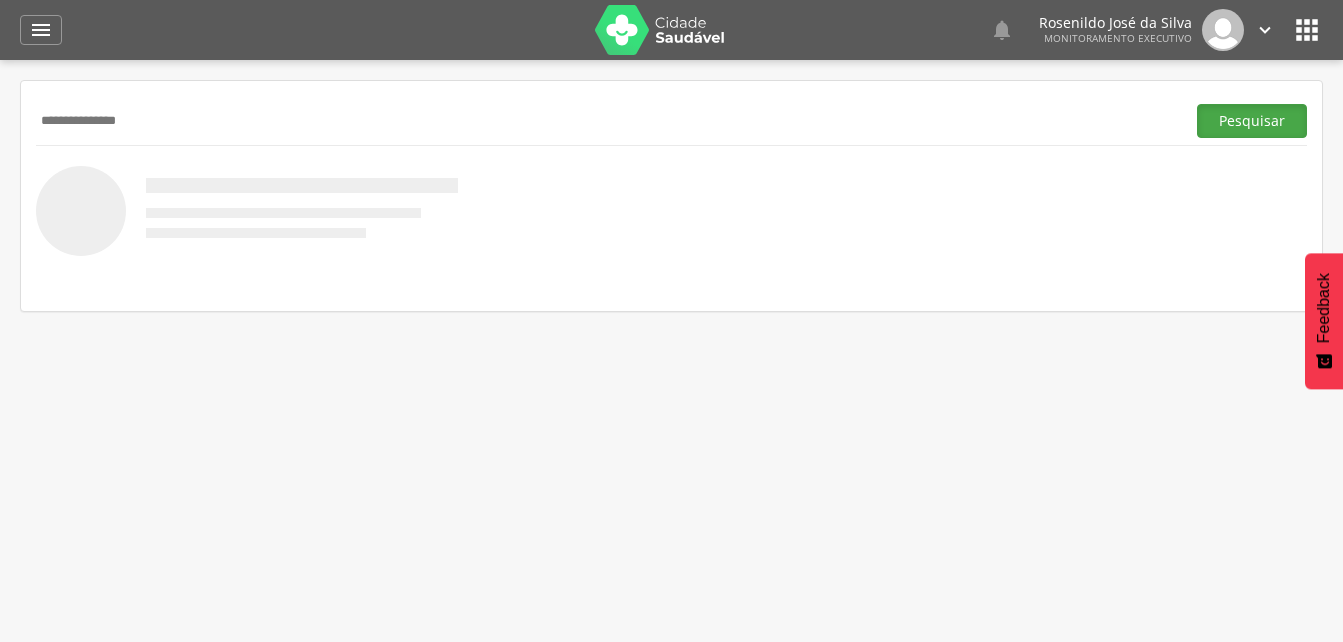 click on "Pesquisar" at bounding box center (1252, 121) 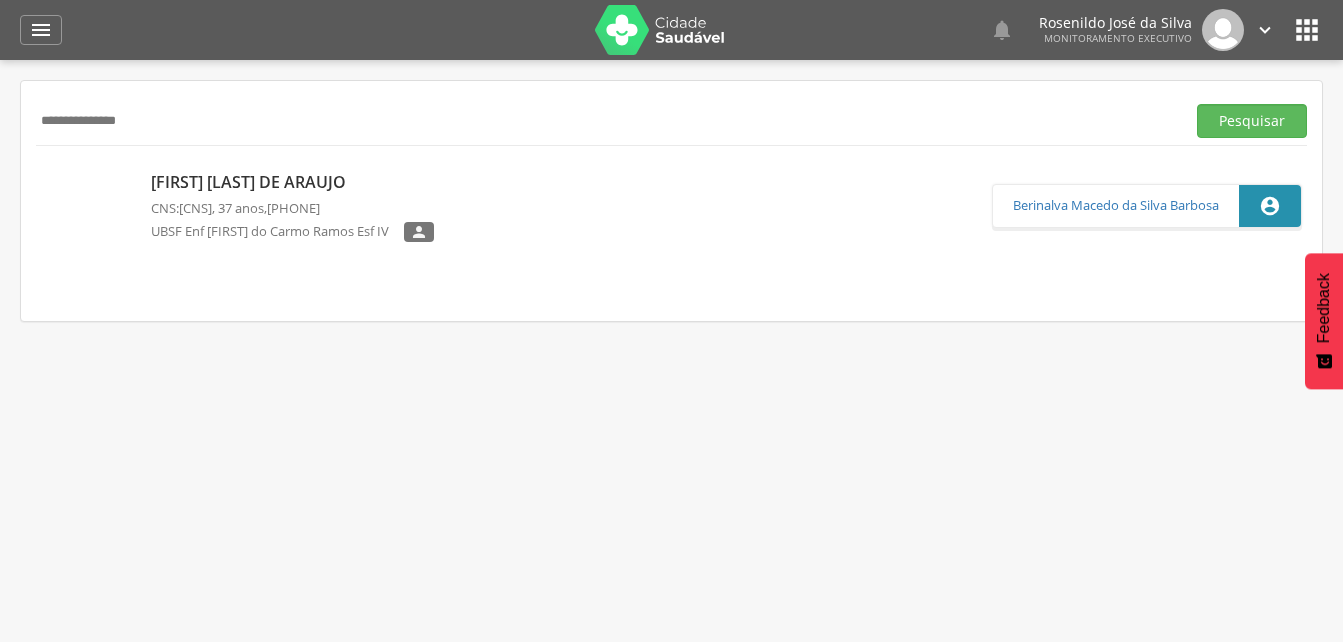 click on "[FIRST] [LAST] de Araujo" at bounding box center (292, 182) 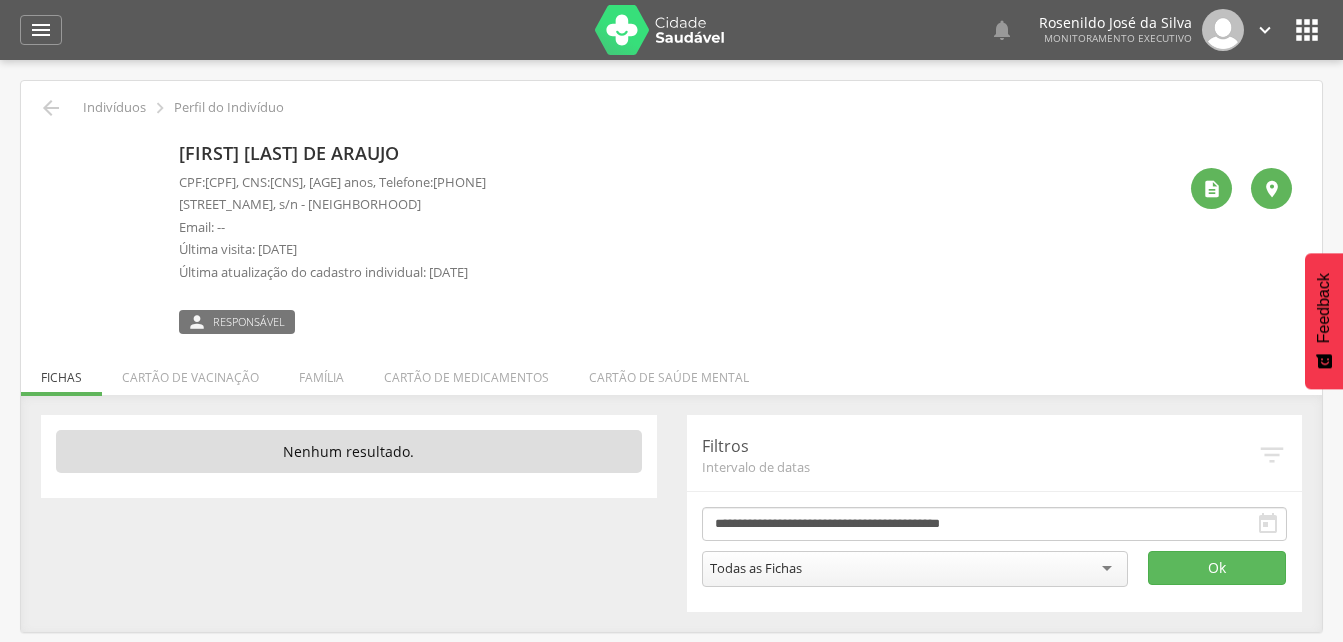 drag, startPoint x: 48, startPoint y: 24, endPoint x: 48, endPoint y: 45, distance: 21 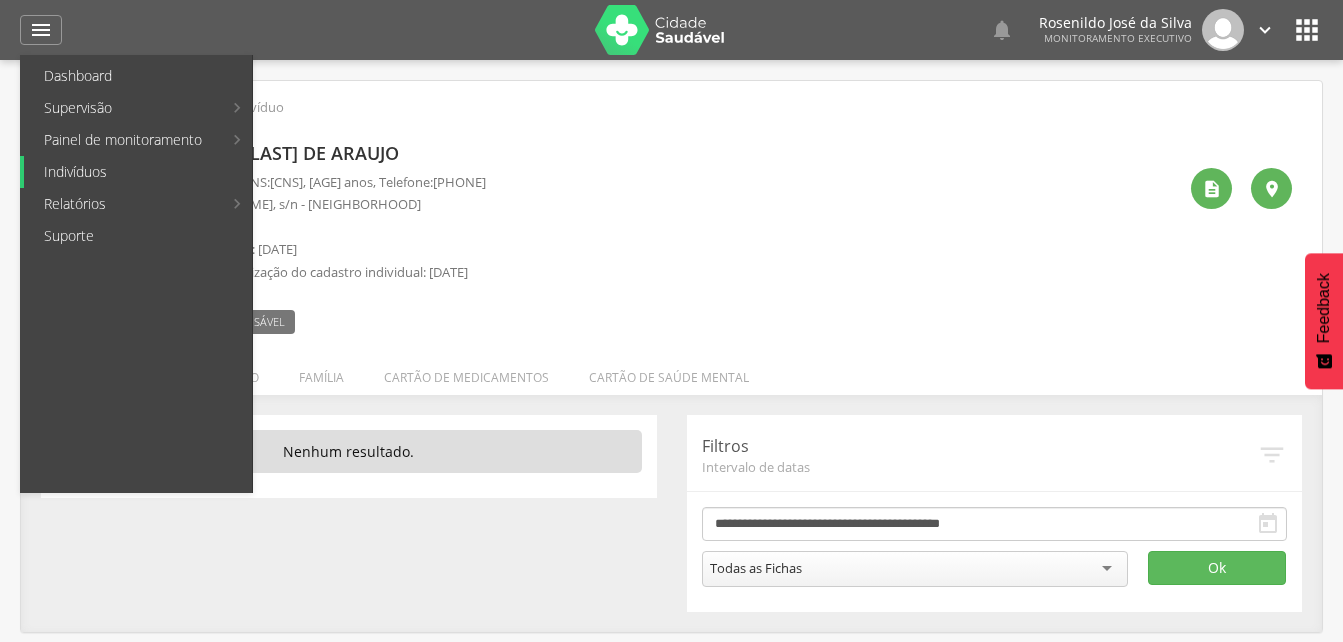 click on "Indivíduos" at bounding box center [138, 172] 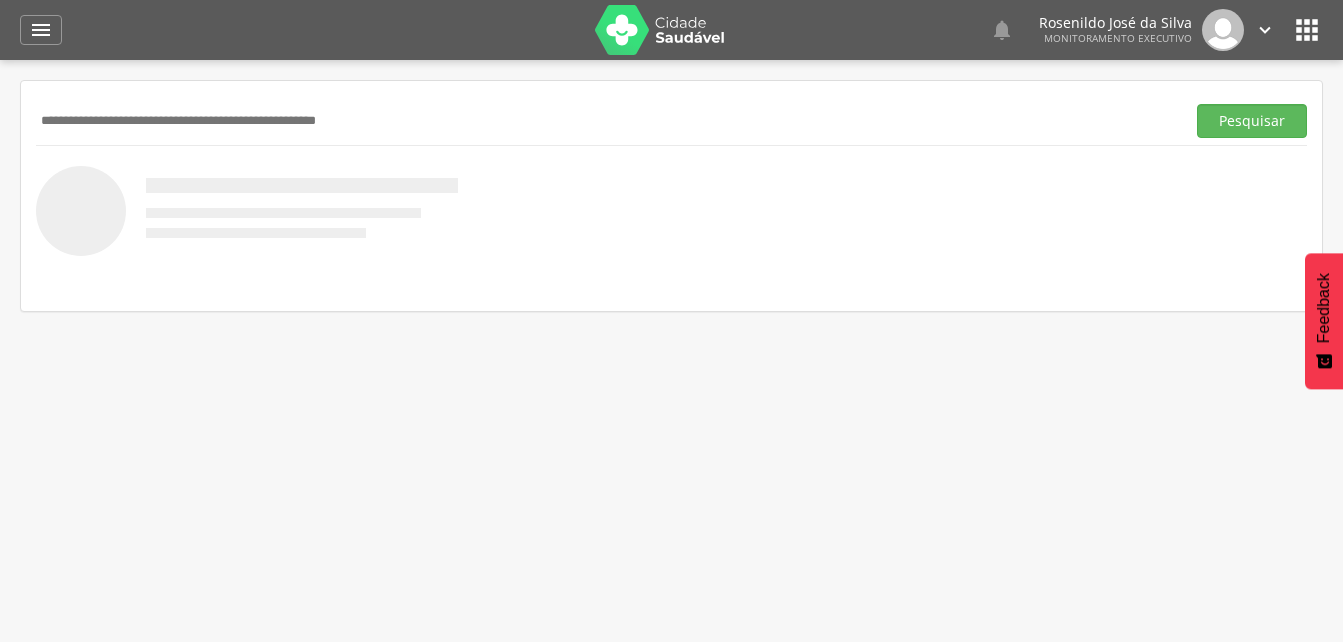 click at bounding box center (606, 121) 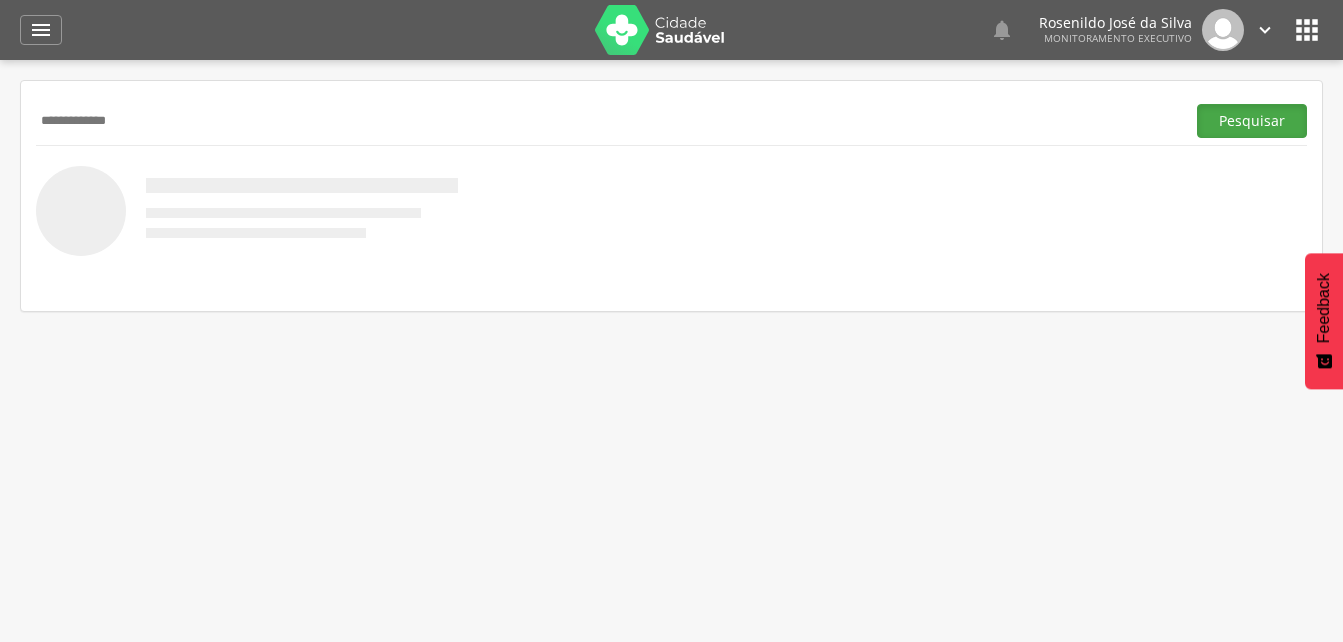 click on "Pesquisar" at bounding box center (1252, 121) 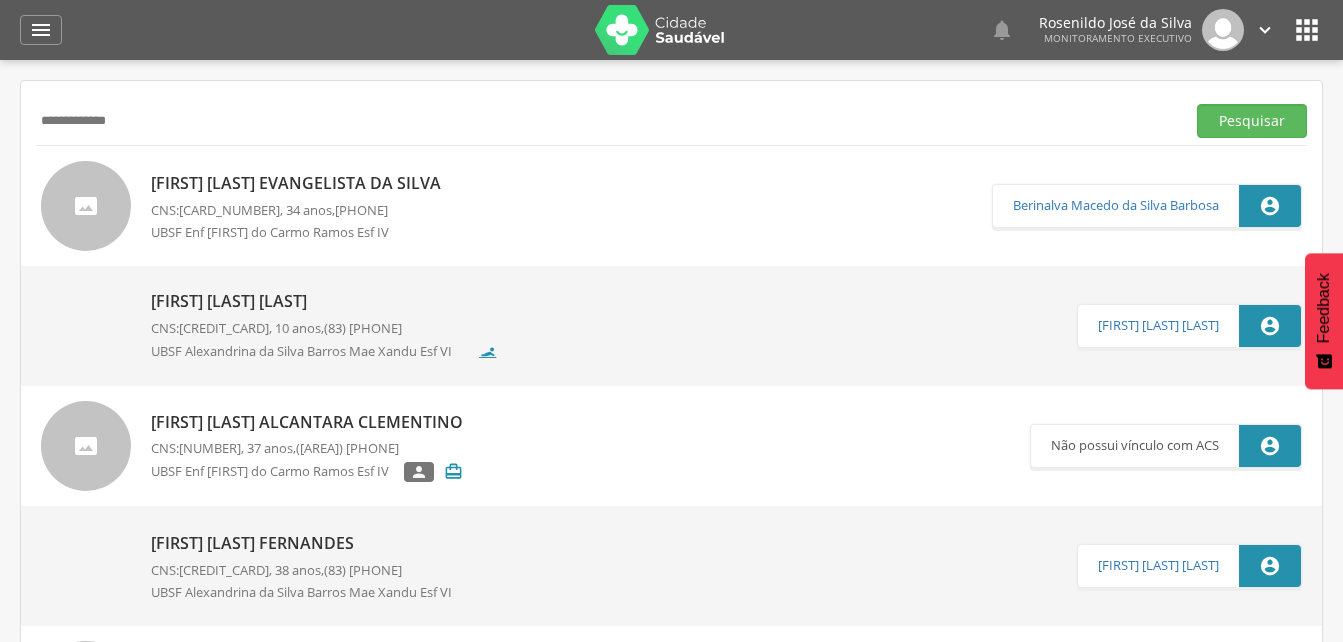 click on "[FIRST] [LAST] Evangelista da Silva" at bounding box center (301, 183) 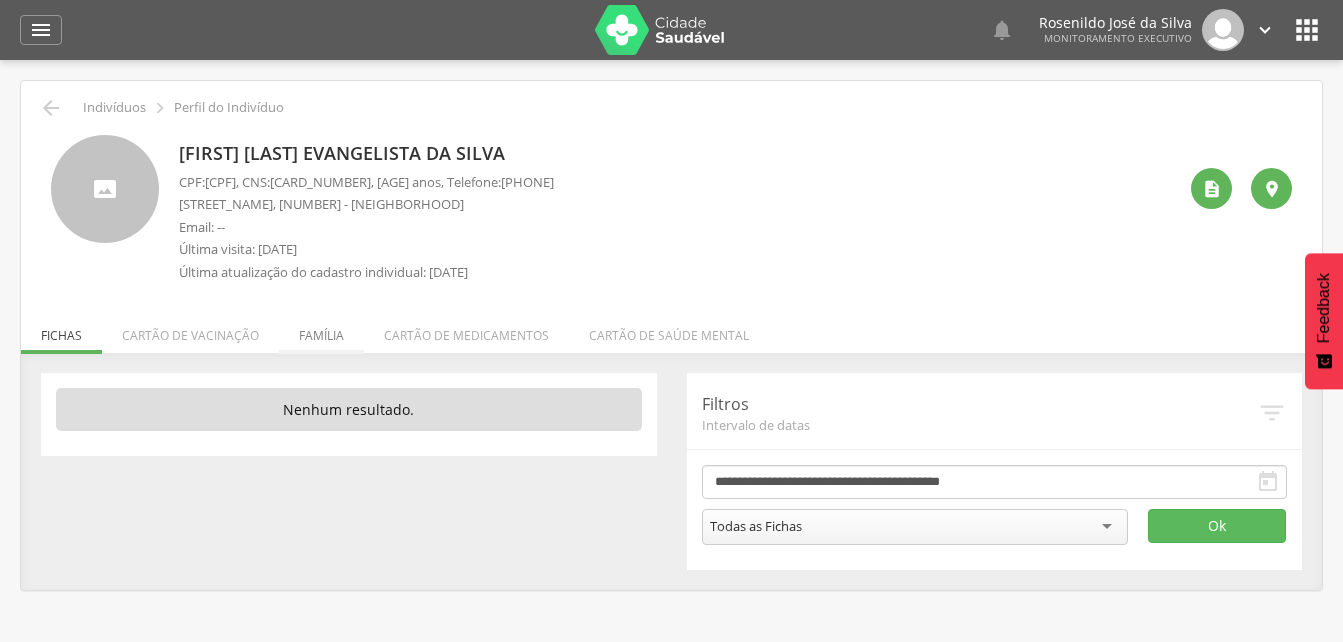 click on "Família" at bounding box center (321, 330) 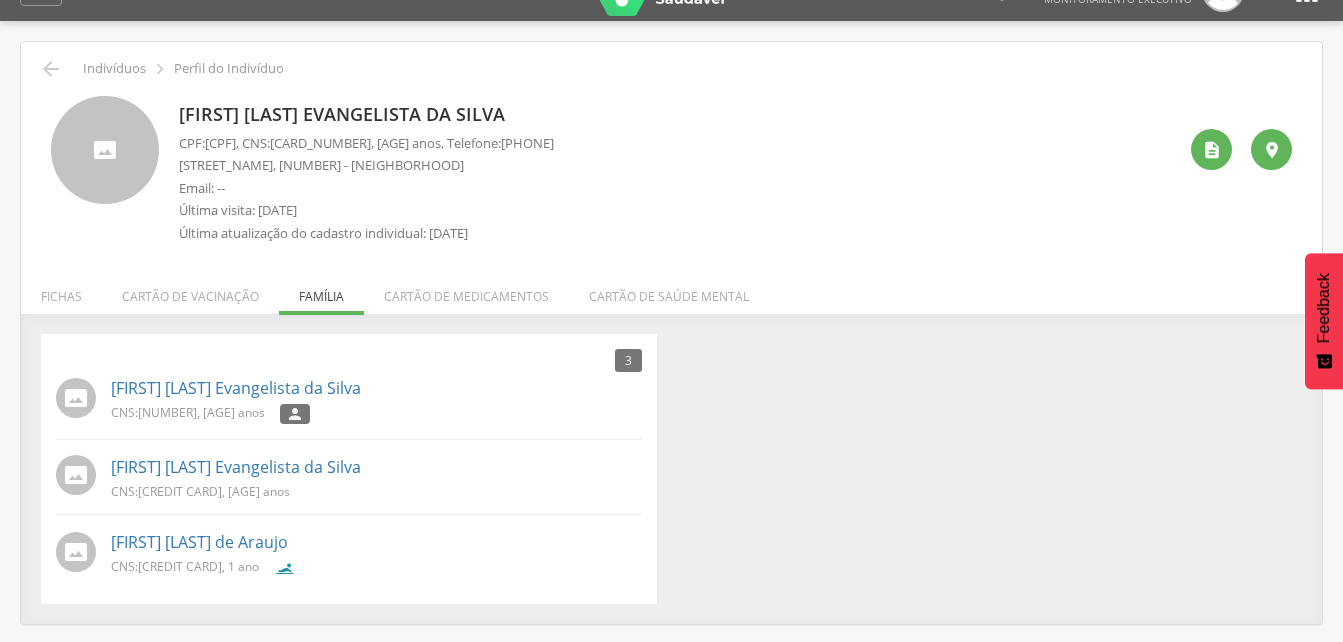scroll, scrollTop: 60, scrollLeft: 0, axis: vertical 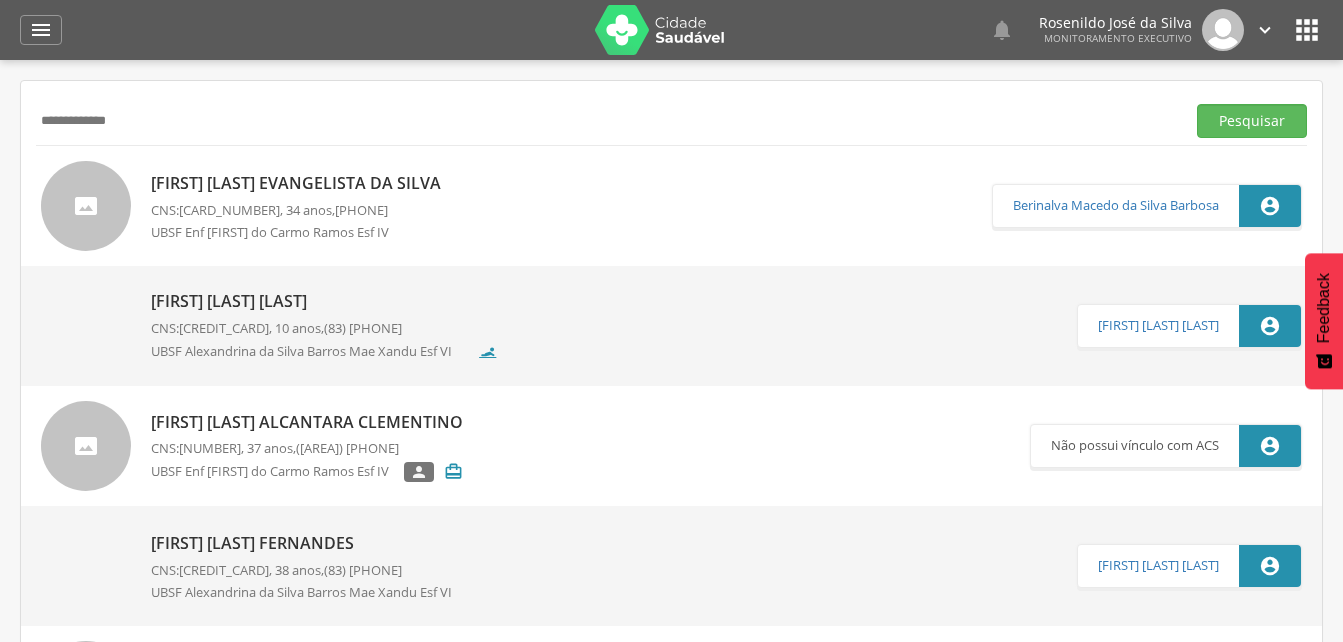 click on "**********" at bounding box center [606, 121] 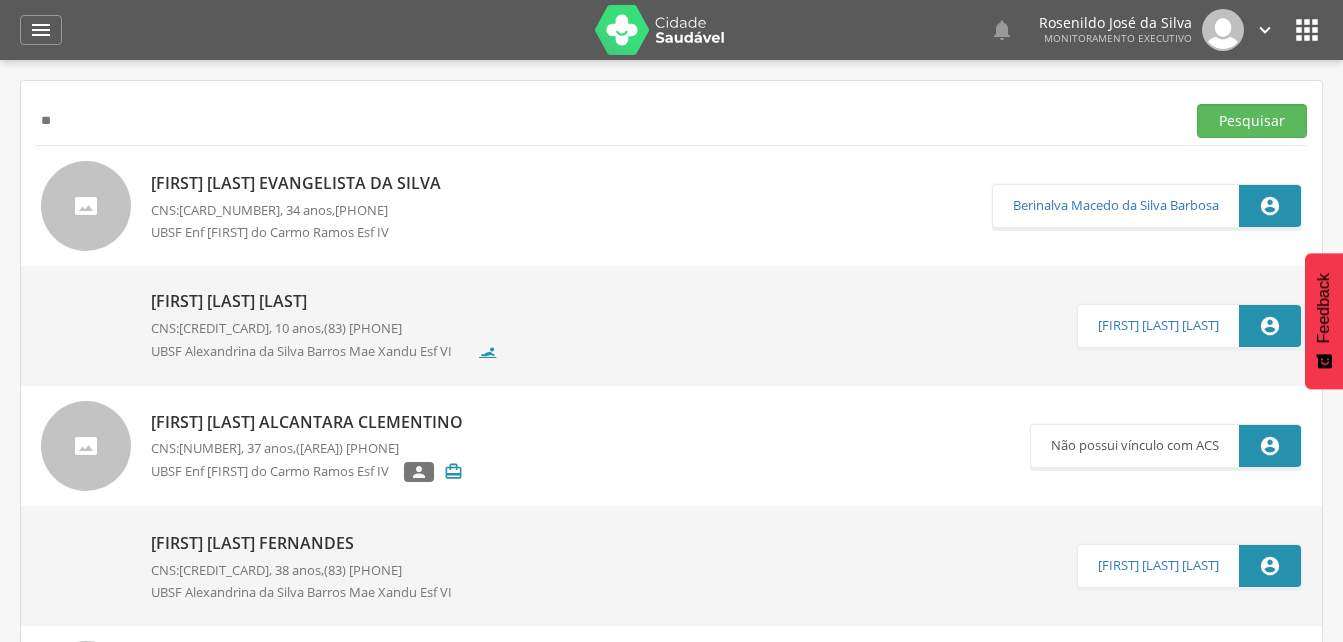 type on "*" 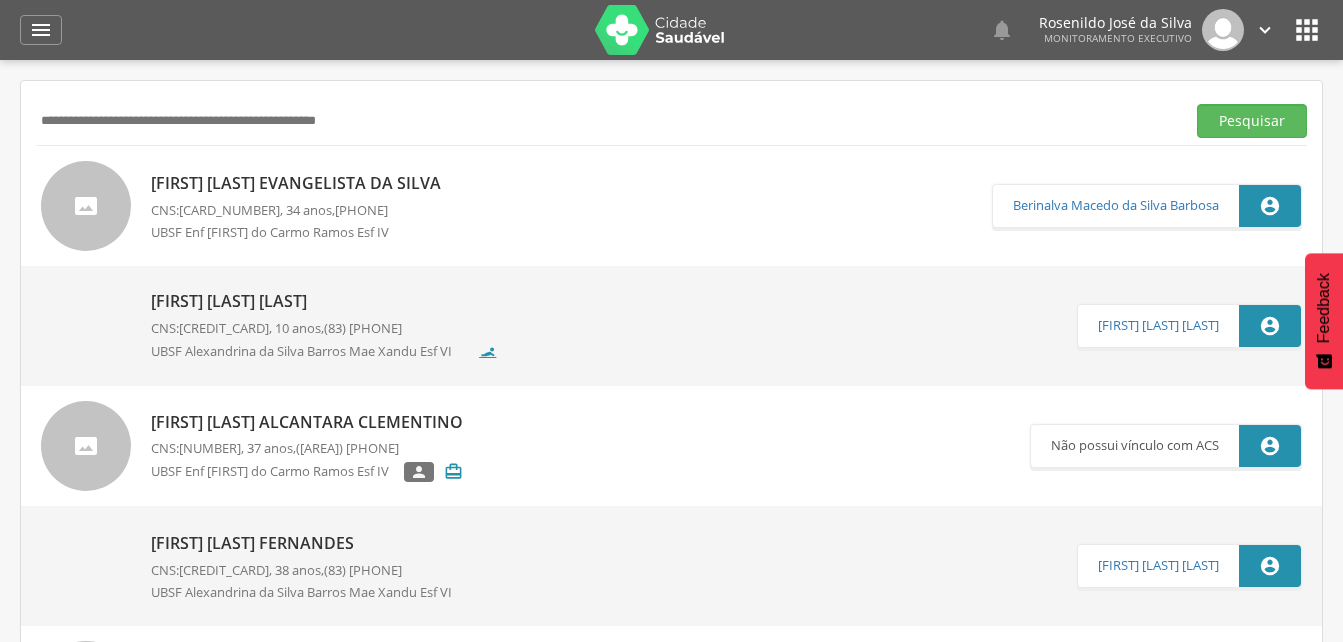 paste on "**********" 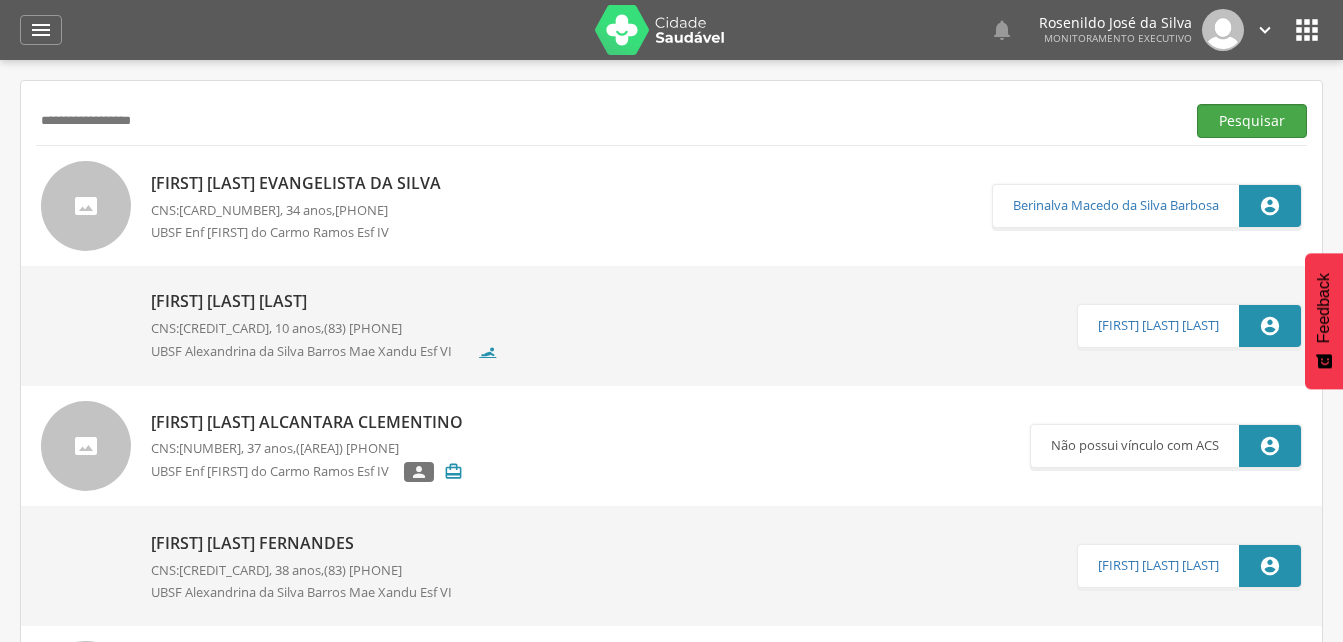 type on "**********" 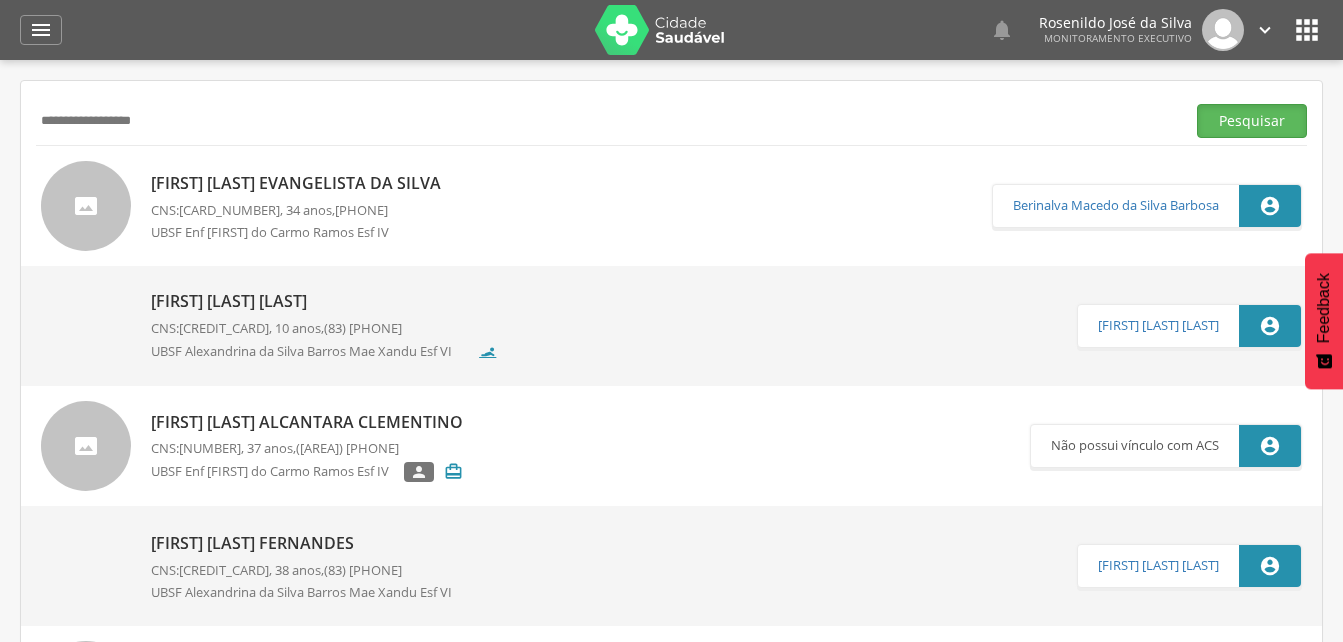 drag, startPoint x: 1263, startPoint y: 120, endPoint x: 847, endPoint y: 140, distance: 416.4805 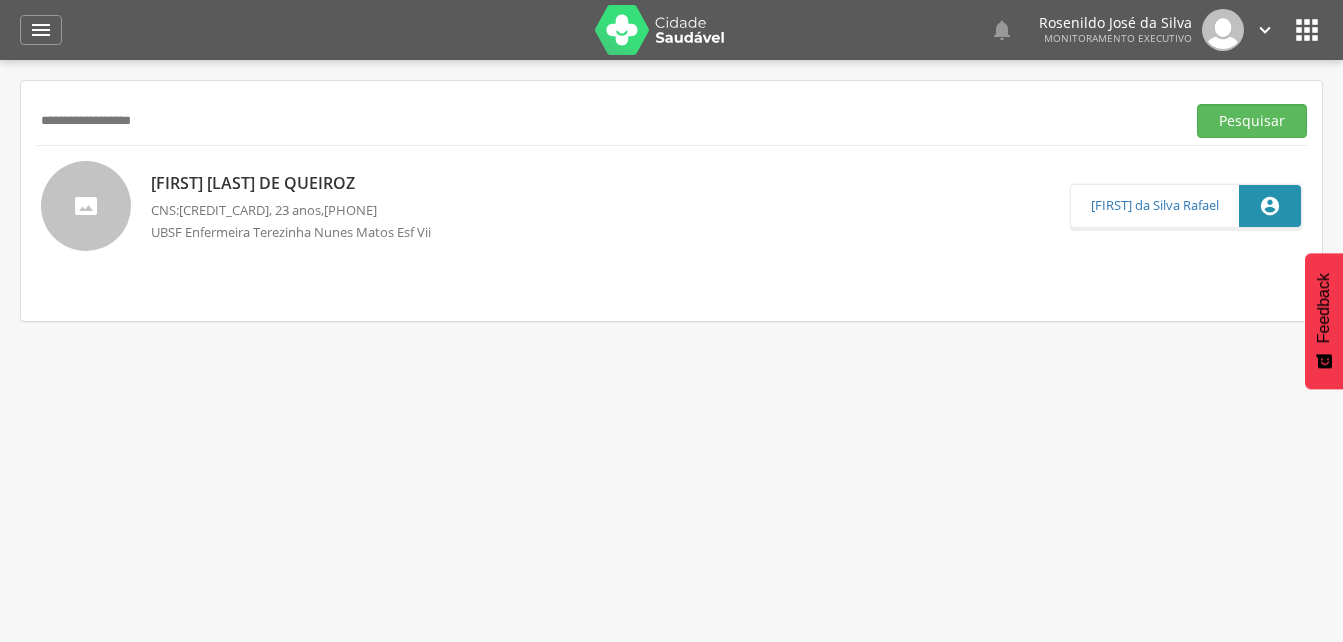 click on "[FIRST] [LAST] de Queiroz" at bounding box center (298, 183) 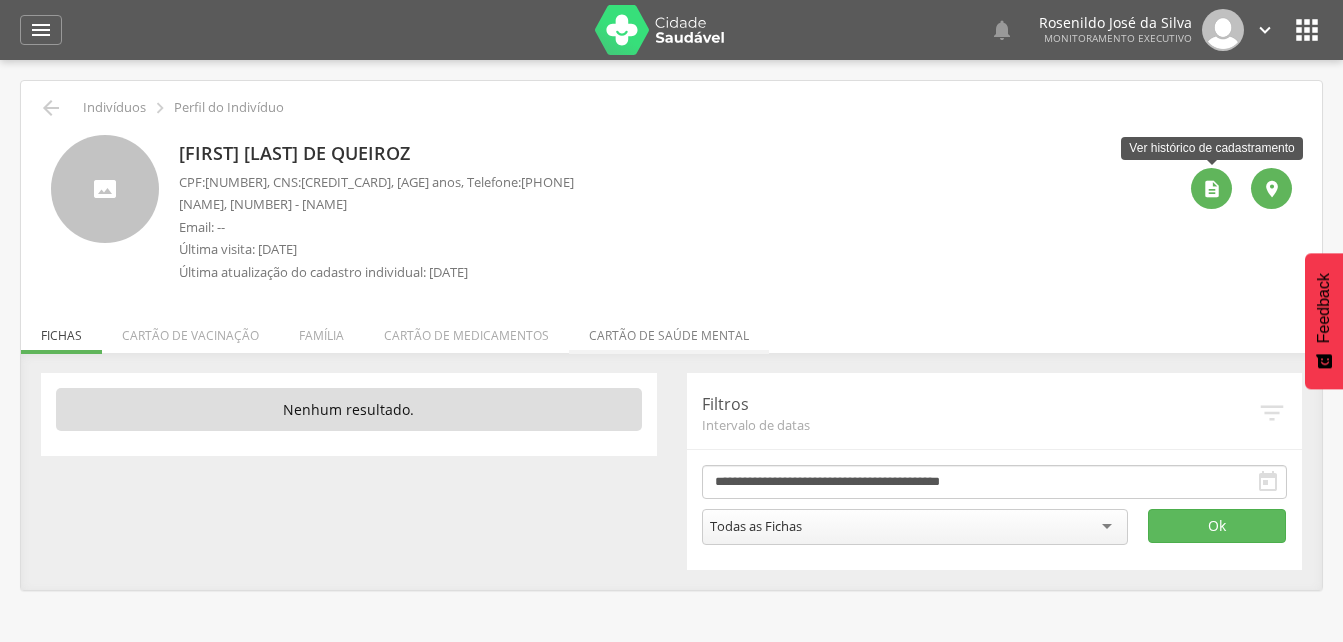 drag, startPoint x: 1215, startPoint y: 183, endPoint x: 677, endPoint y: 317, distance: 554.43665 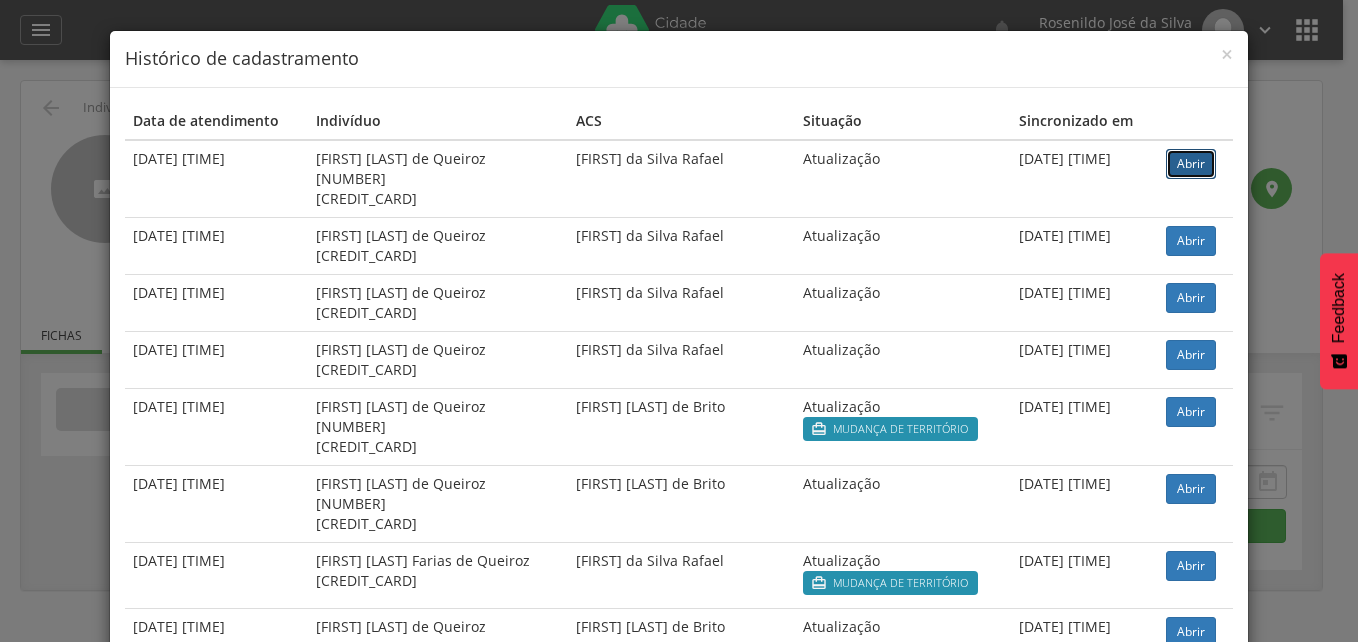 click on "Abrir" at bounding box center (1191, 164) 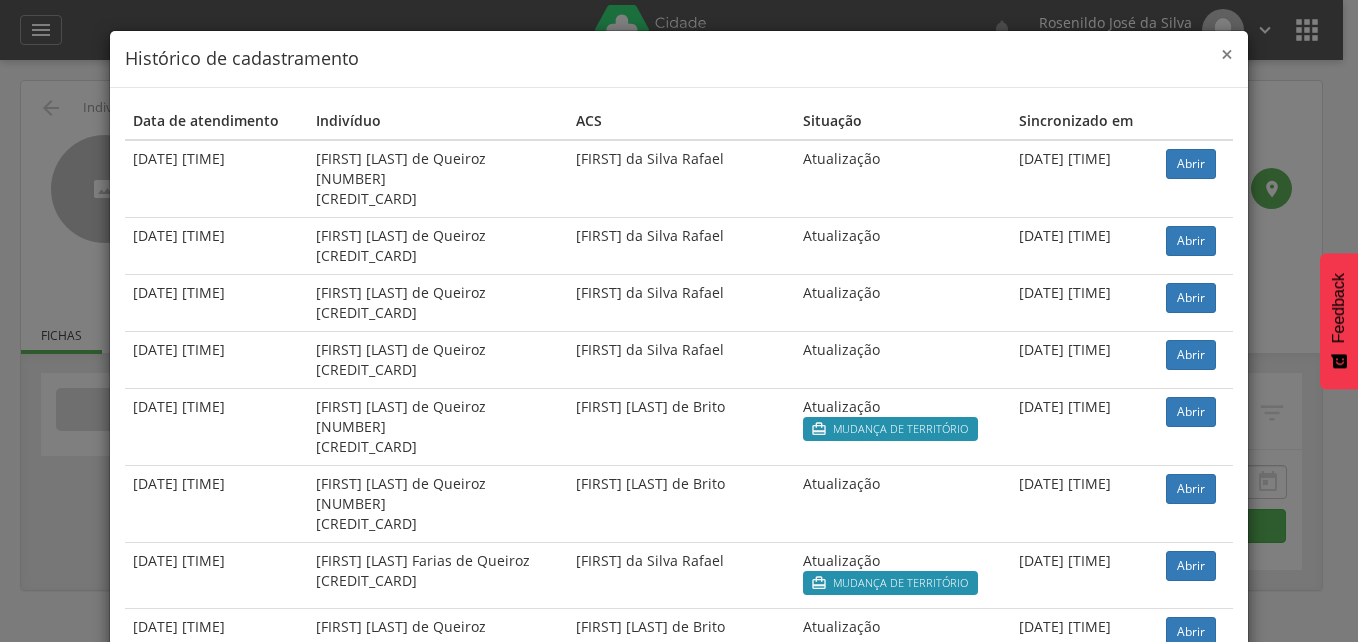 click on "×" at bounding box center [1227, 54] 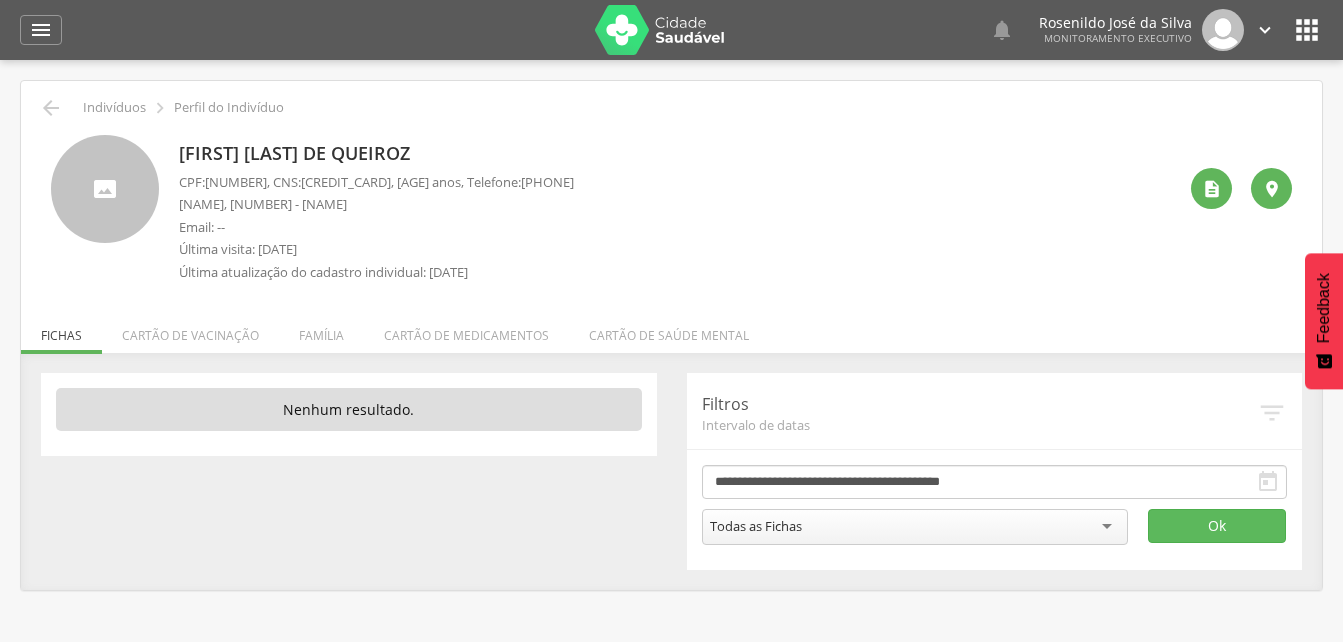 click on "" at bounding box center (1265, 30) 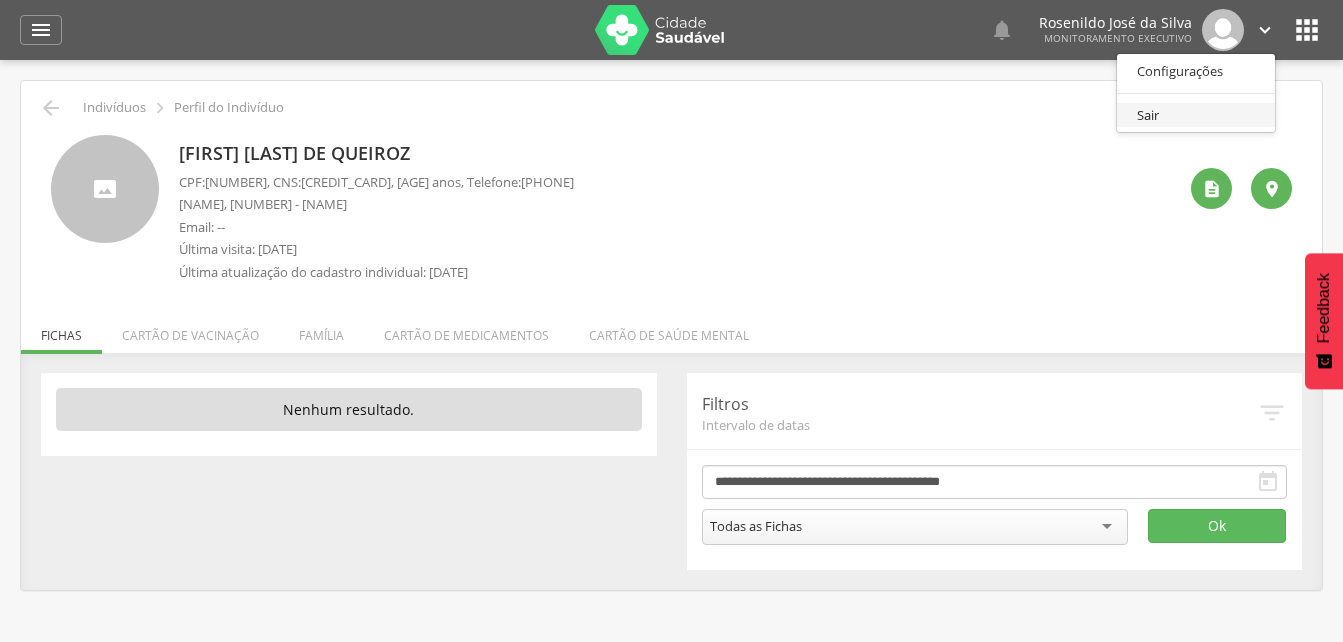 click on "Sair" at bounding box center (1196, 115) 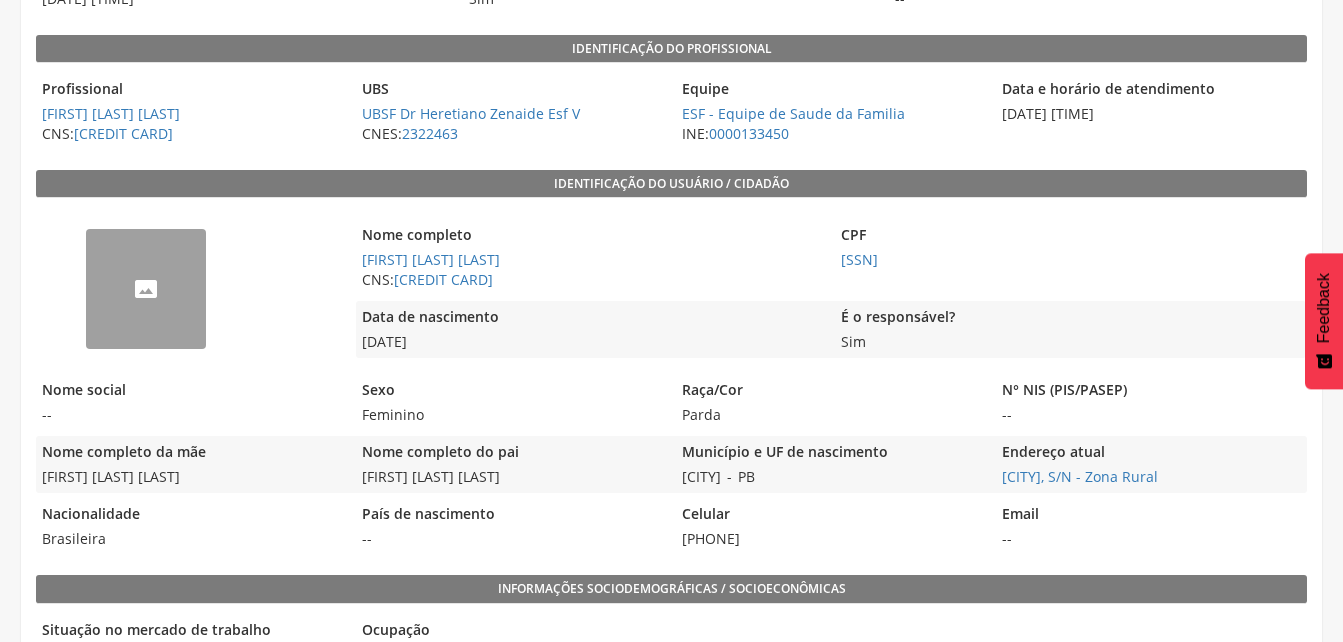 scroll, scrollTop: 0, scrollLeft: 0, axis: both 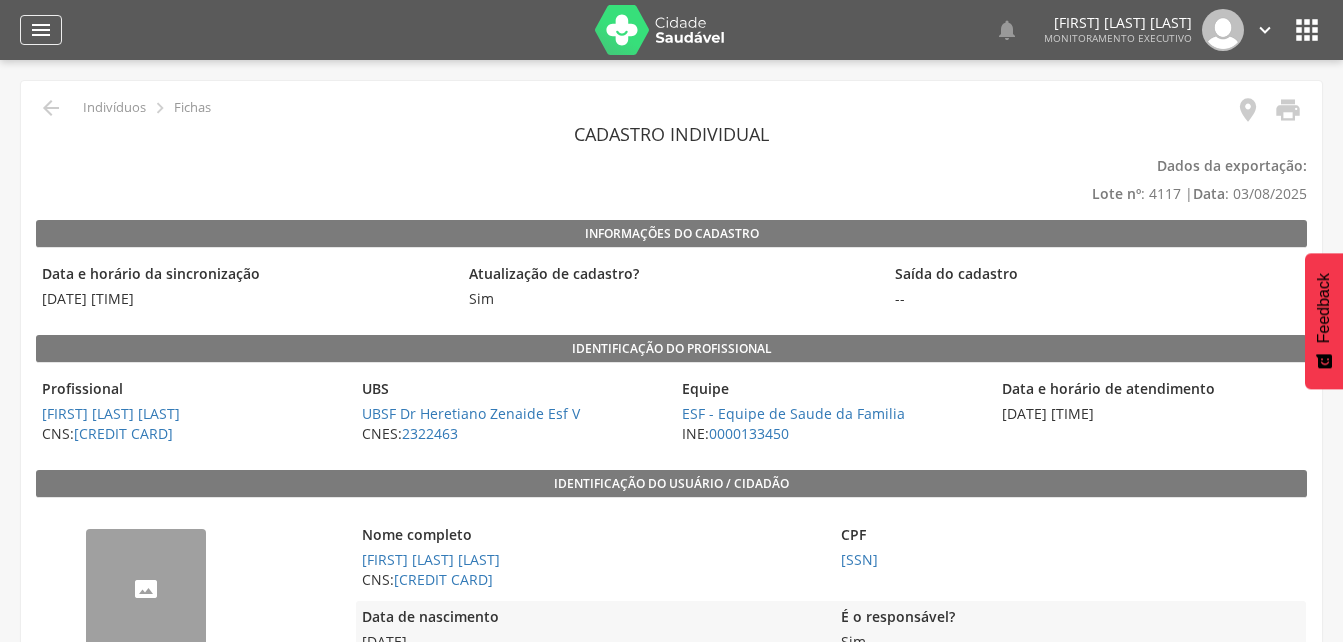 click on "" at bounding box center (41, 30) 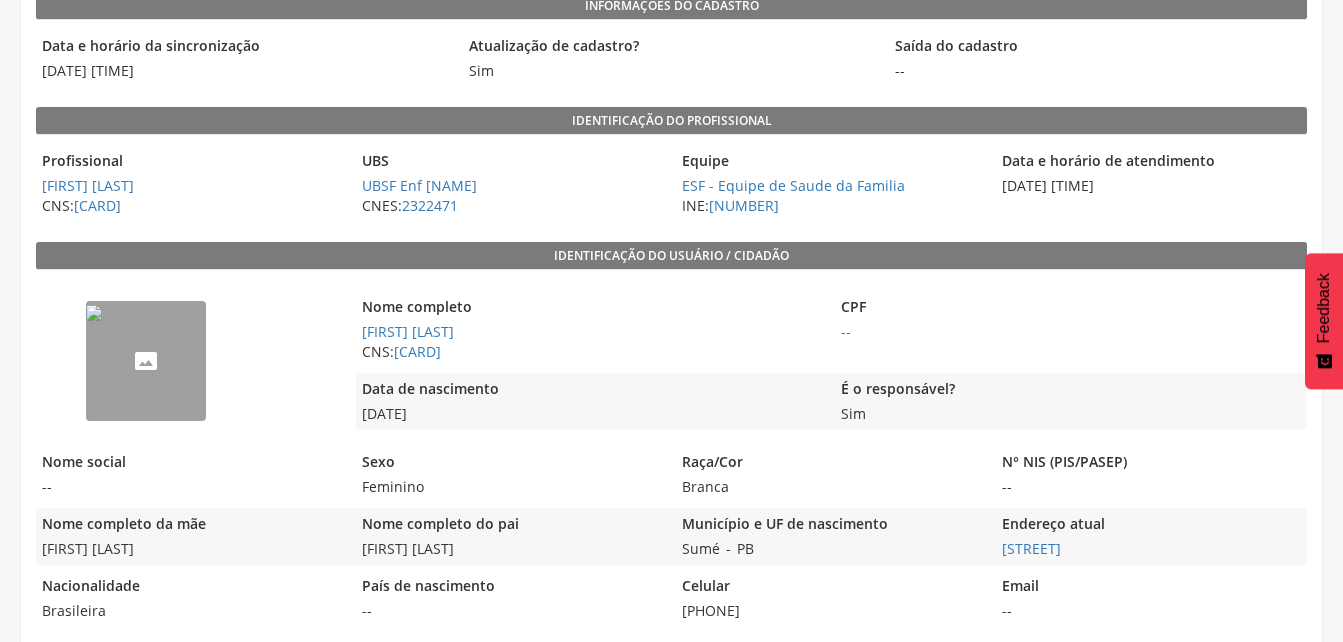 scroll, scrollTop: 128, scrollLeft: 0, axis: vertical 